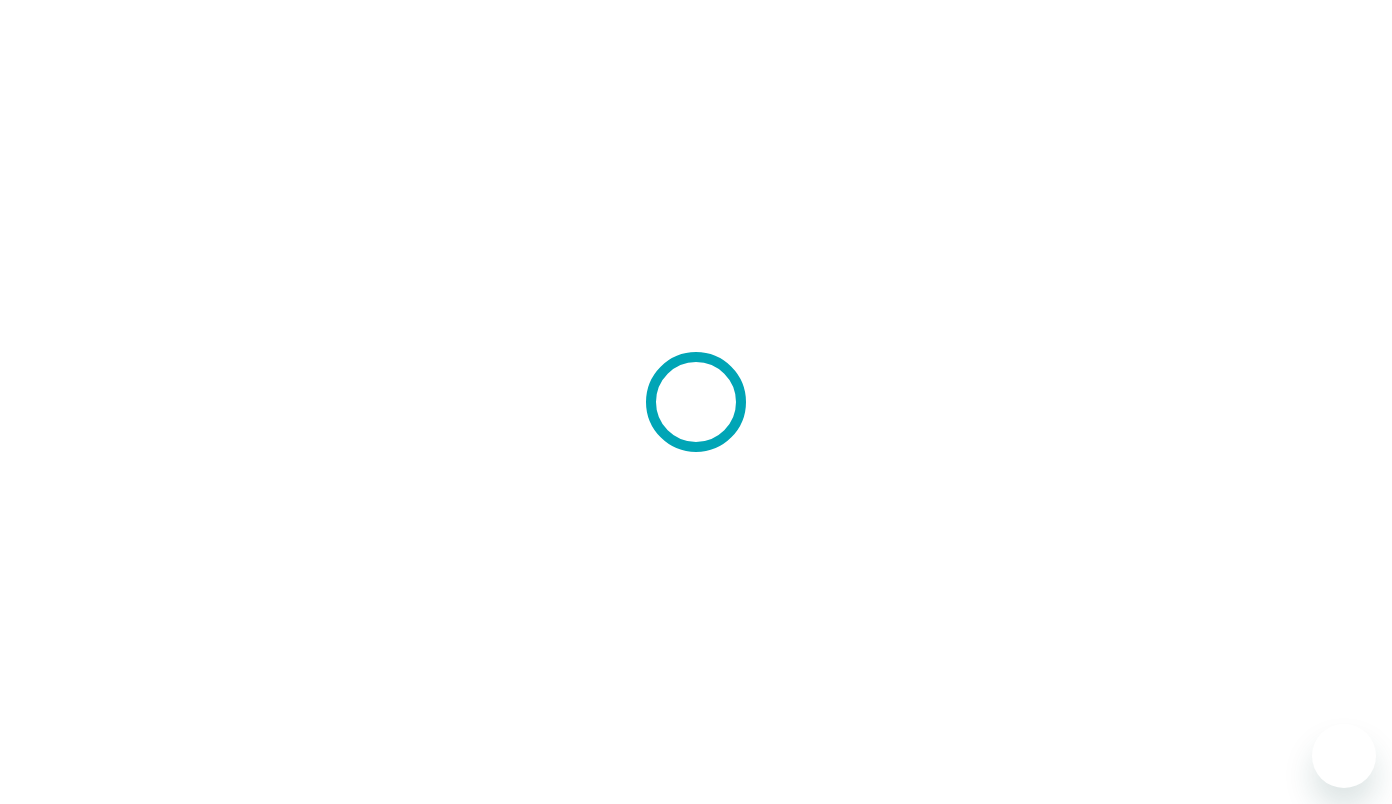 scroll, scrollTop: 0, scrollLeft: 0, axis: both 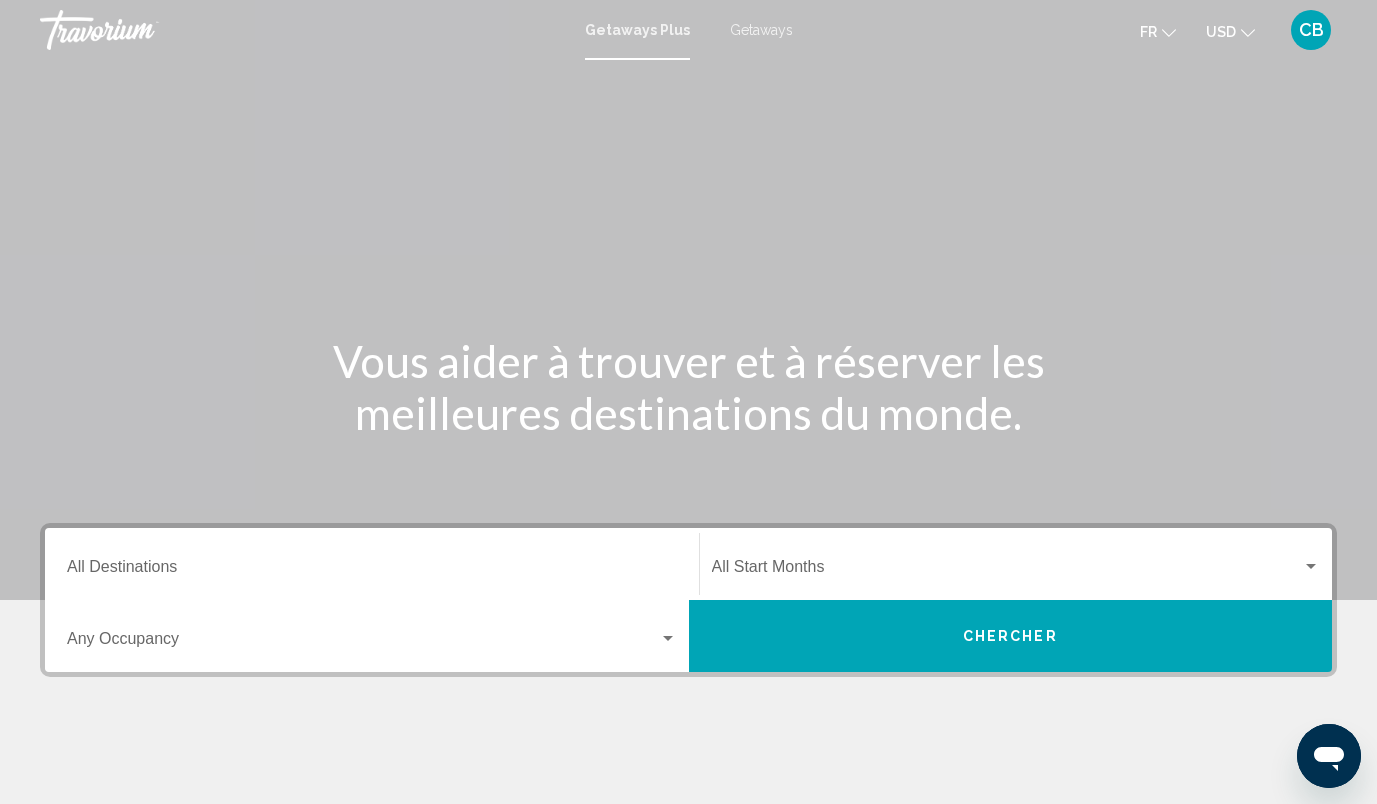 click on "Destination All Destinations" at bounding box center (372, 564) 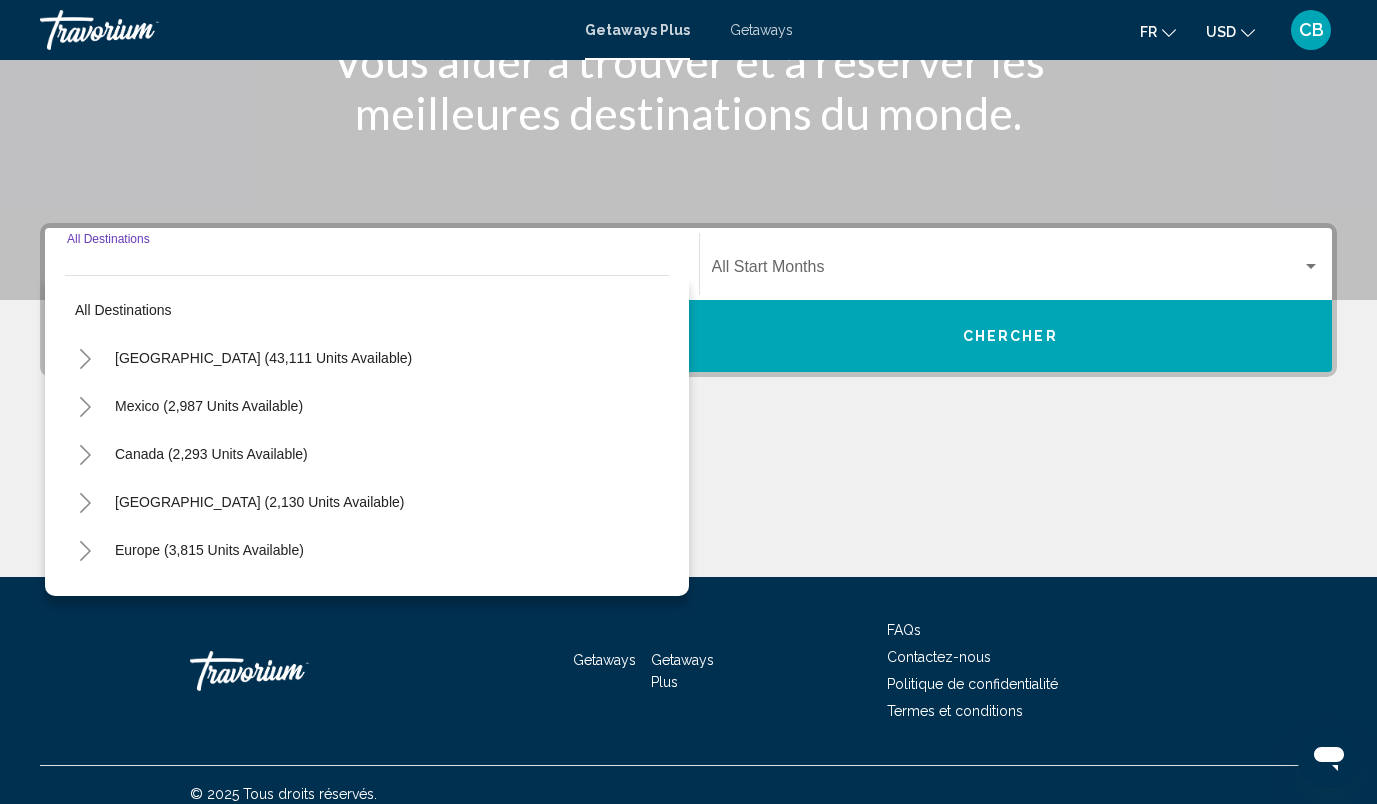 scroll, scrollTop: 318, scrollLeft: 0, axis: vertical 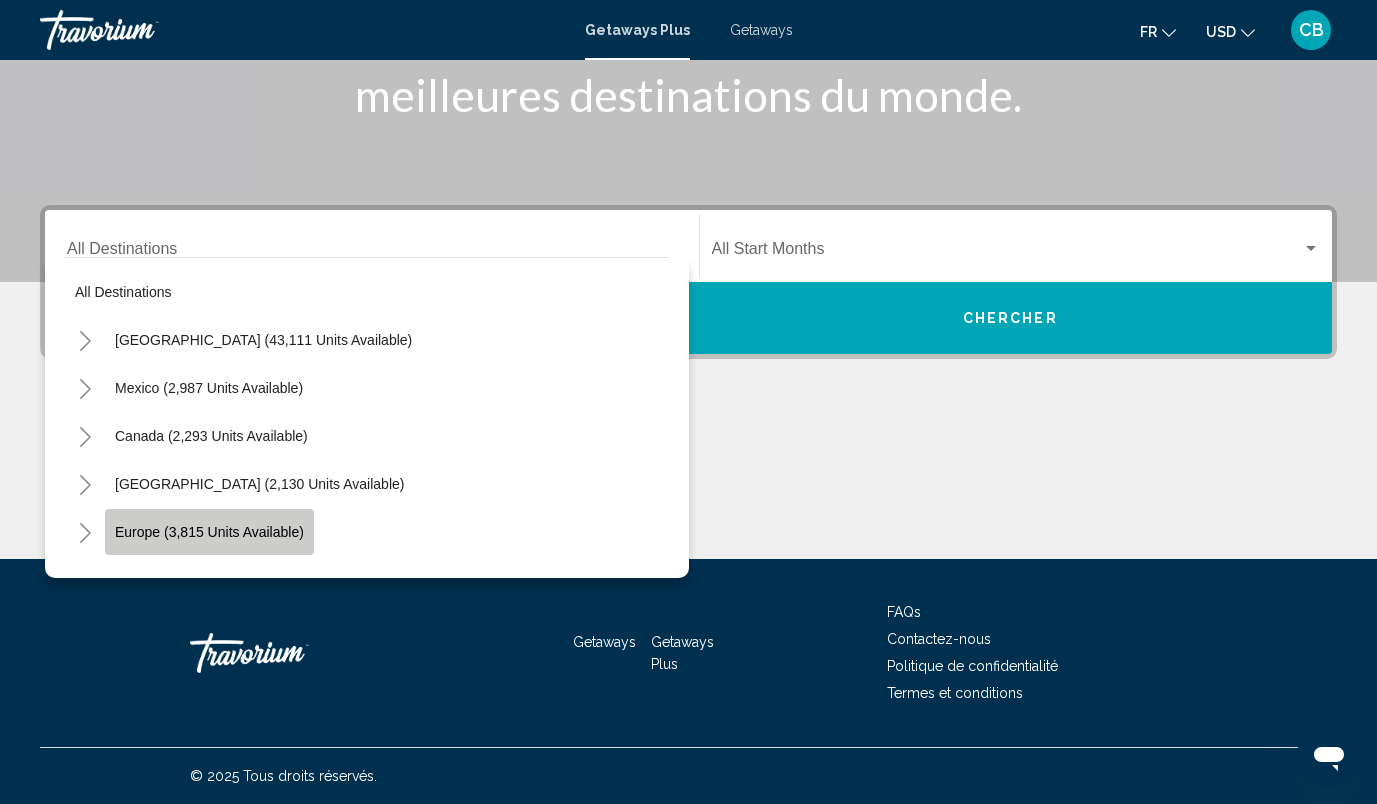 click on "Europe (3,815 units available)" 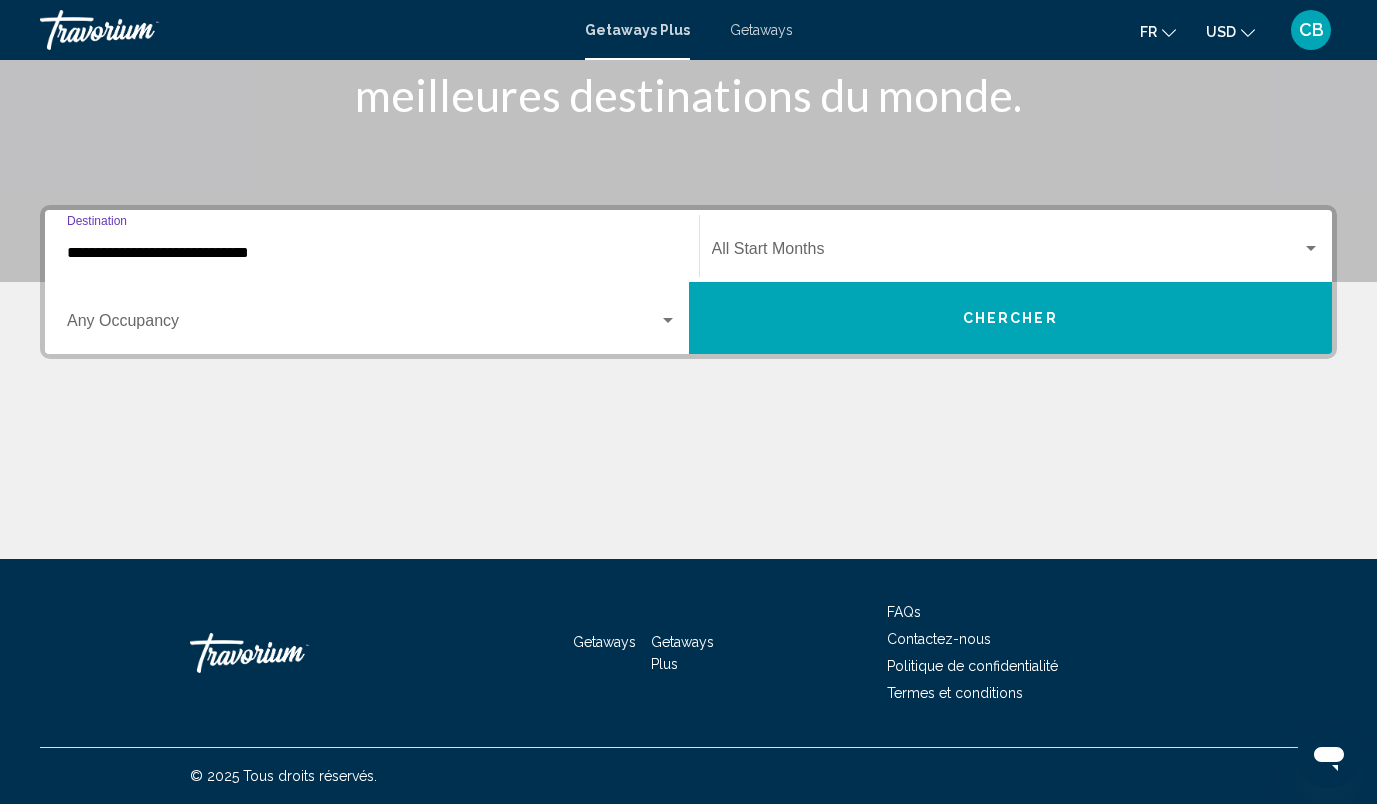 click on "**********" at bounding box center [372, 253] 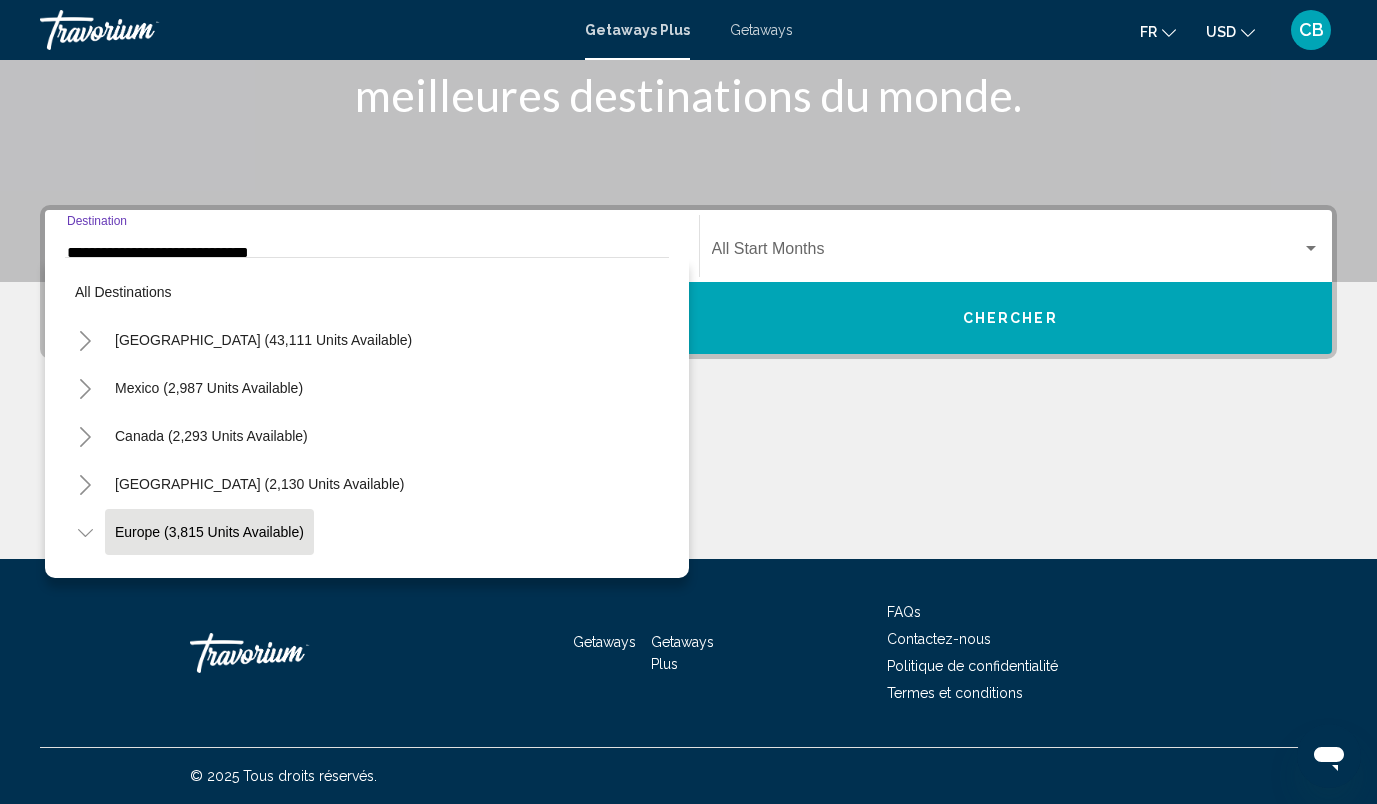 scroll, scrollTop: 119, scrollLeft: 0, axis: vertical 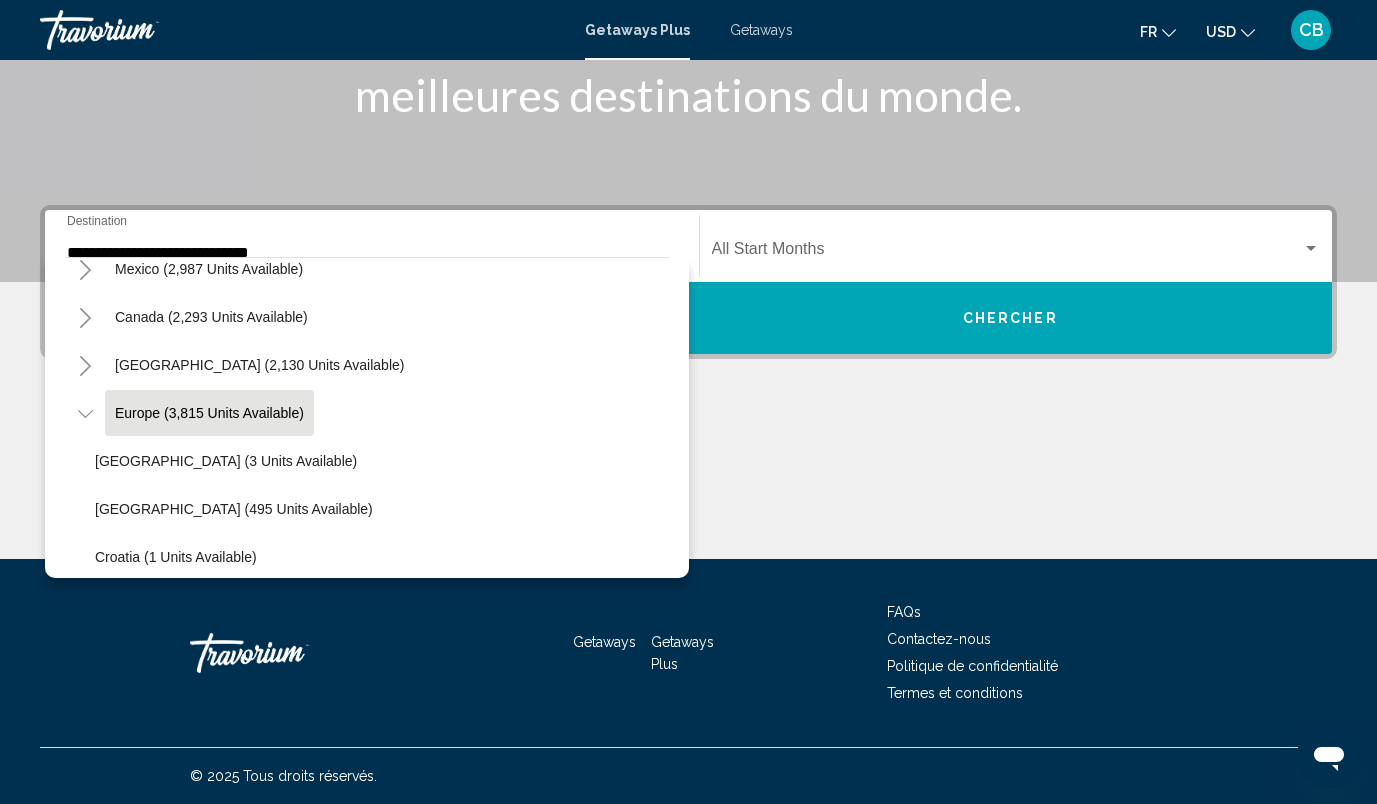 click on "[GEOGRAPHIC_DATA] (3 units available)" 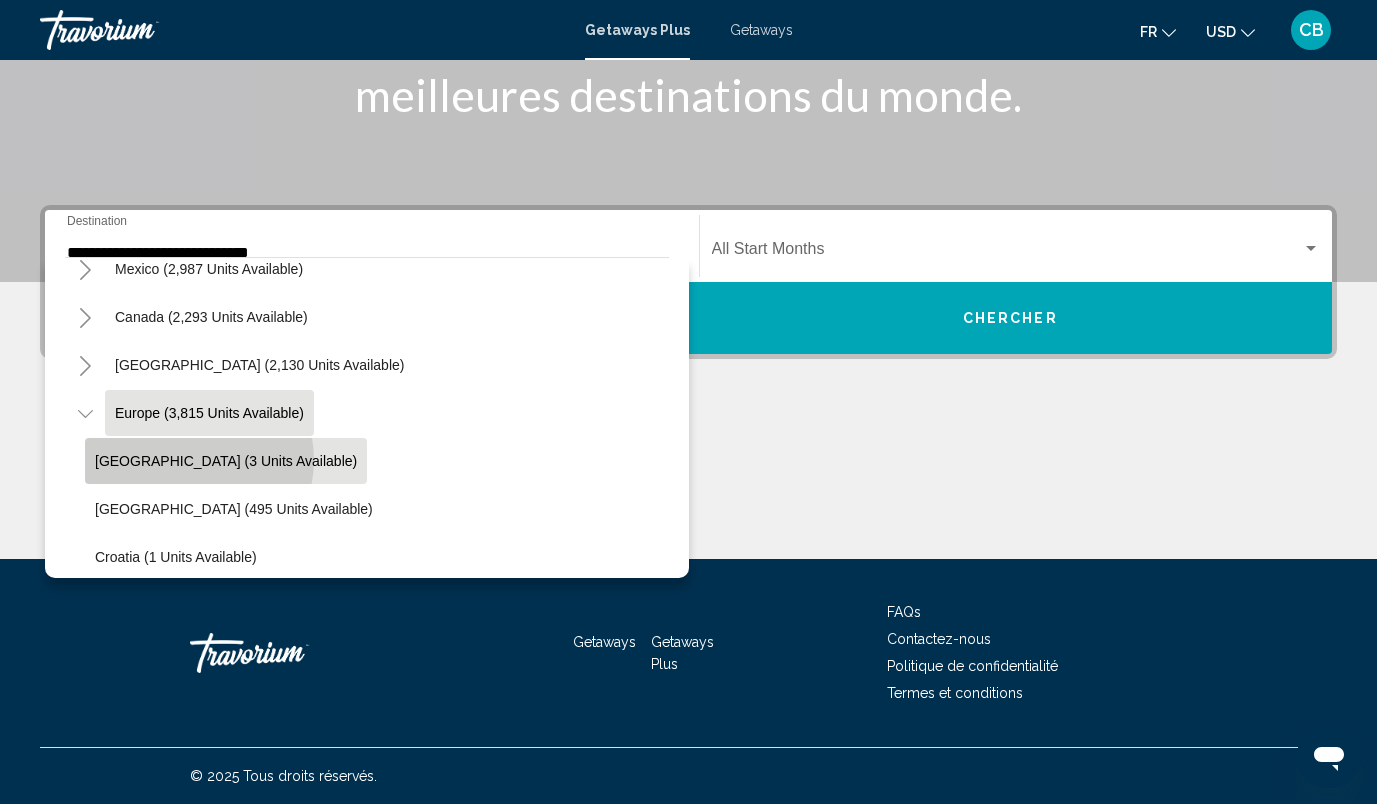 click on "[GEOGRAPHIC_DATA] (3 units available)" 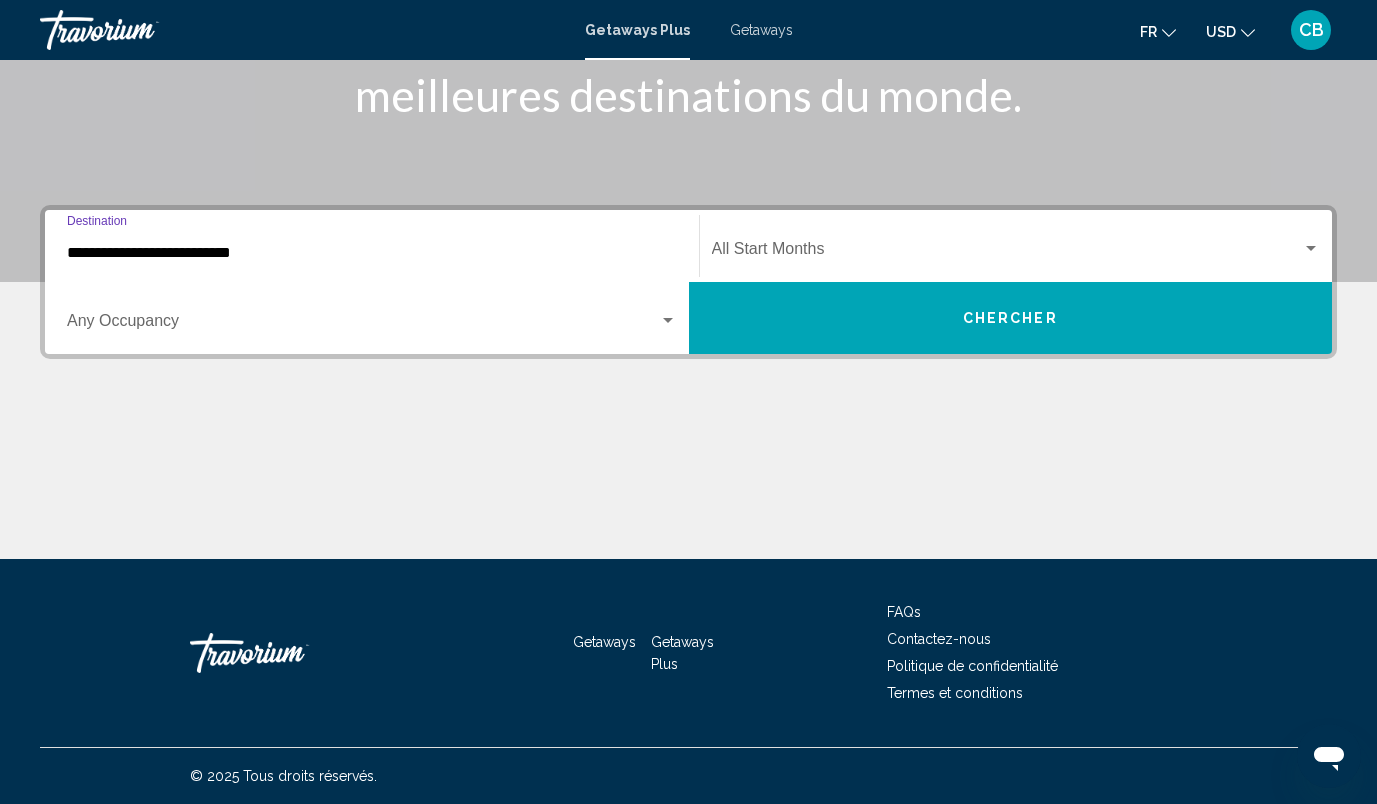 click at bounding box center [1007, 253] 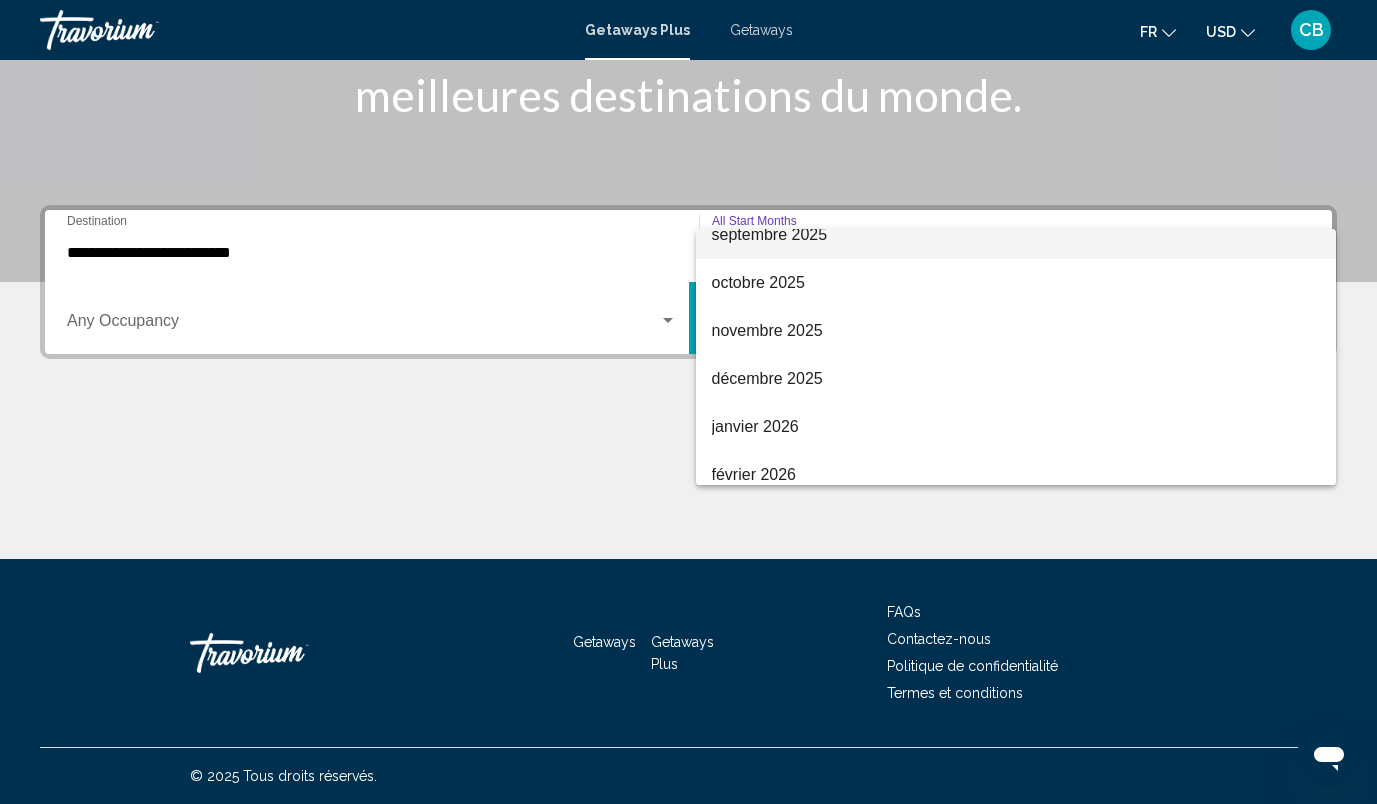 scroll, scrollTop: 163, scrollLeft: 0, axis: vertical 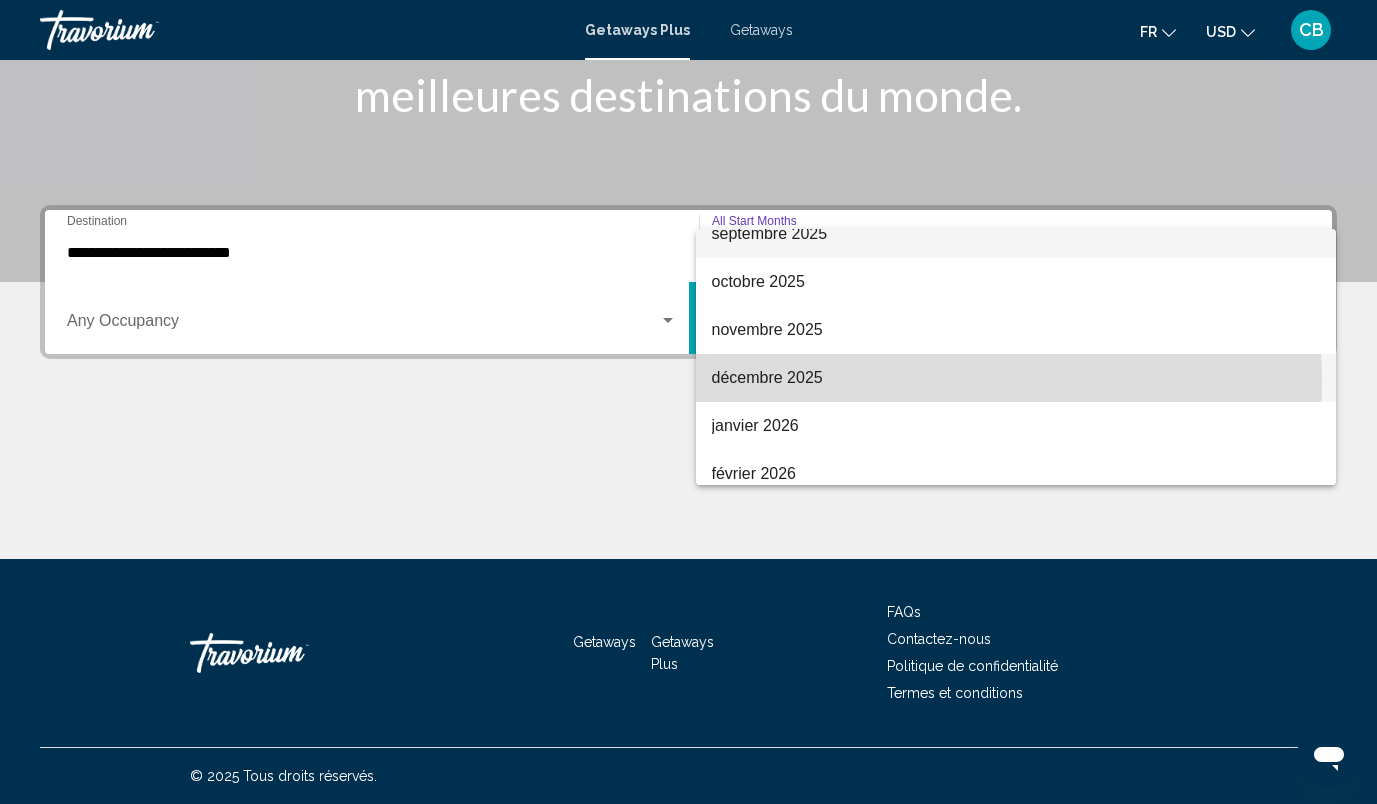 click on "décembre 2025" at bounding box center (1016, 378) 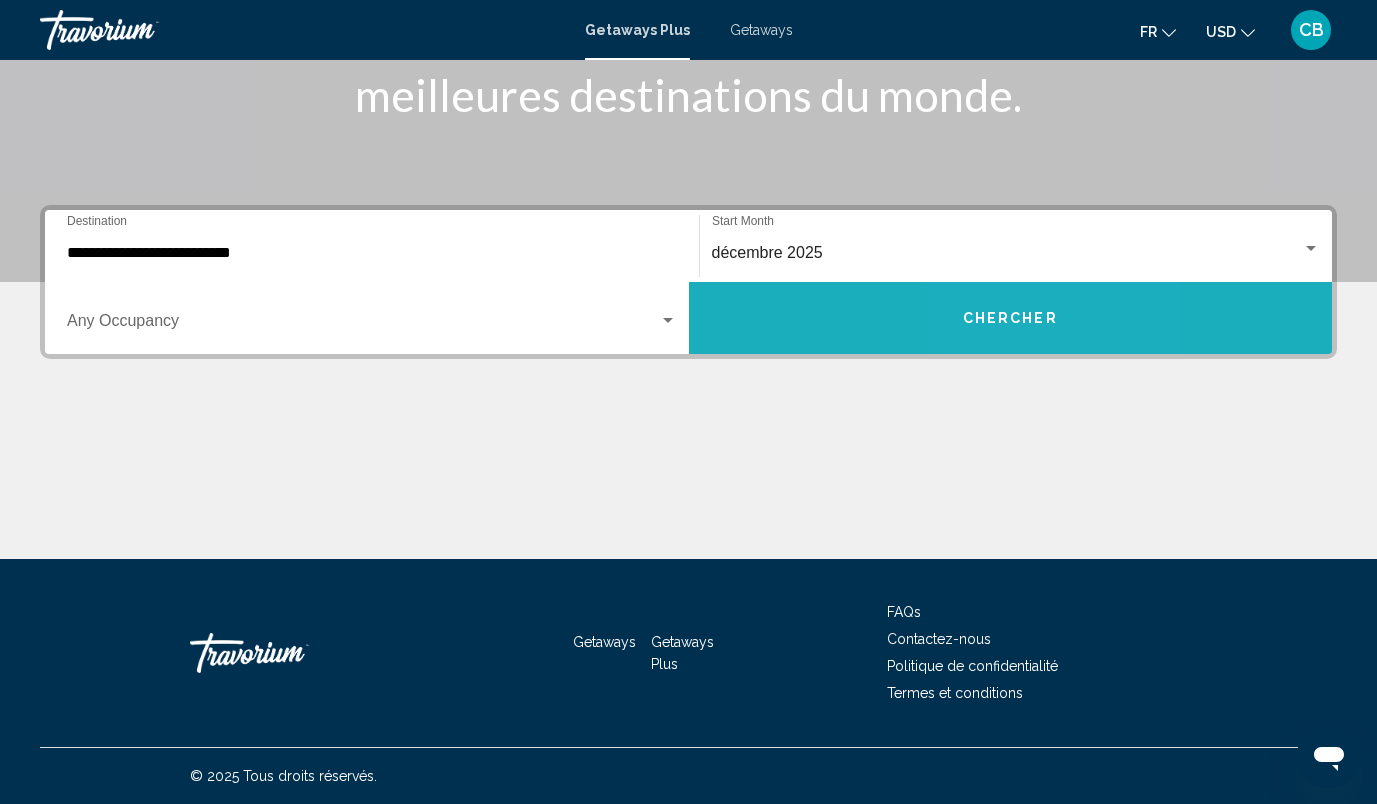 click on "Chercher" at bounding box center (1010, 319) 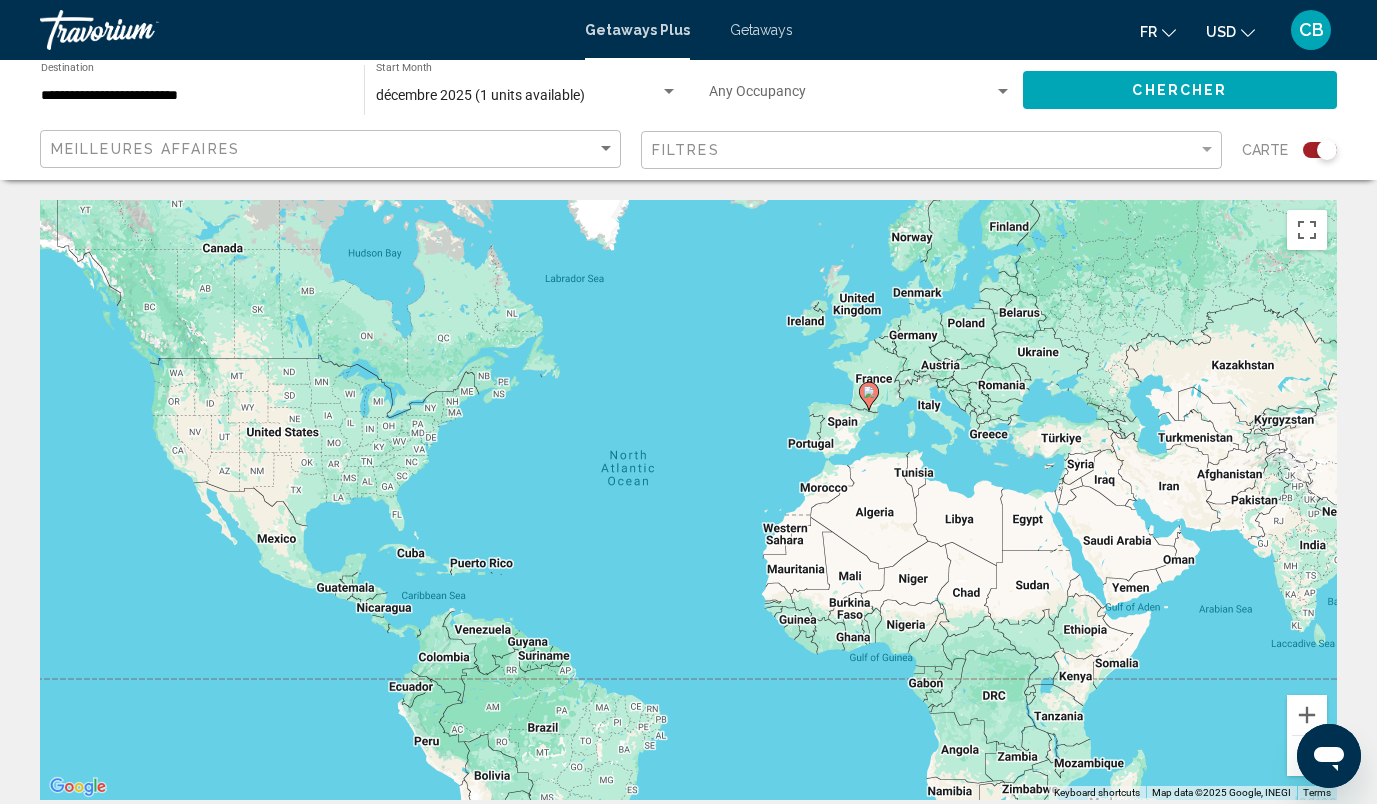 click 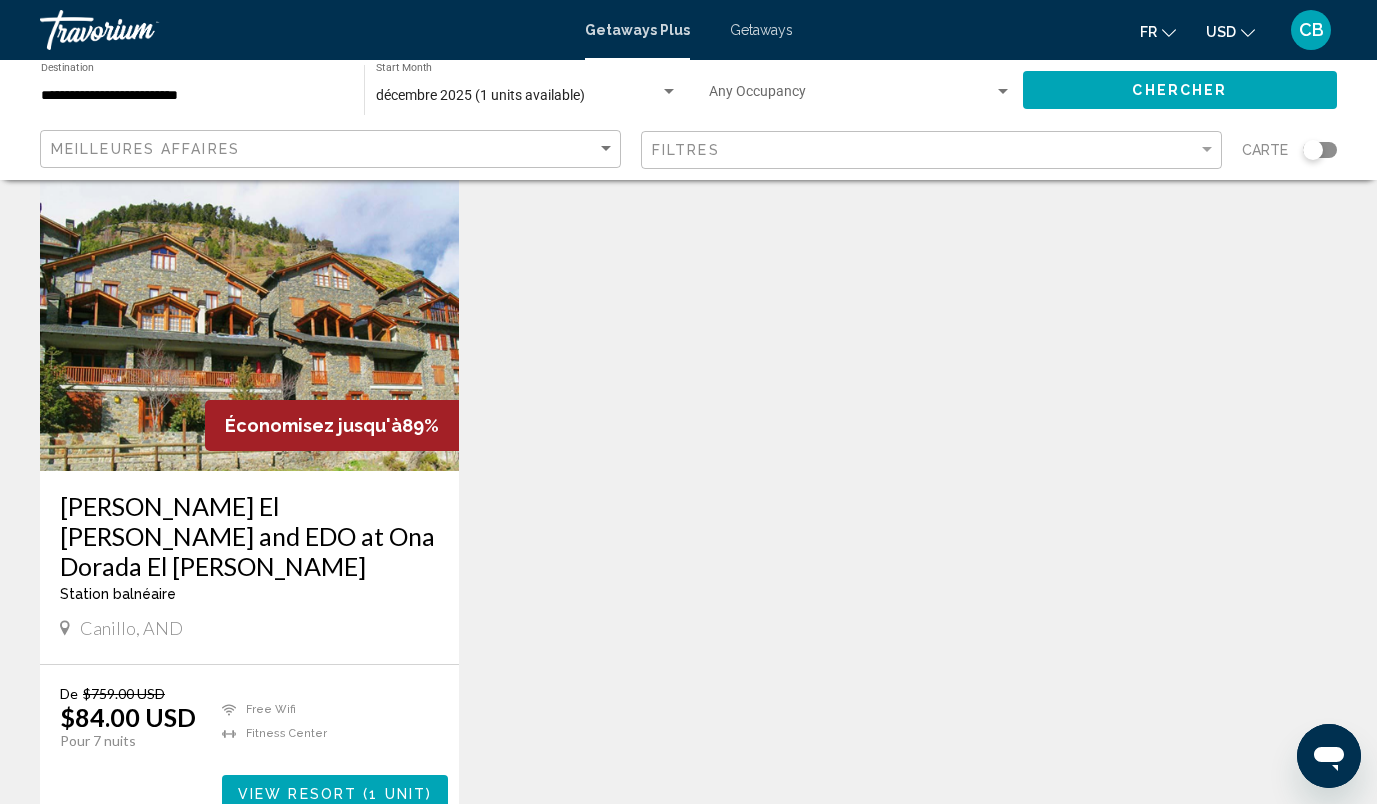 scroll, scrollTop: 120, scrollLeft: 0, axis: vertical 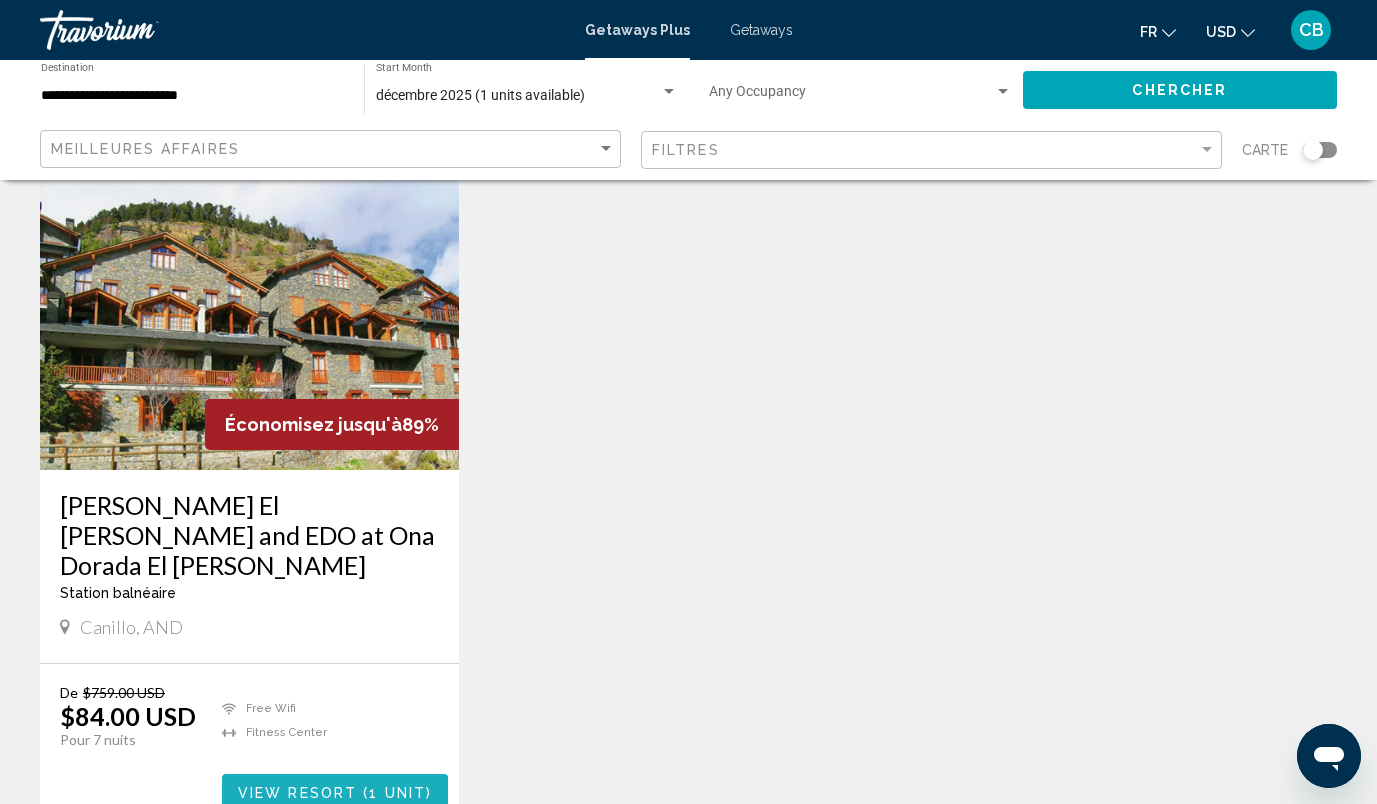 click on "View Resort" at bounding box center [297, 793] 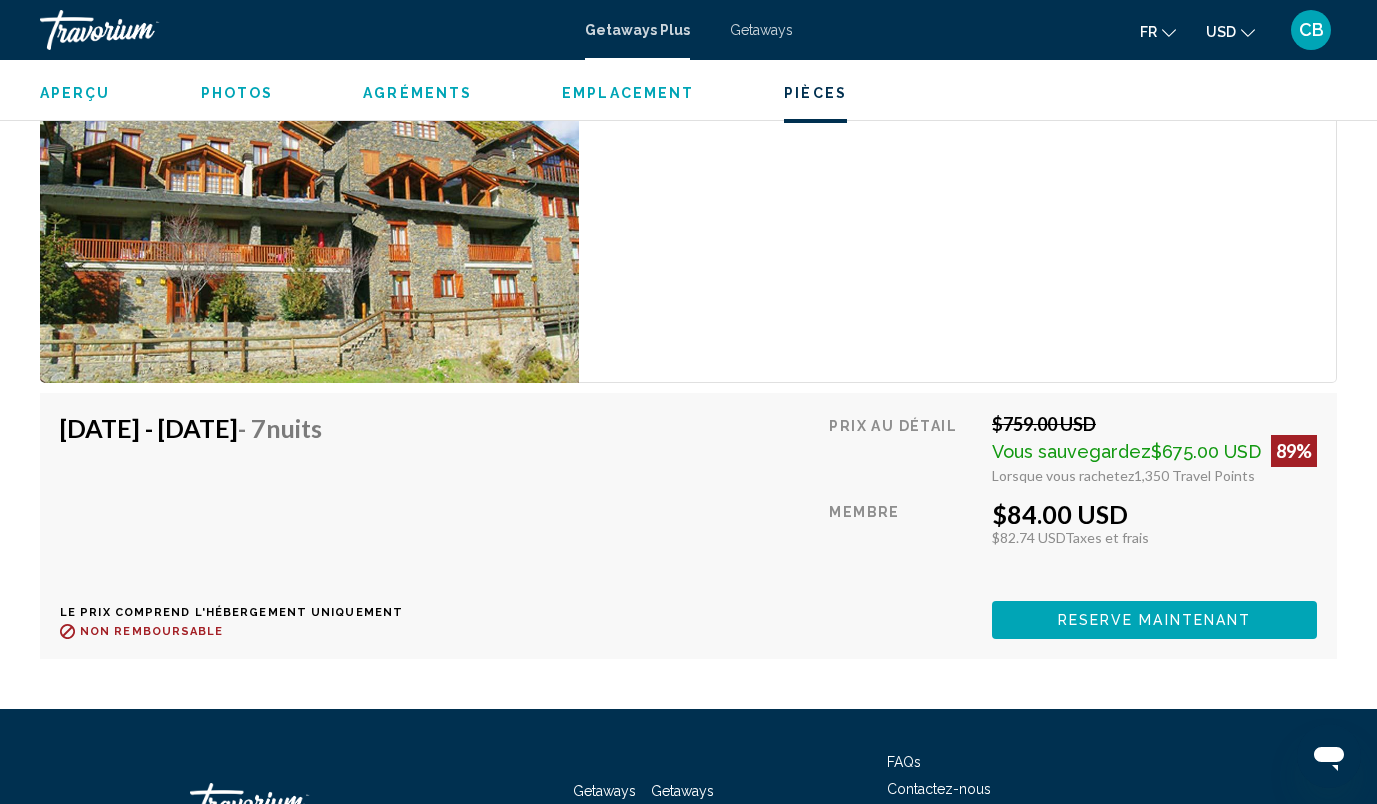 scroll, scrollTop: 3490, scrollLeft: 0, axis: vertical 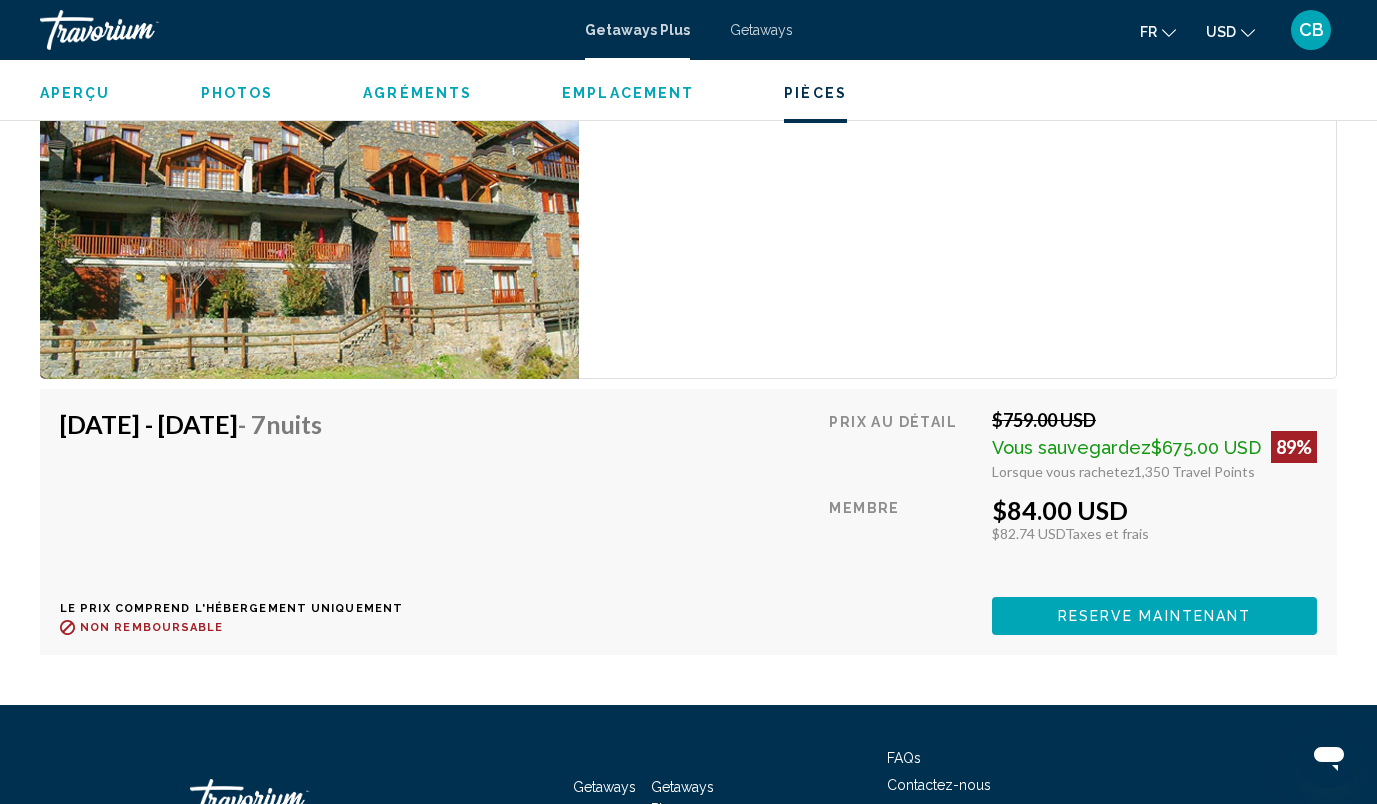 click 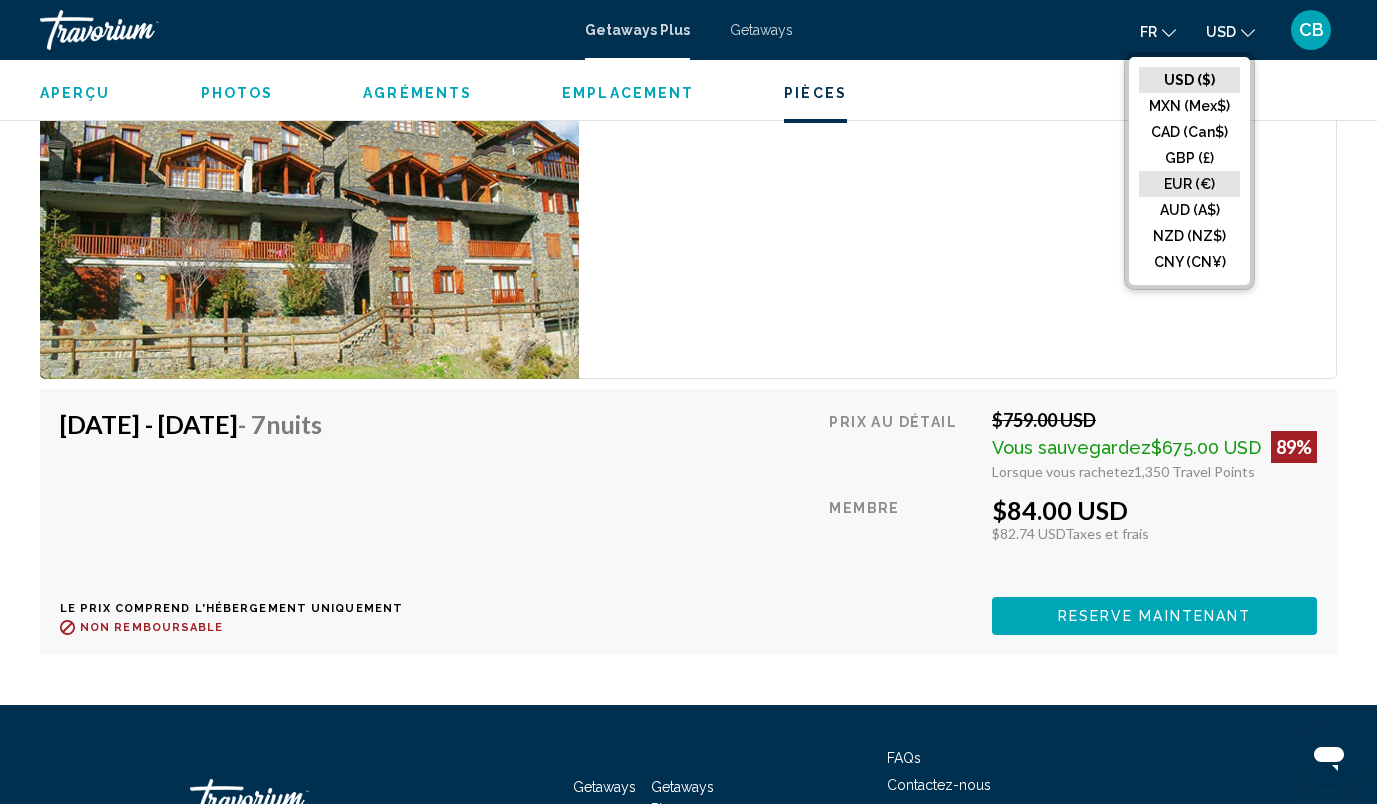 click on "EUR (€)" 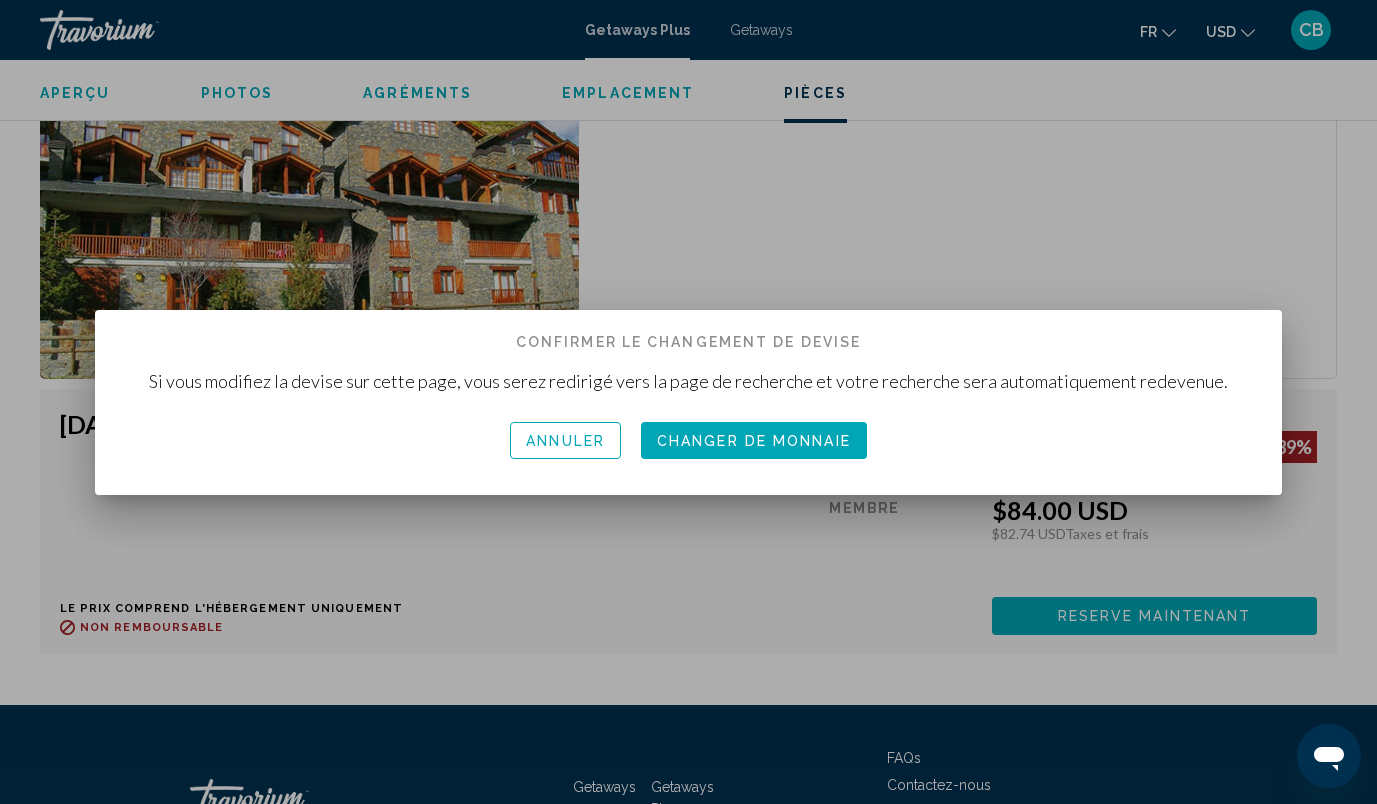 scroll, scrollTop: 0, scrollLeft: 0, axis: both 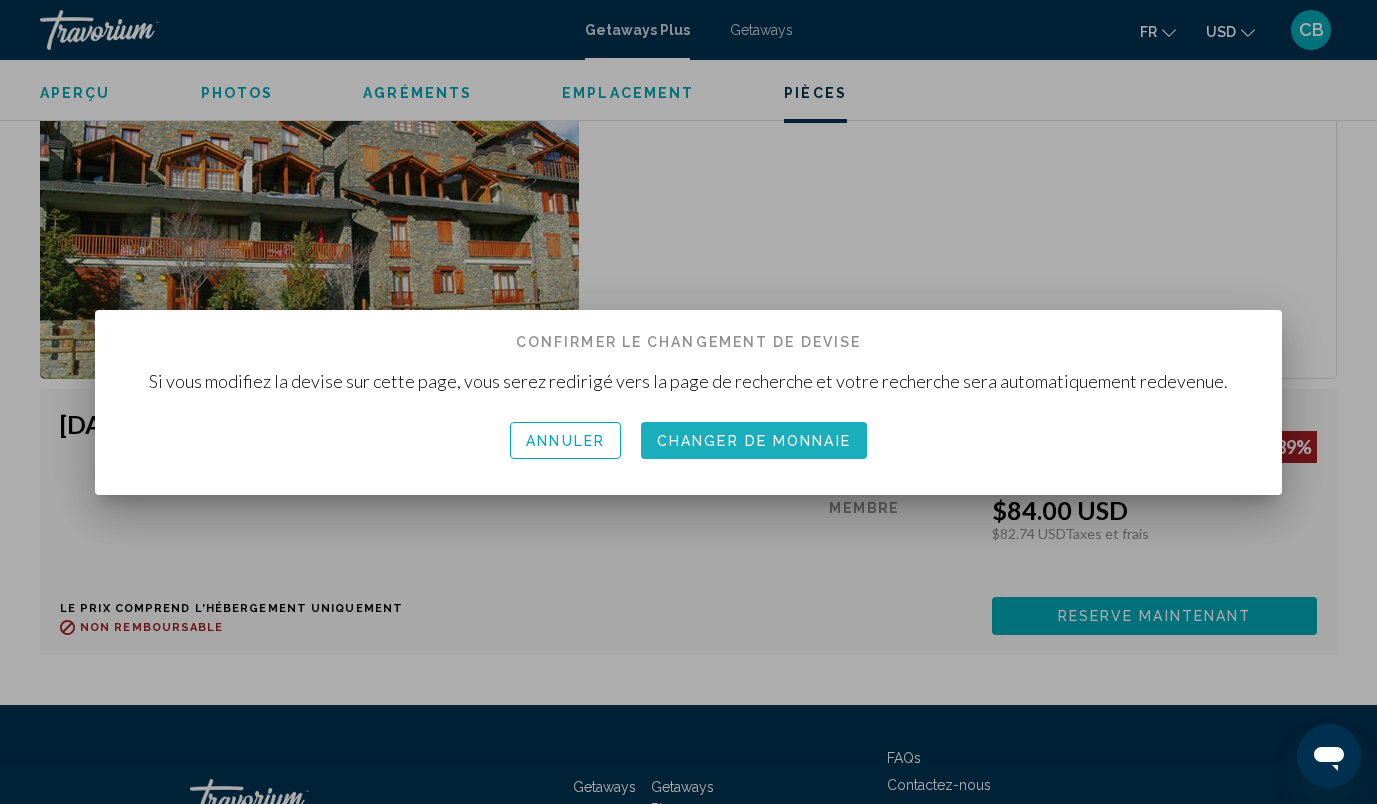 click on "Changer de monnaie" at bounding box center [754, 440] 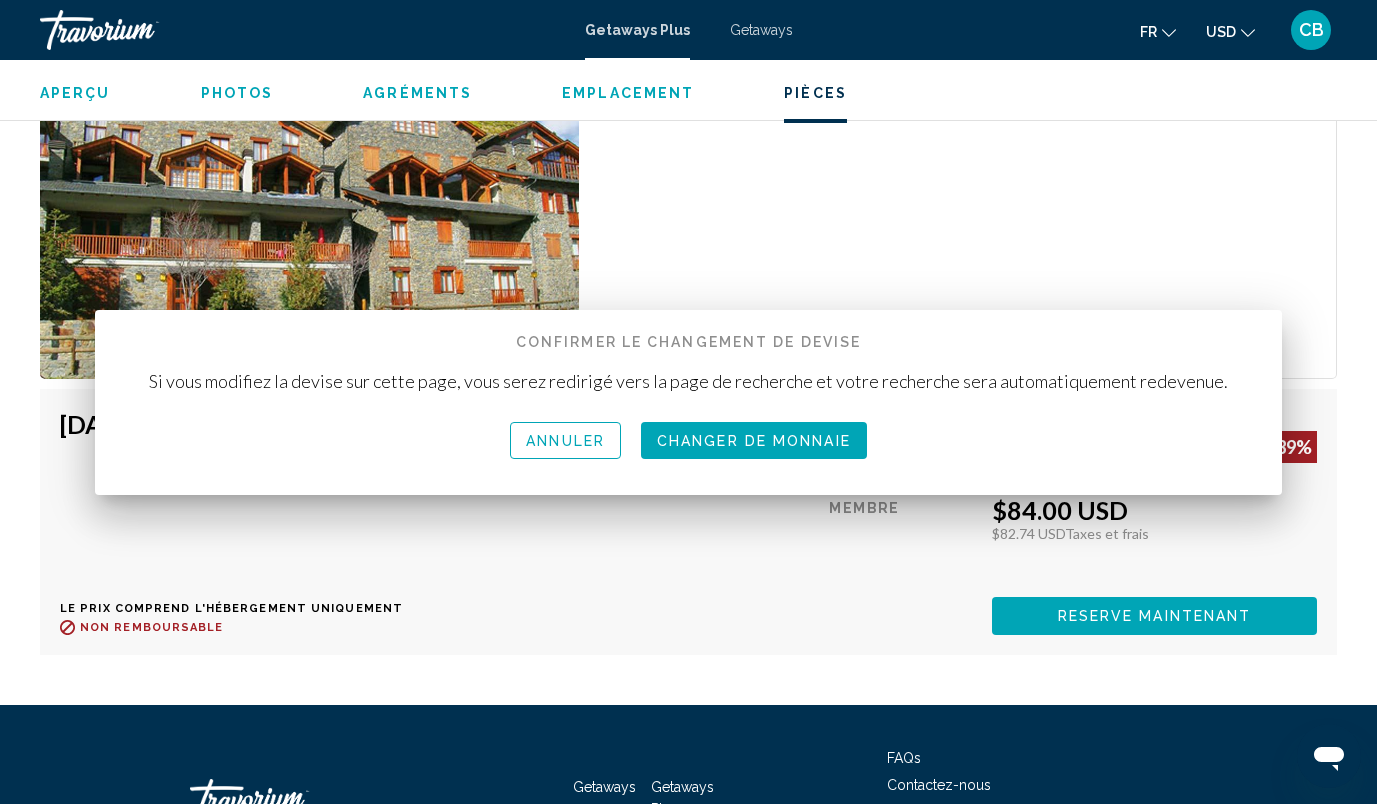 scroll, scrollTop: 3490, scrollLeft: 0, axis: vertical 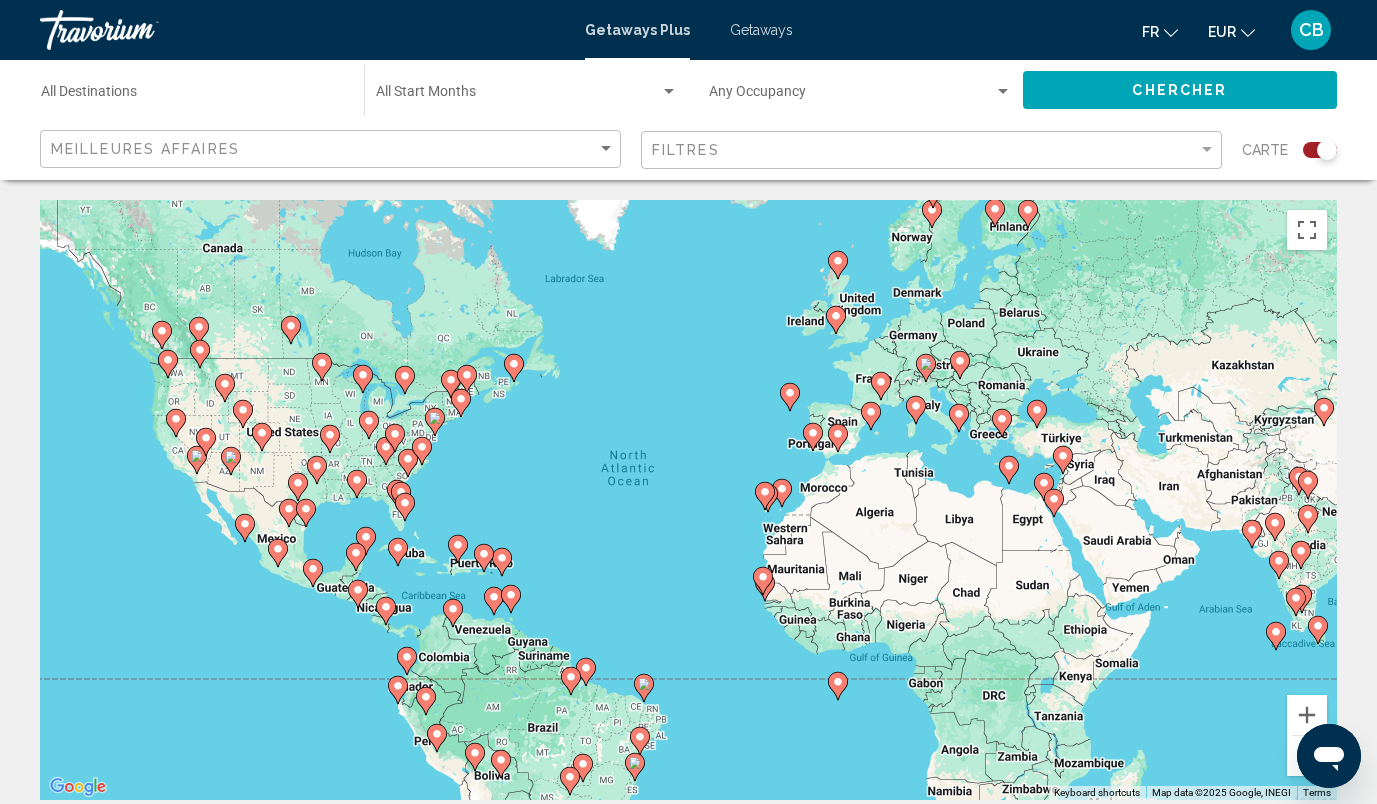 click on "Destination All Destinations" 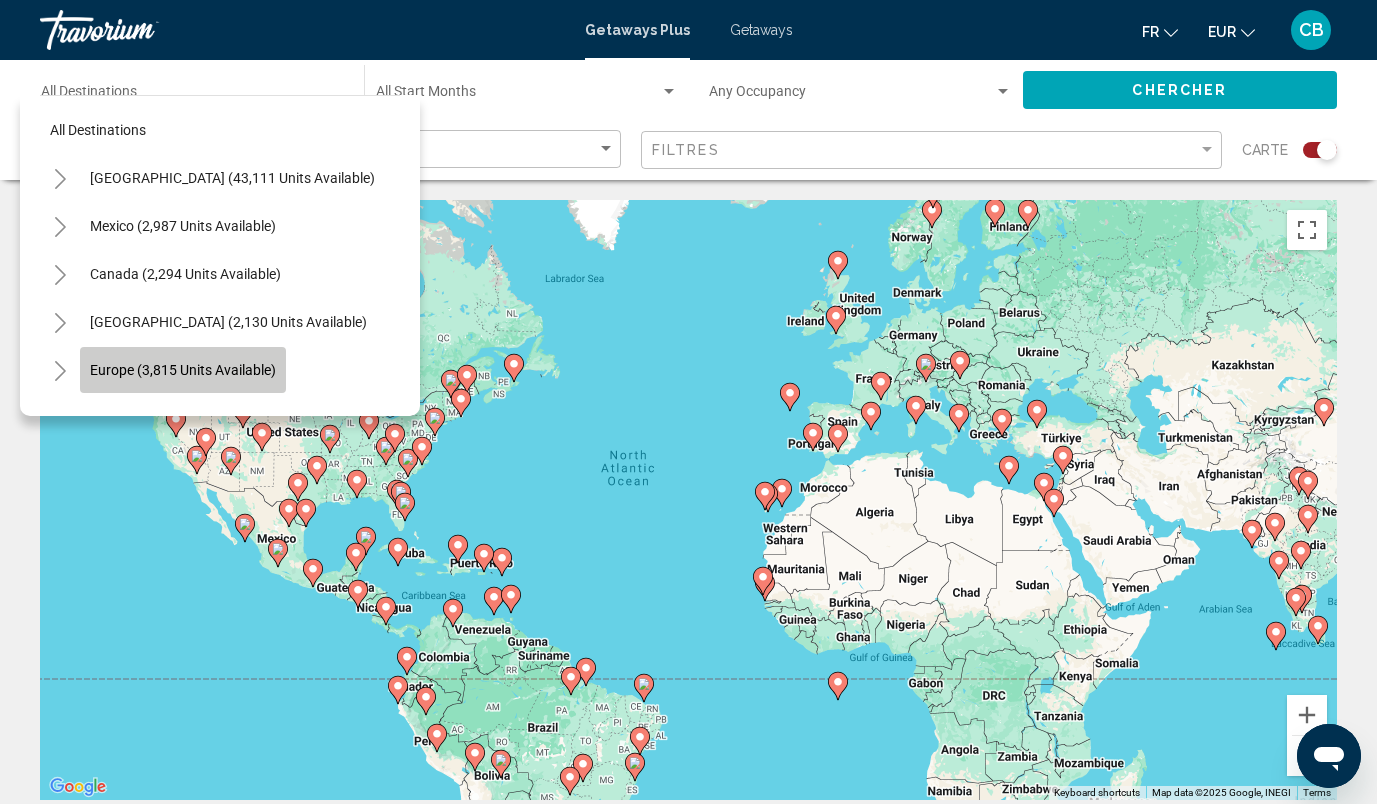 click on "Europe (3,815 units available)" 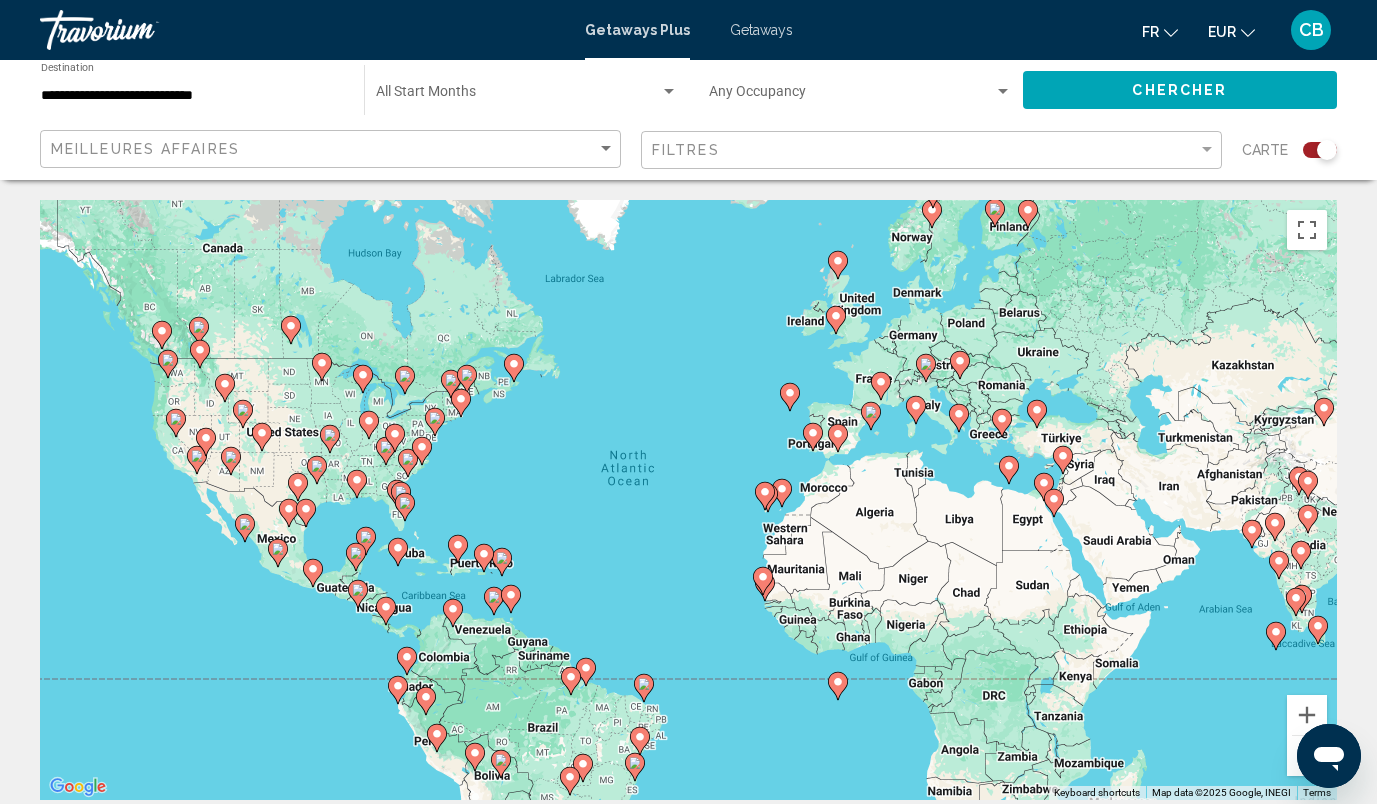 click on "Start Month All Start Months" 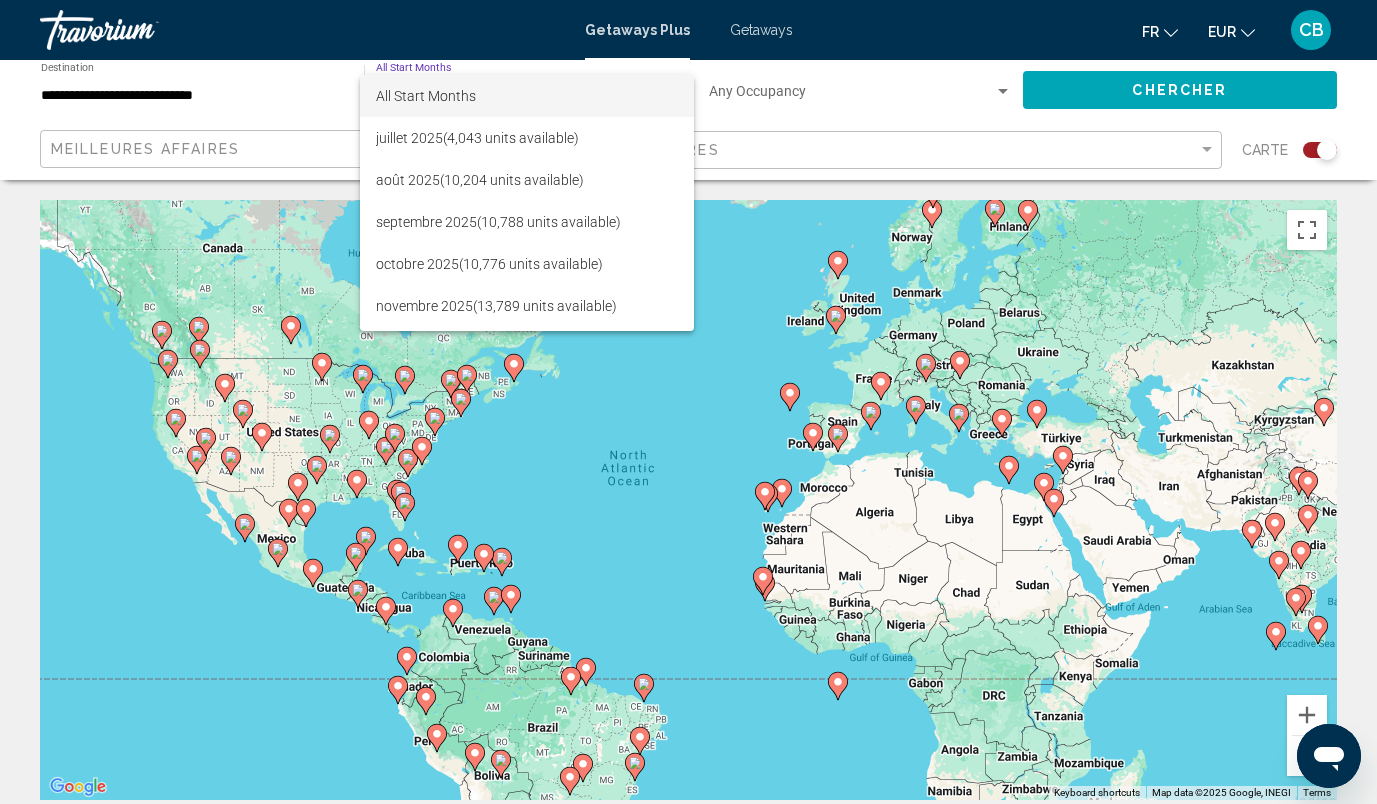 click at bounding box center [688, 402] 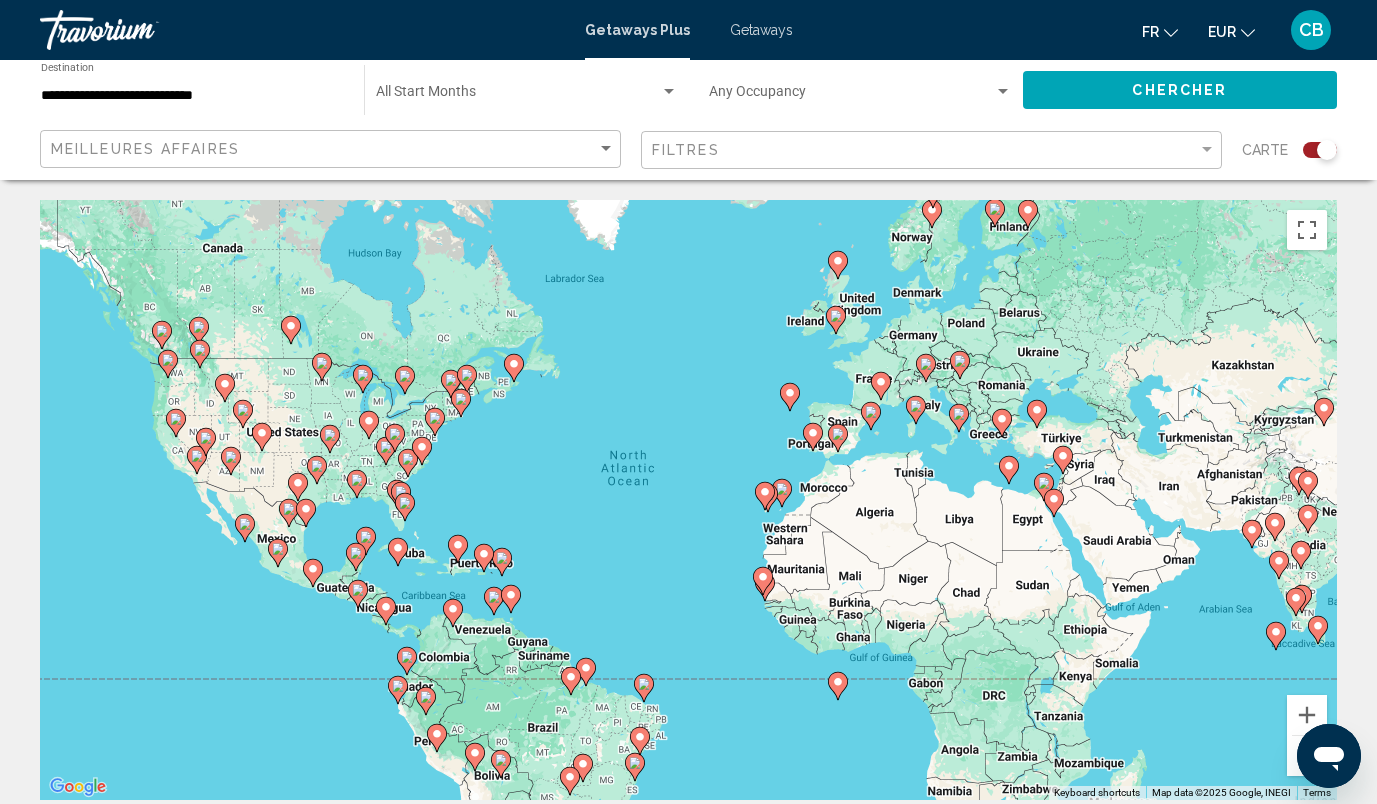 click on "**********" 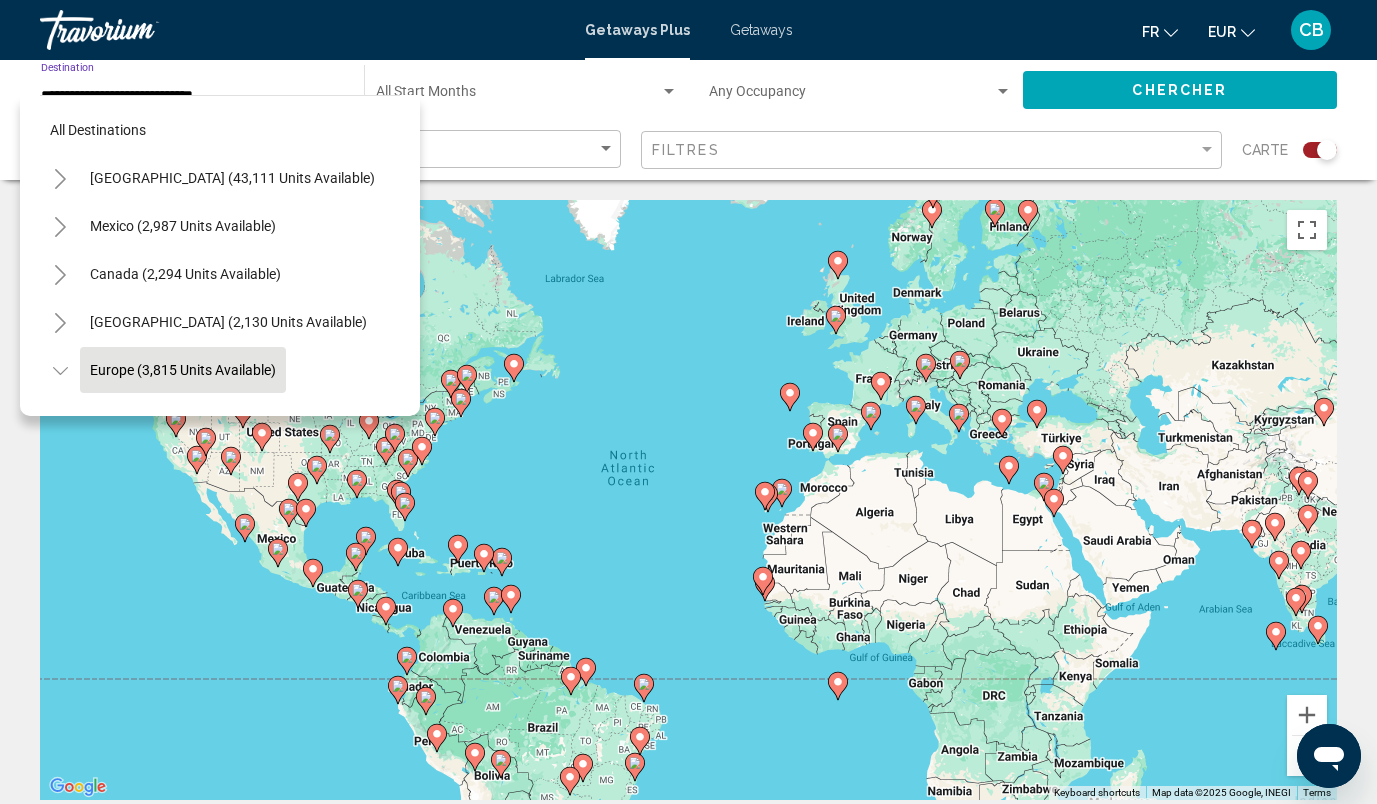 scroll, scrollTop: 126, scrollLeft: 0, axis: vertical 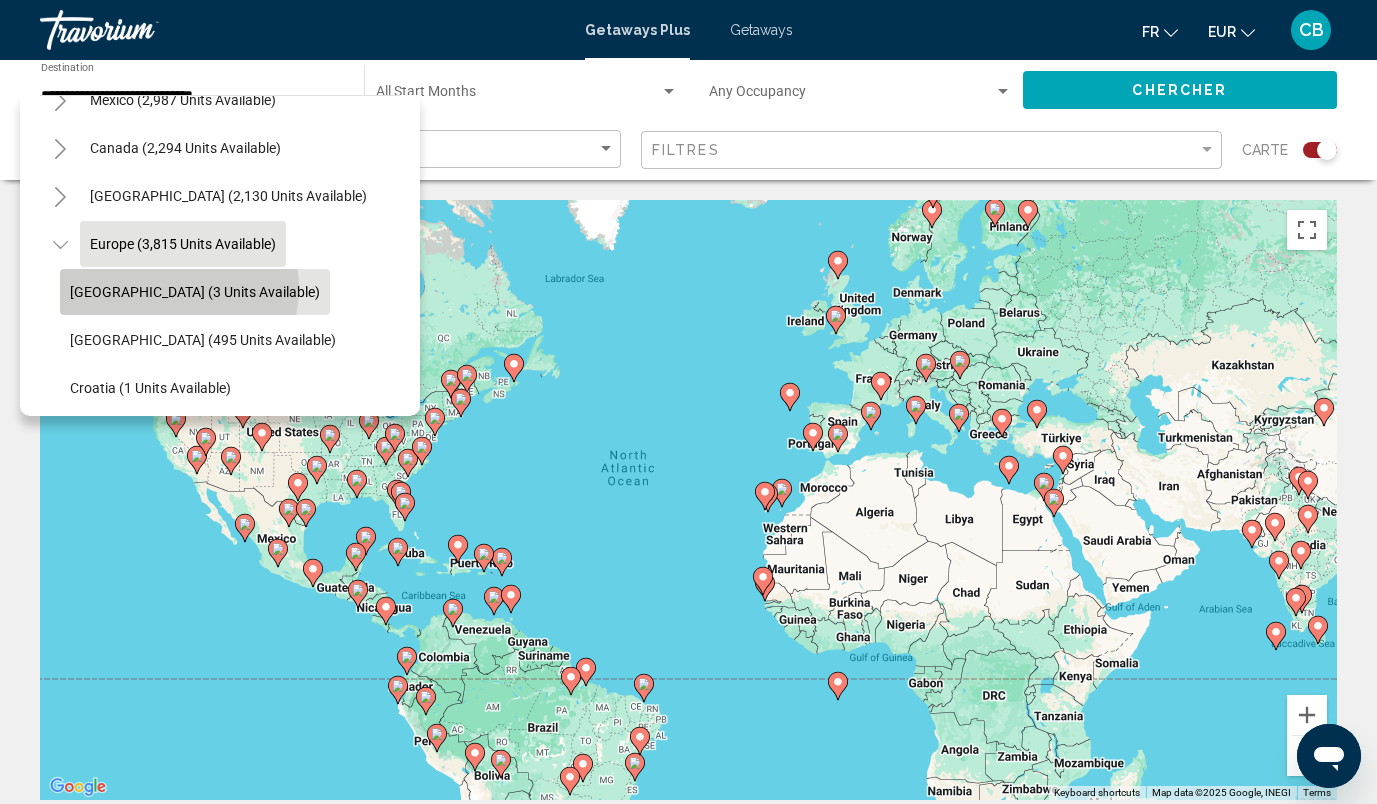 click on "[GEOGRAPHIC_DATA] (3 units available)" 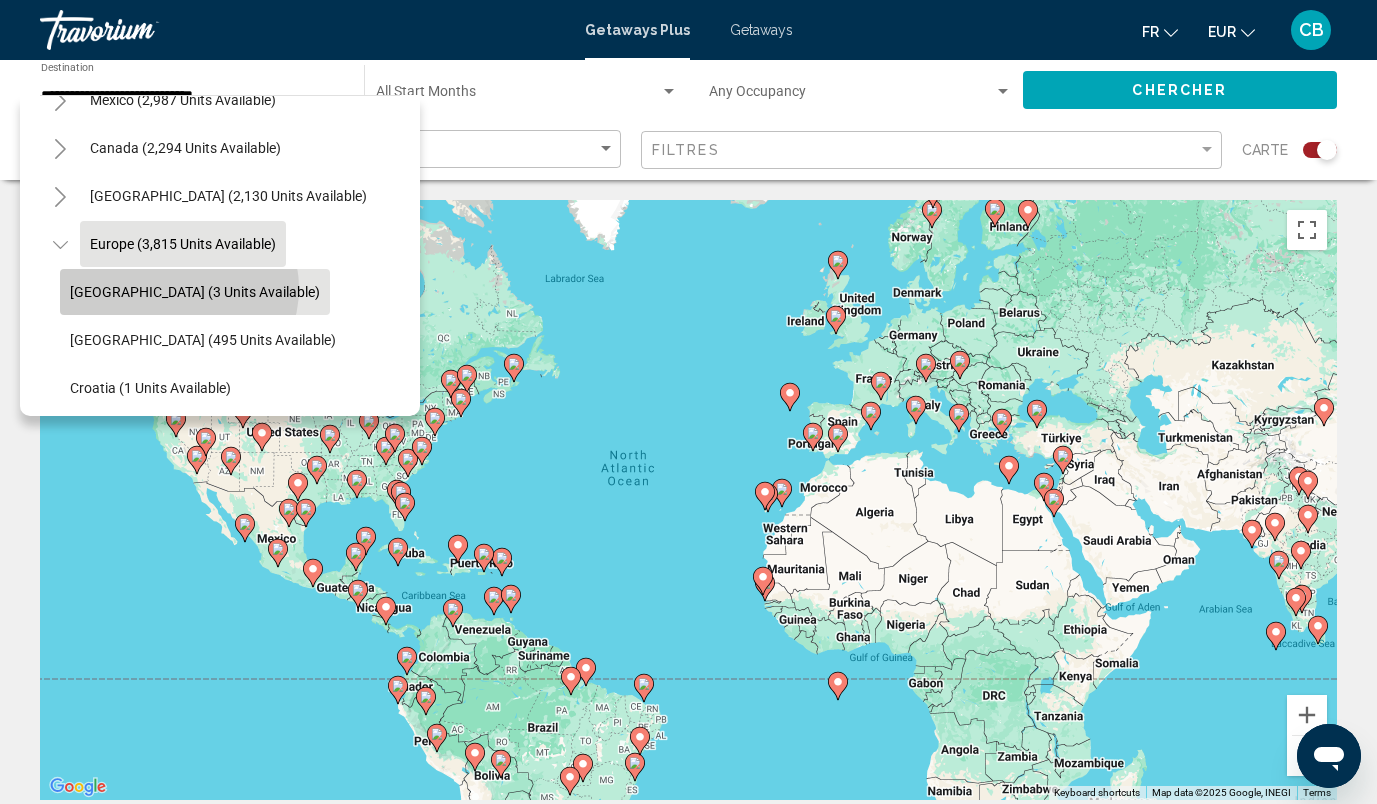 type on "**********" 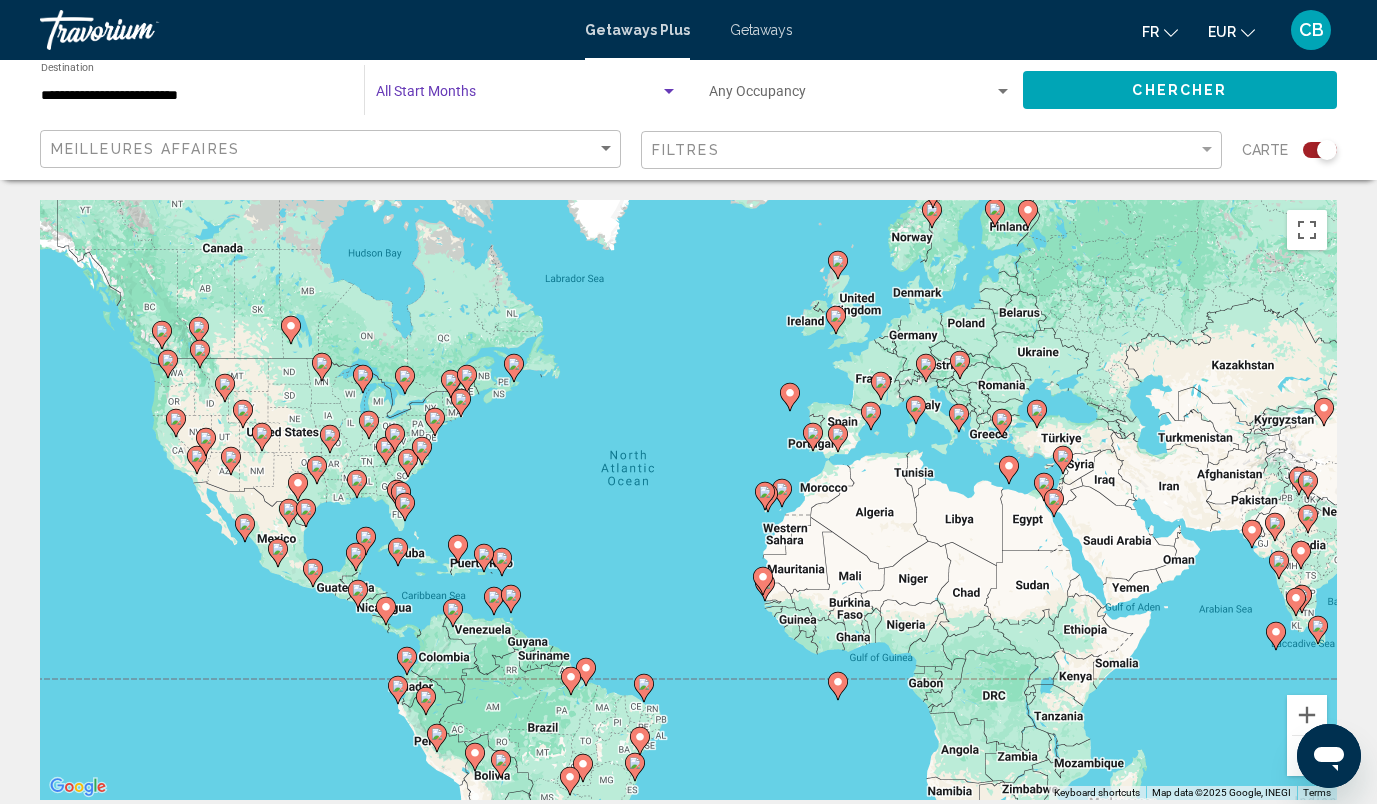 click at bounding box center [518, 96] 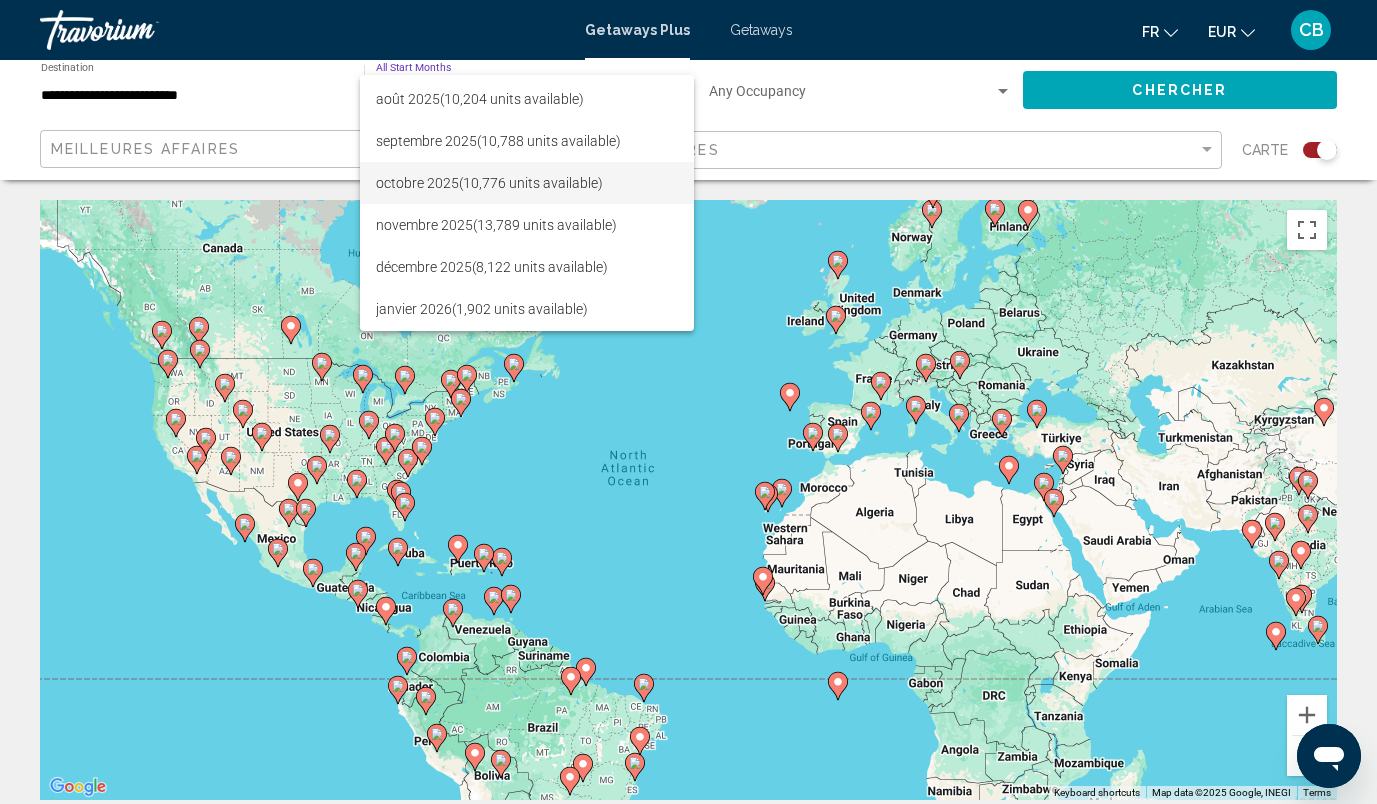scroll, scrollTop: 88, scrollLeft: 0, axis: vertical 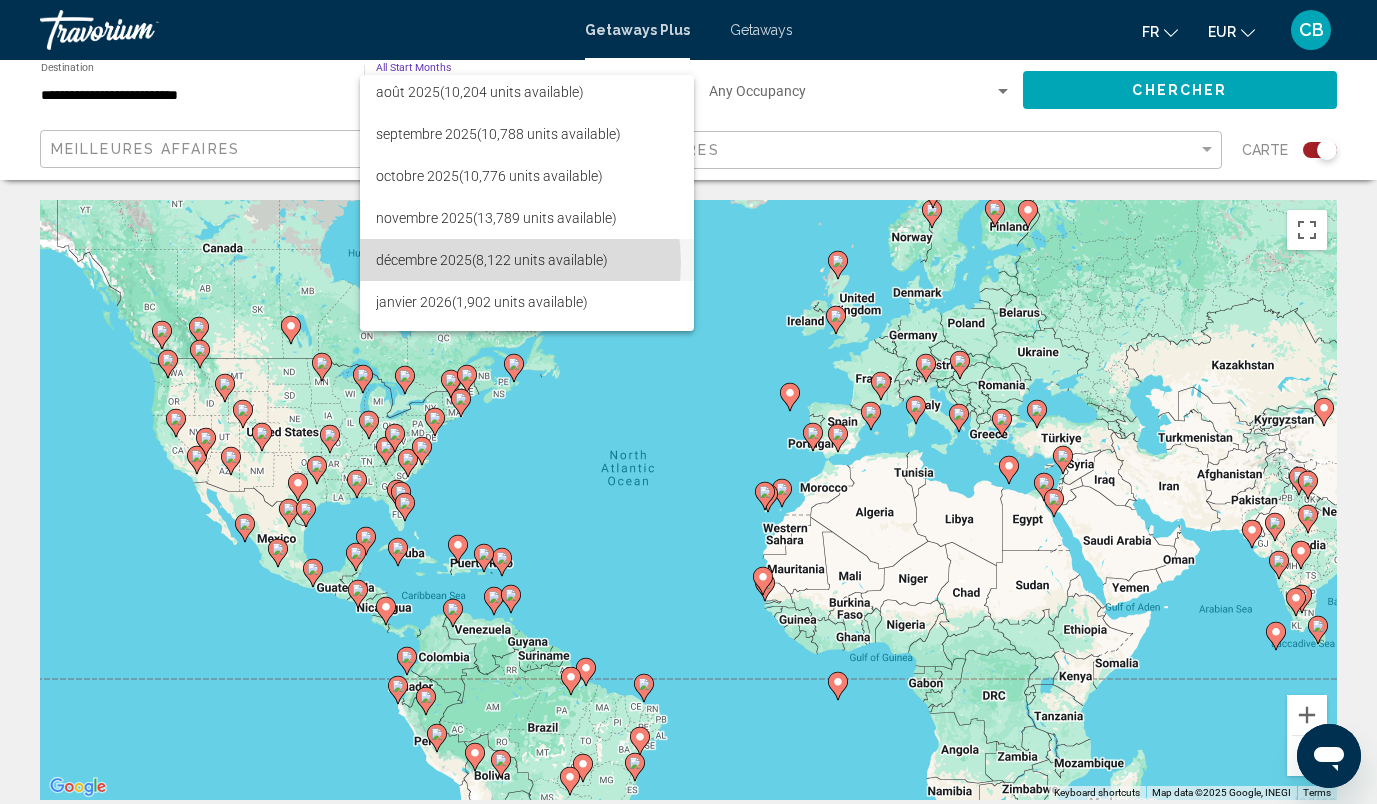 click on "décembre 2025  (8,122 units available)" at bounding box center [527, 260] 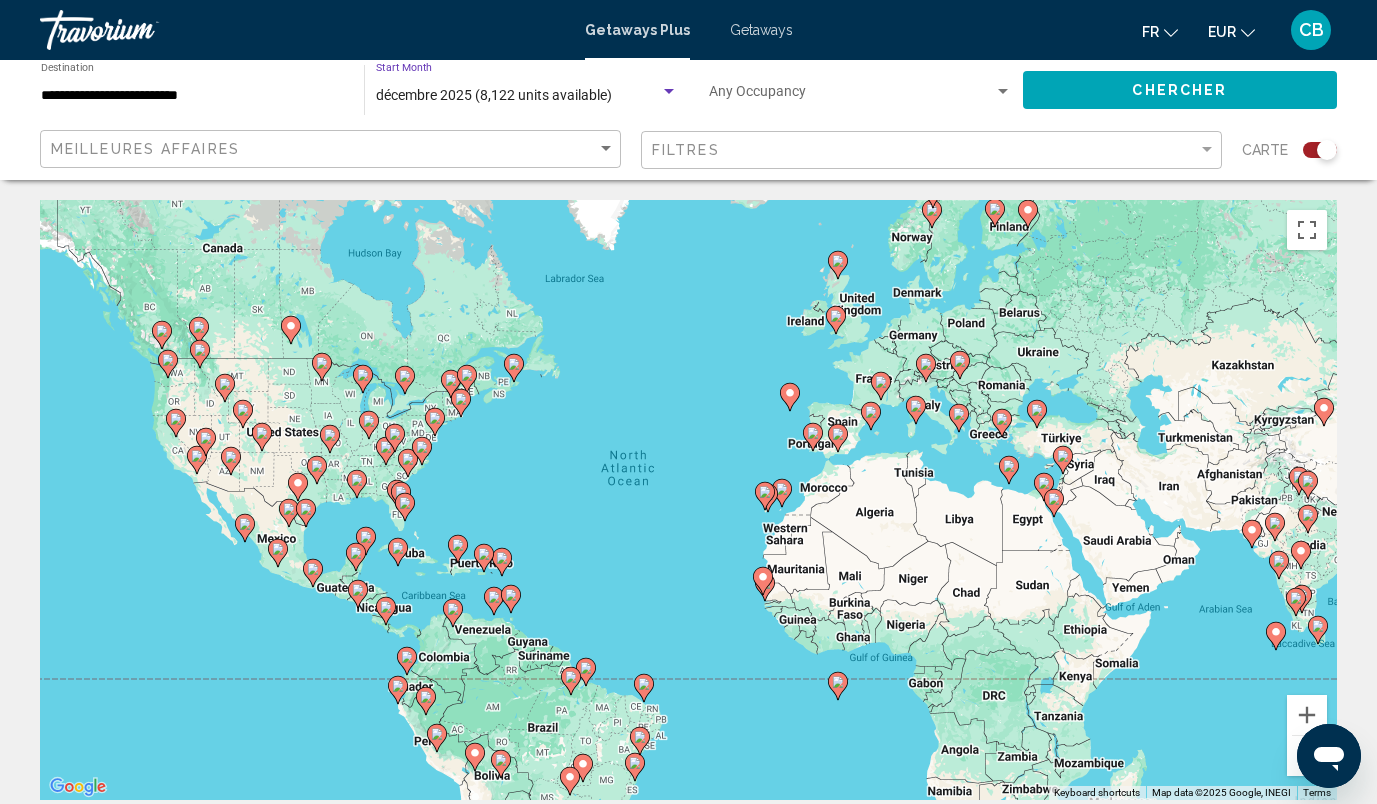 click on "décembre 2025 (8,122 units available)" at bounding box center [494, 95] 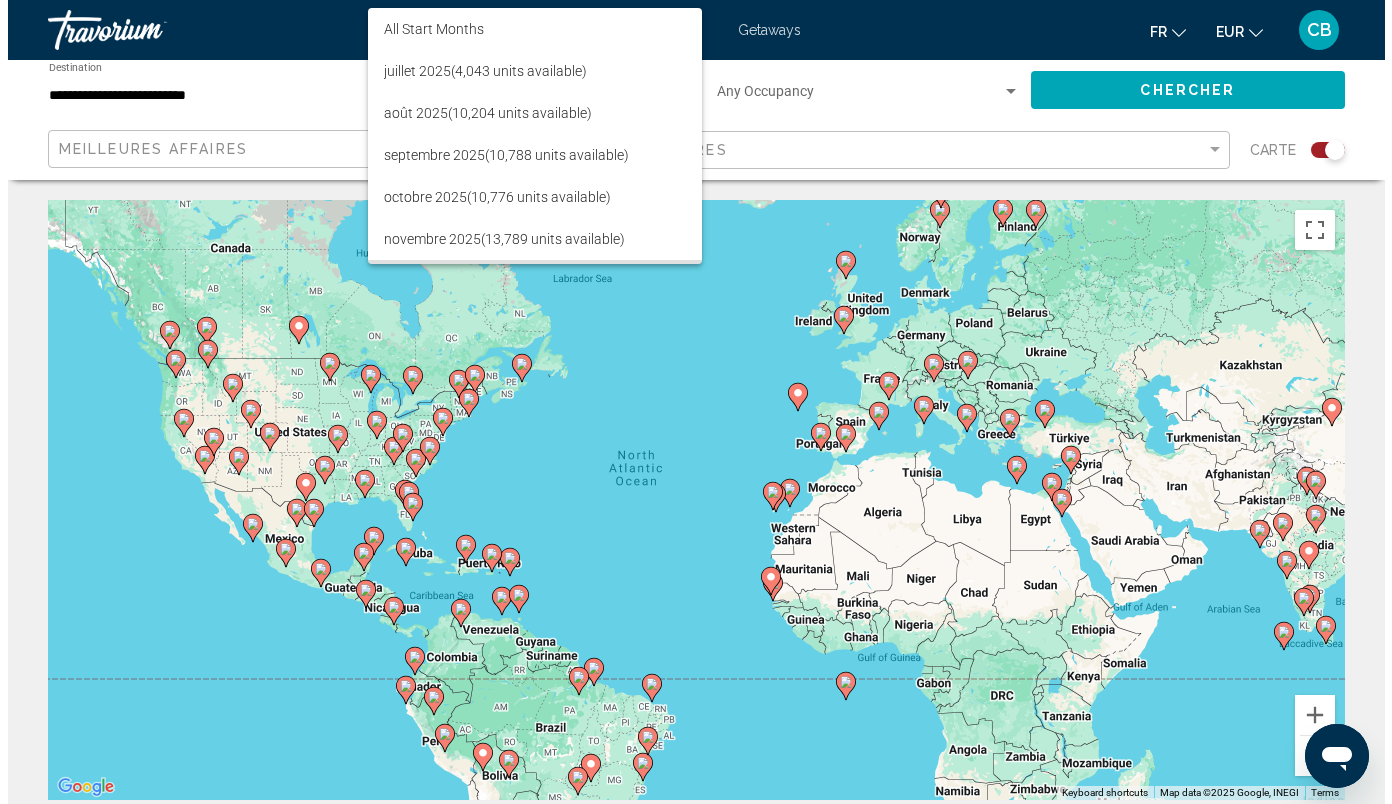 scroll, scrollTop: 185, scrollLeft: 0, axis: vertical 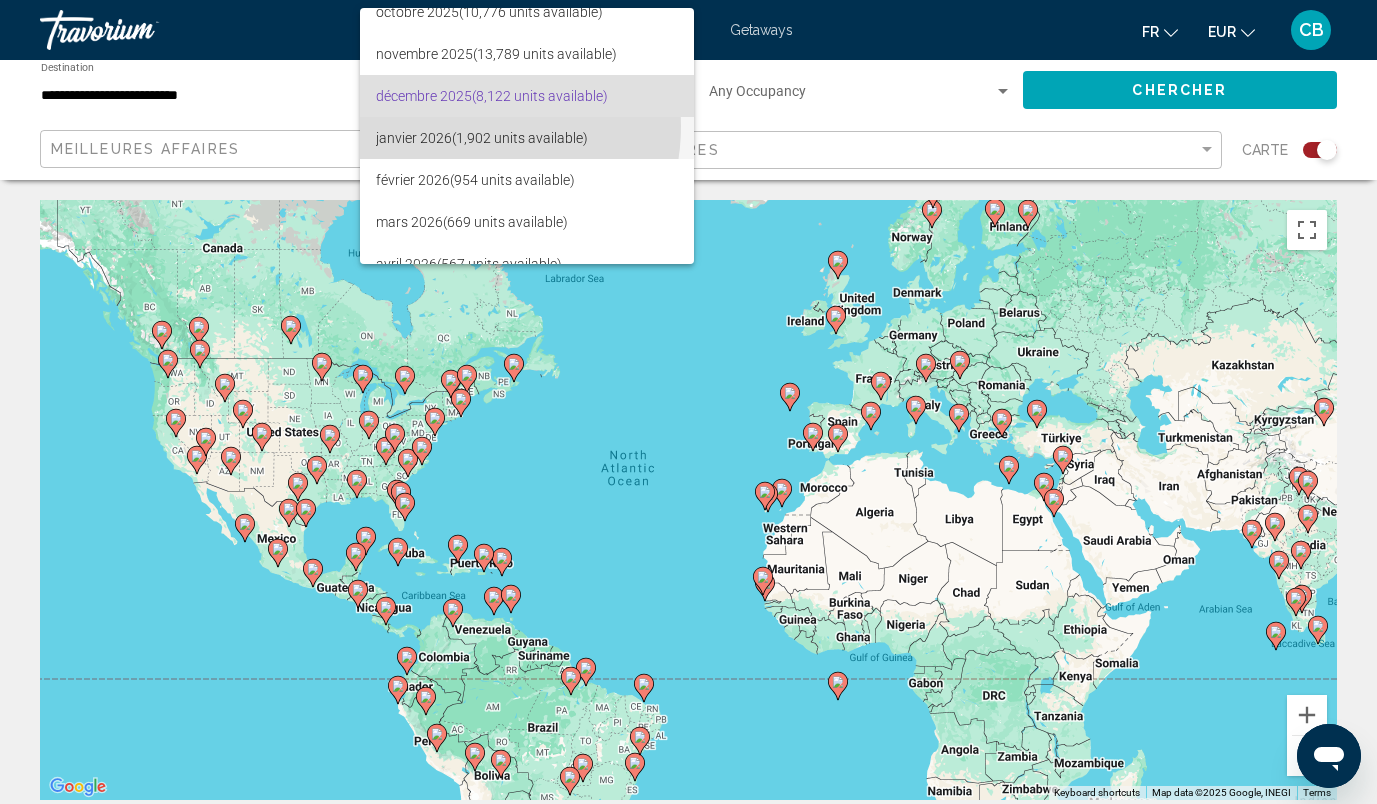 click on "janvier 2026  (1,902 units available)" at bounding box center [527, 138] 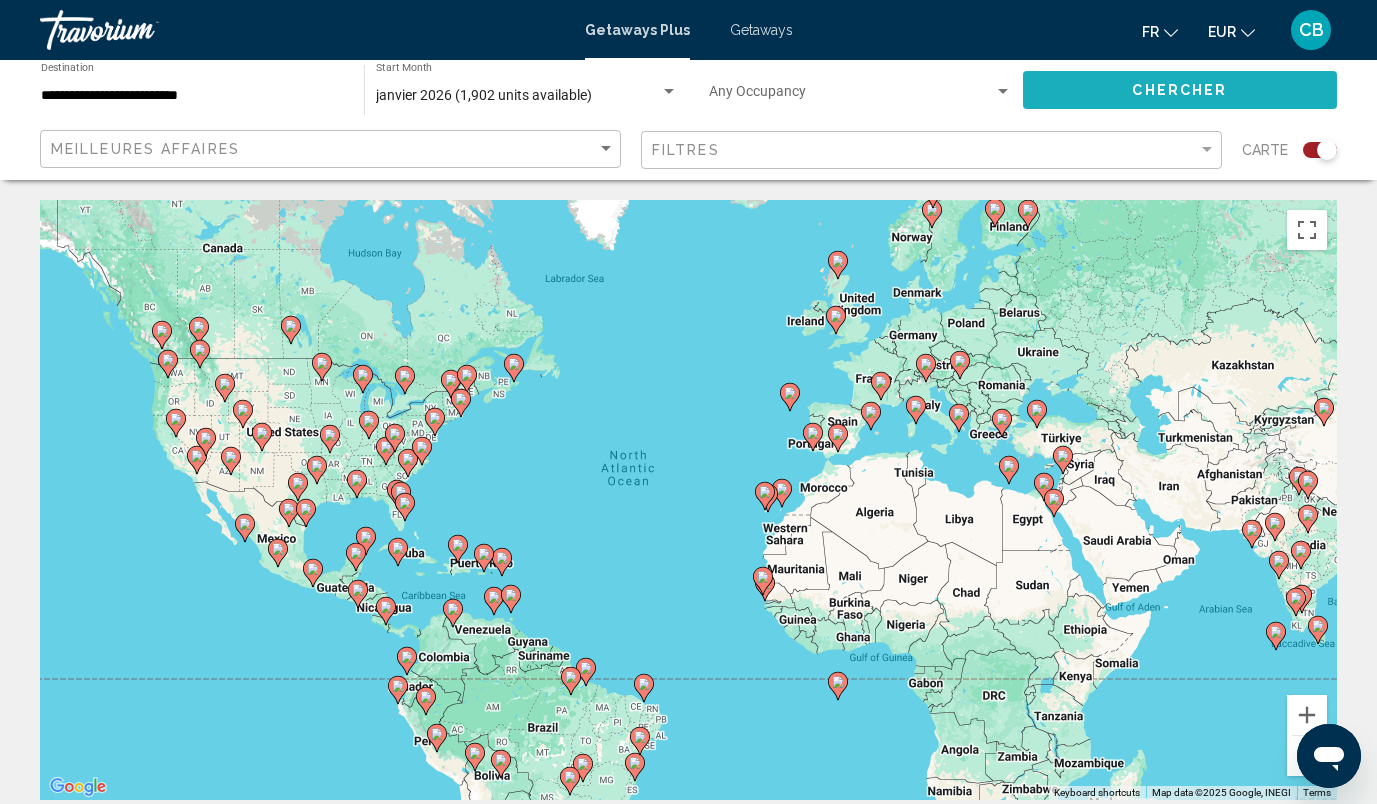 click on "Chercher" 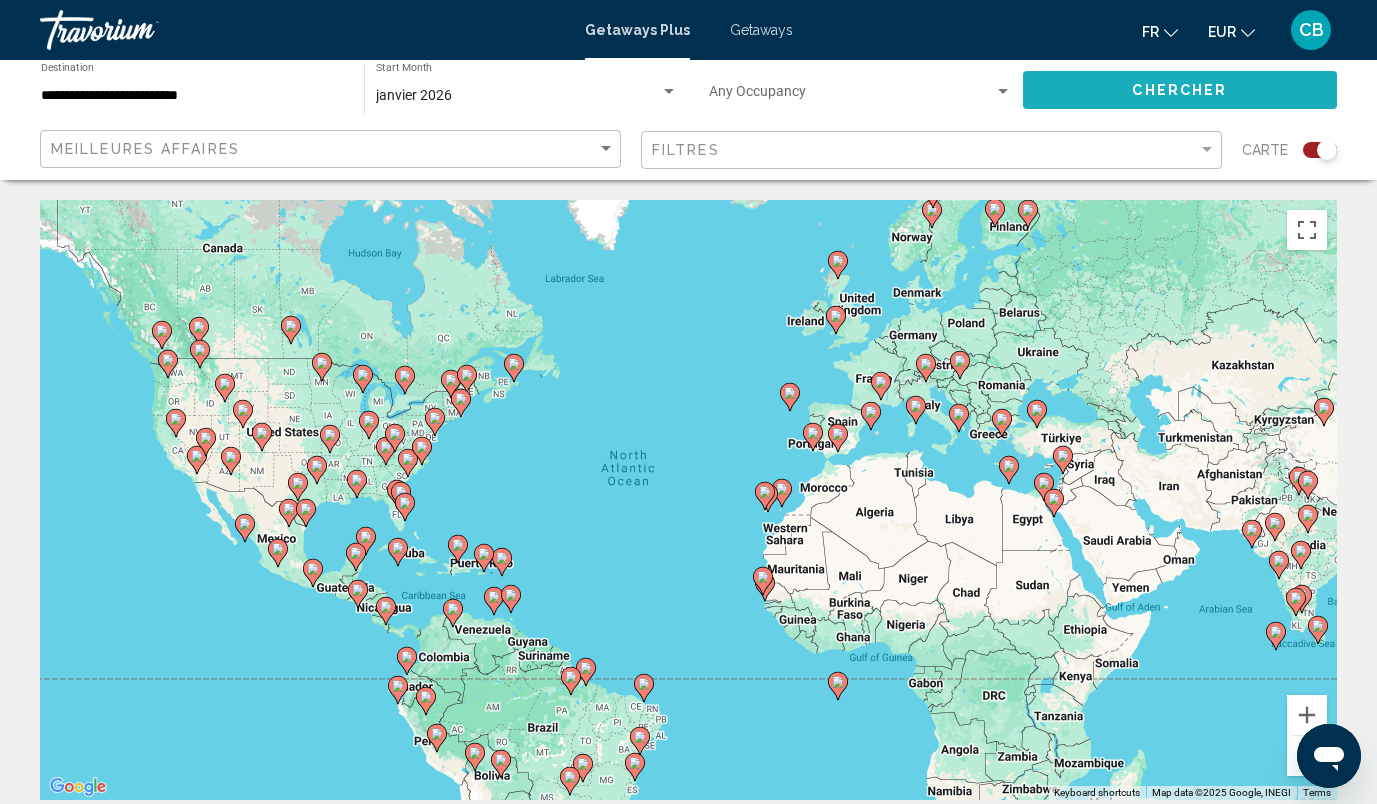click on "Chercher" 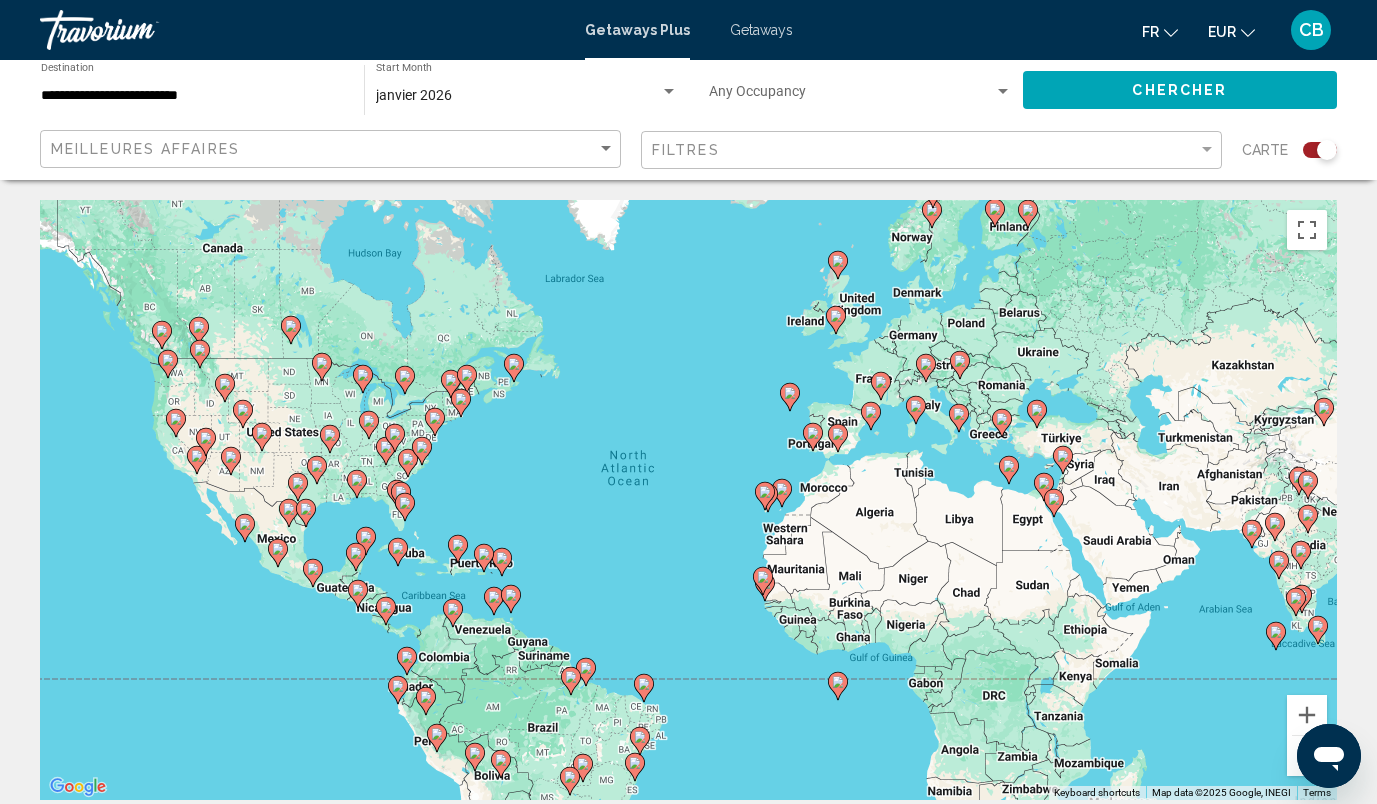 click 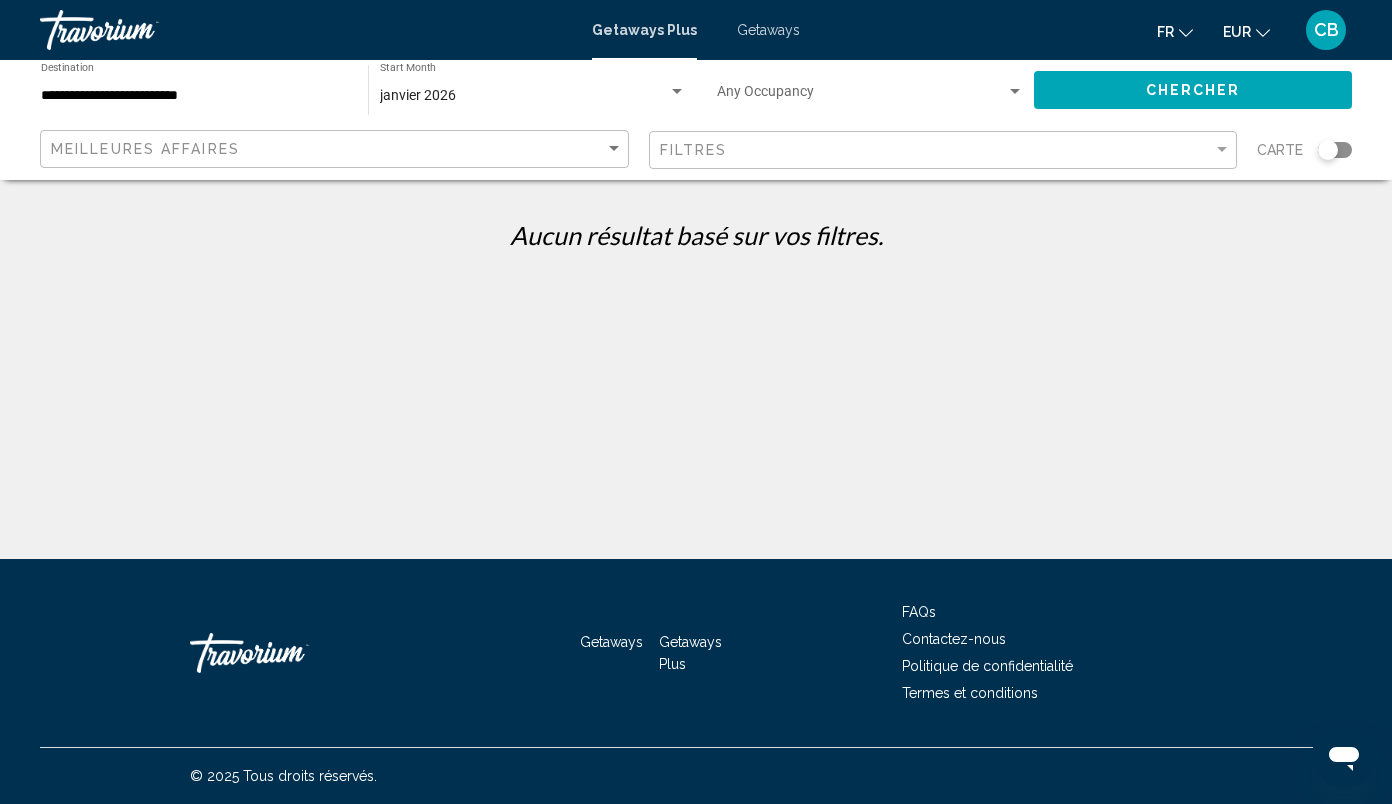 click on "janvier 2026 Start Month All Start Months" 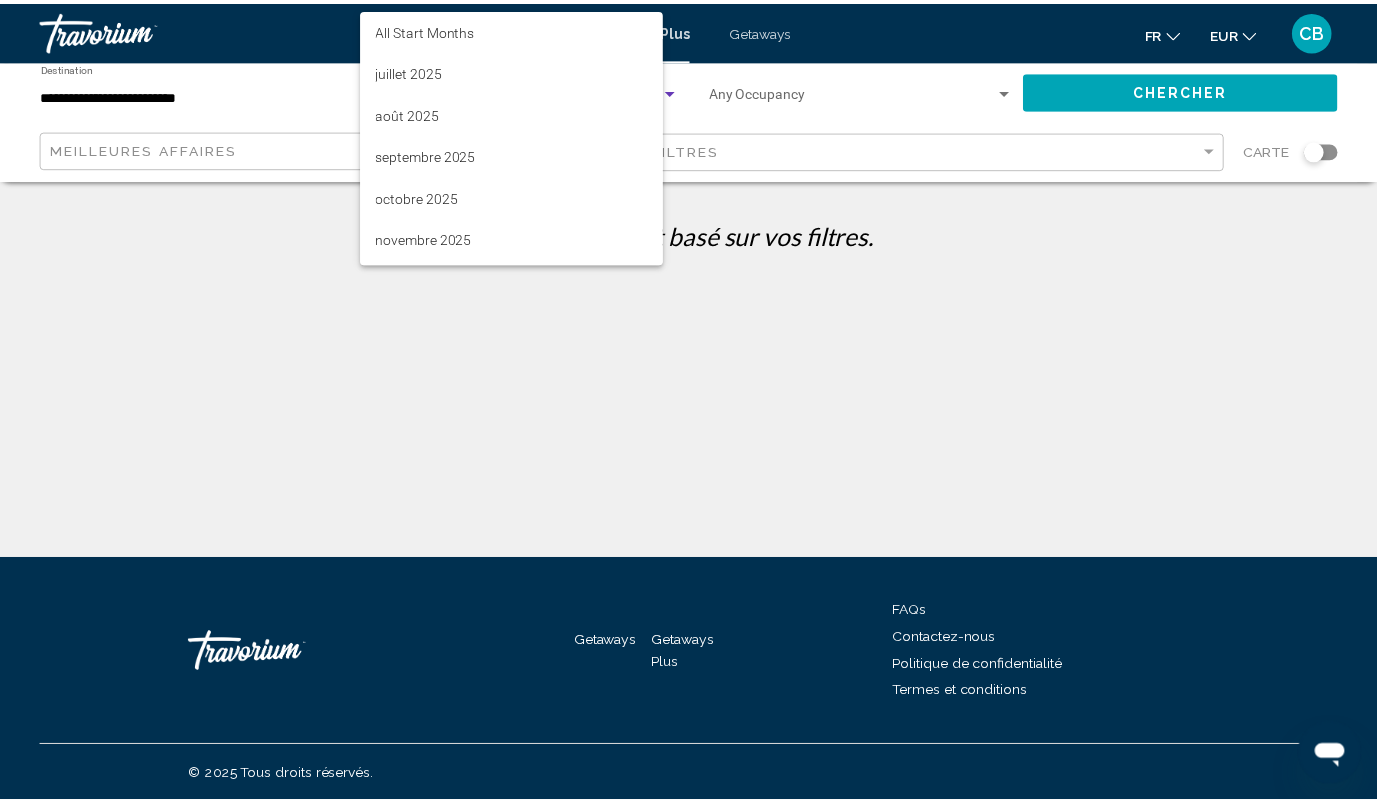 scroll, scrollTop: 227, scrollLeft: 0, axis: vertical 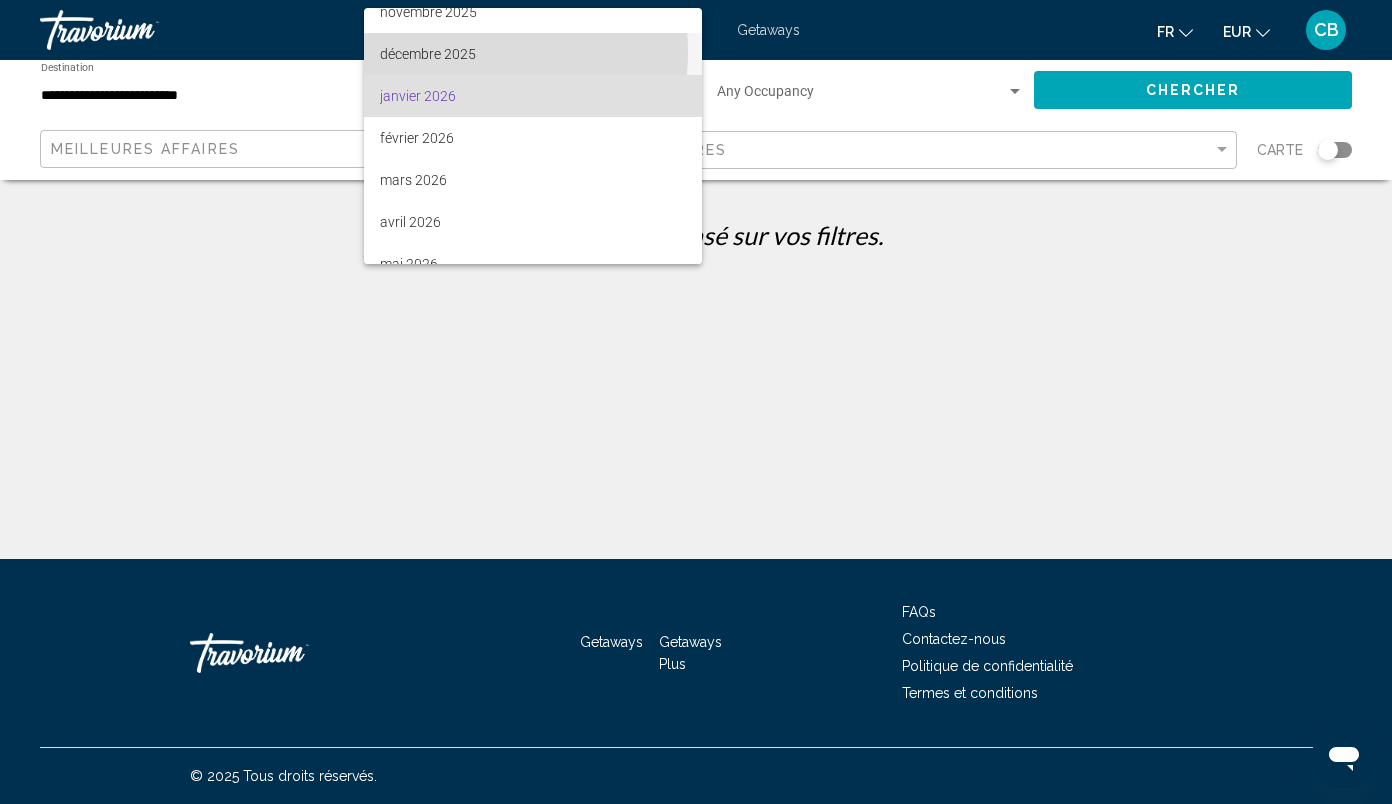 click on "décembre 2025" at bounding box center (533, 54) 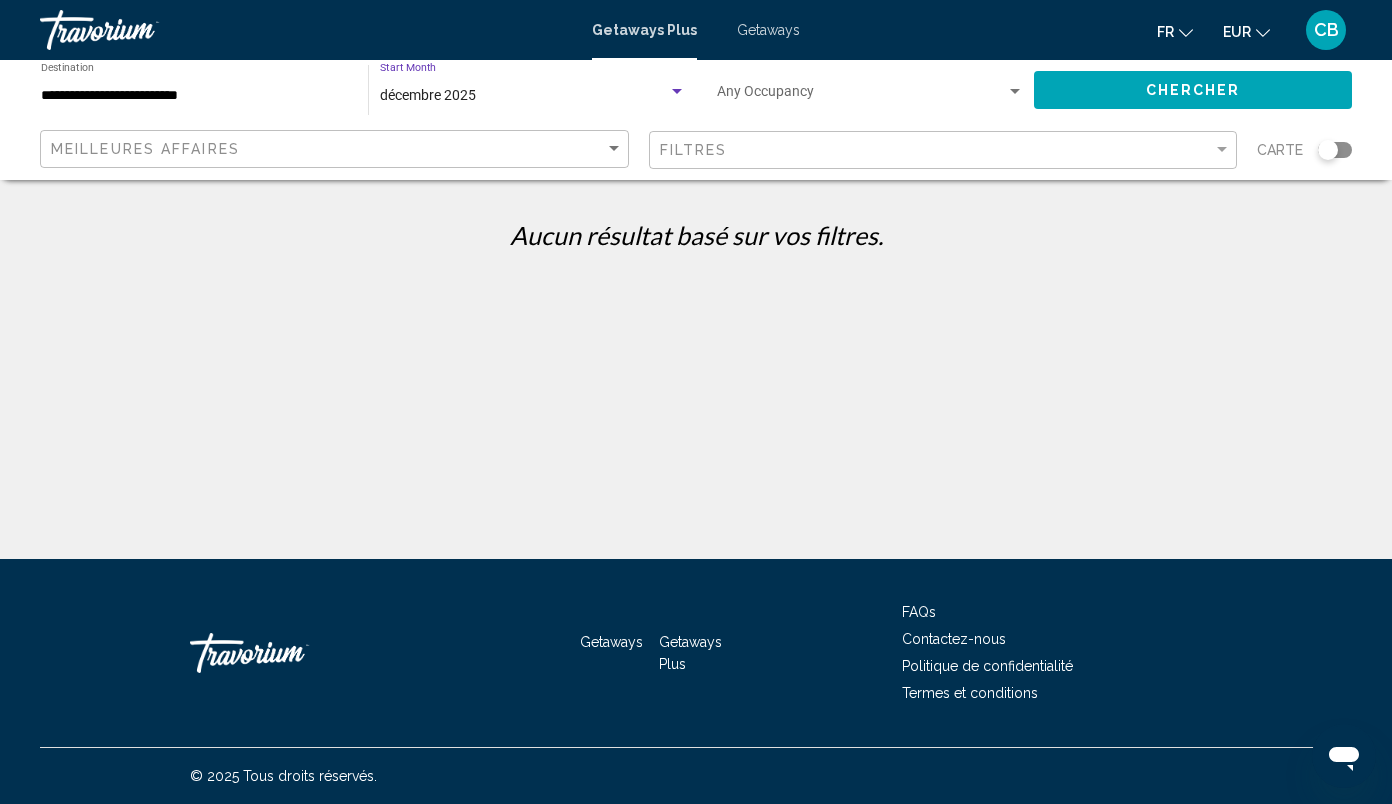 click on "Chercher" 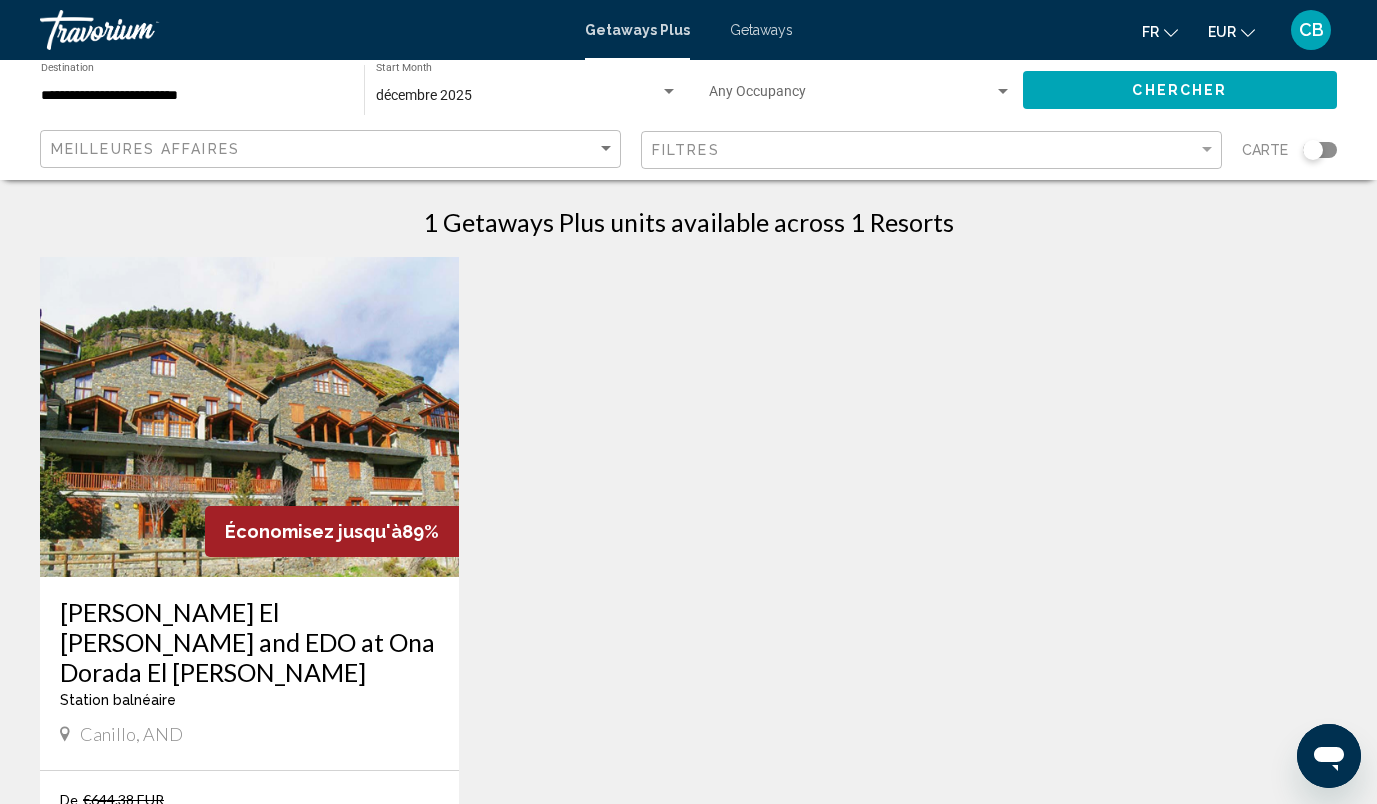 scroll, scrollTop: 0, scrollLeft: 0, axis: both 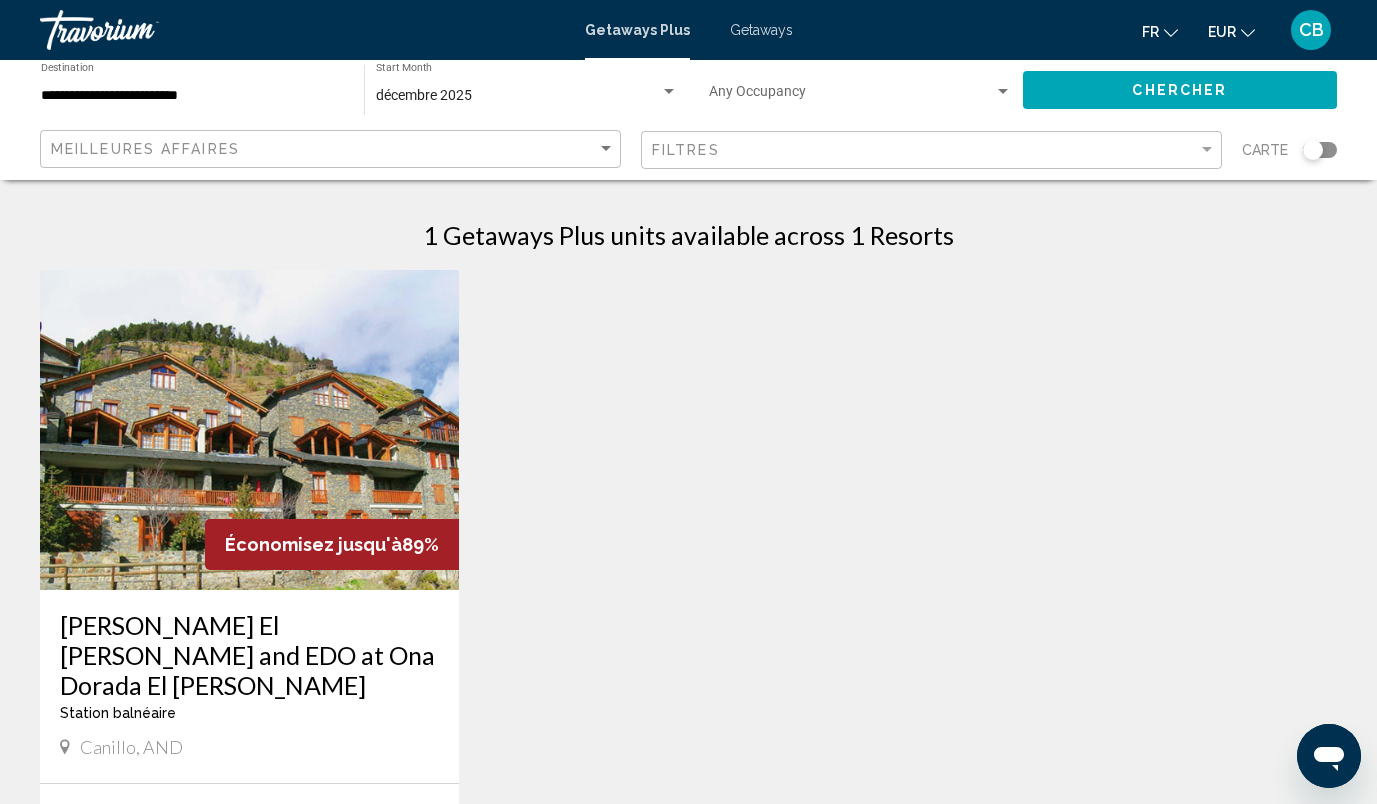 click on "Getaways" at bounding box center (761, 30) 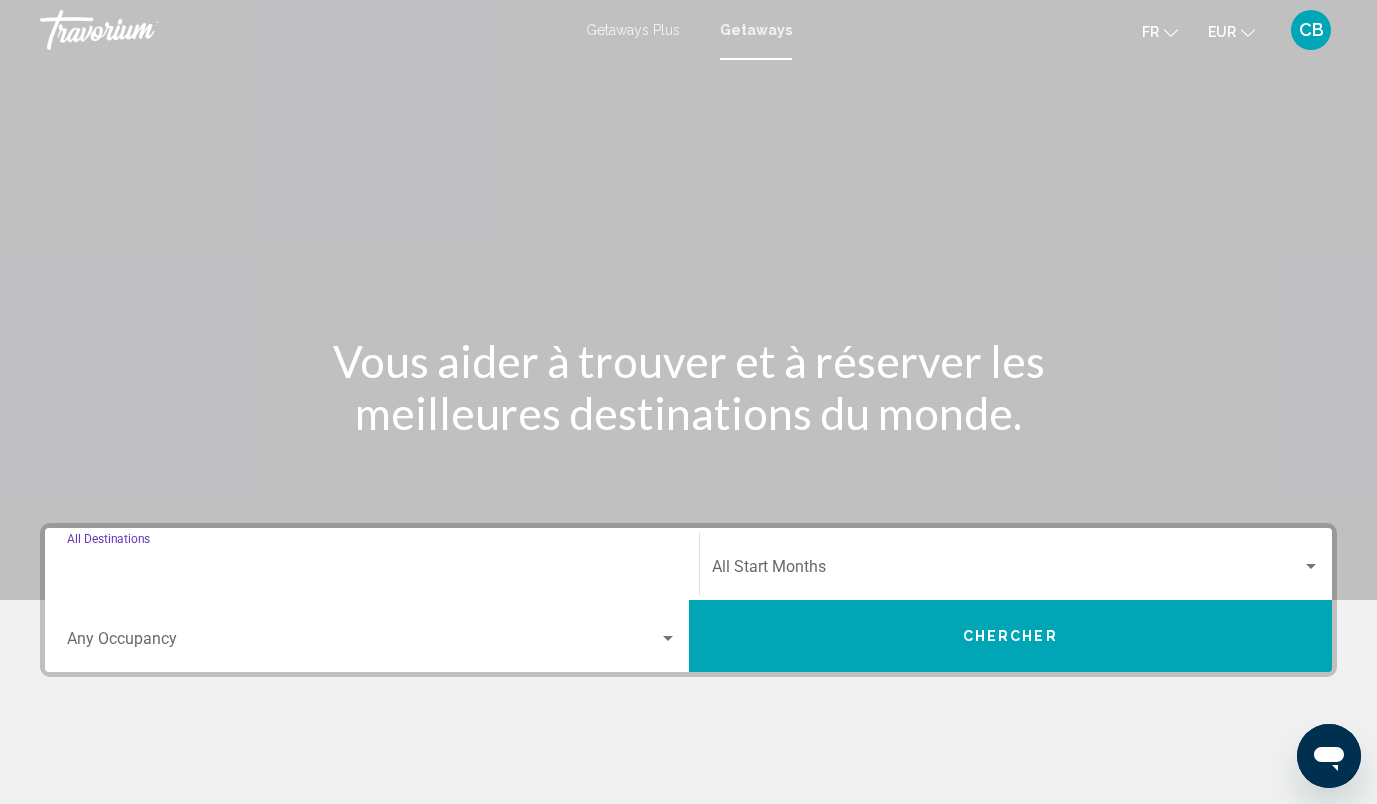 click on "Destination All Destinations" at bounding box center (372, 571) 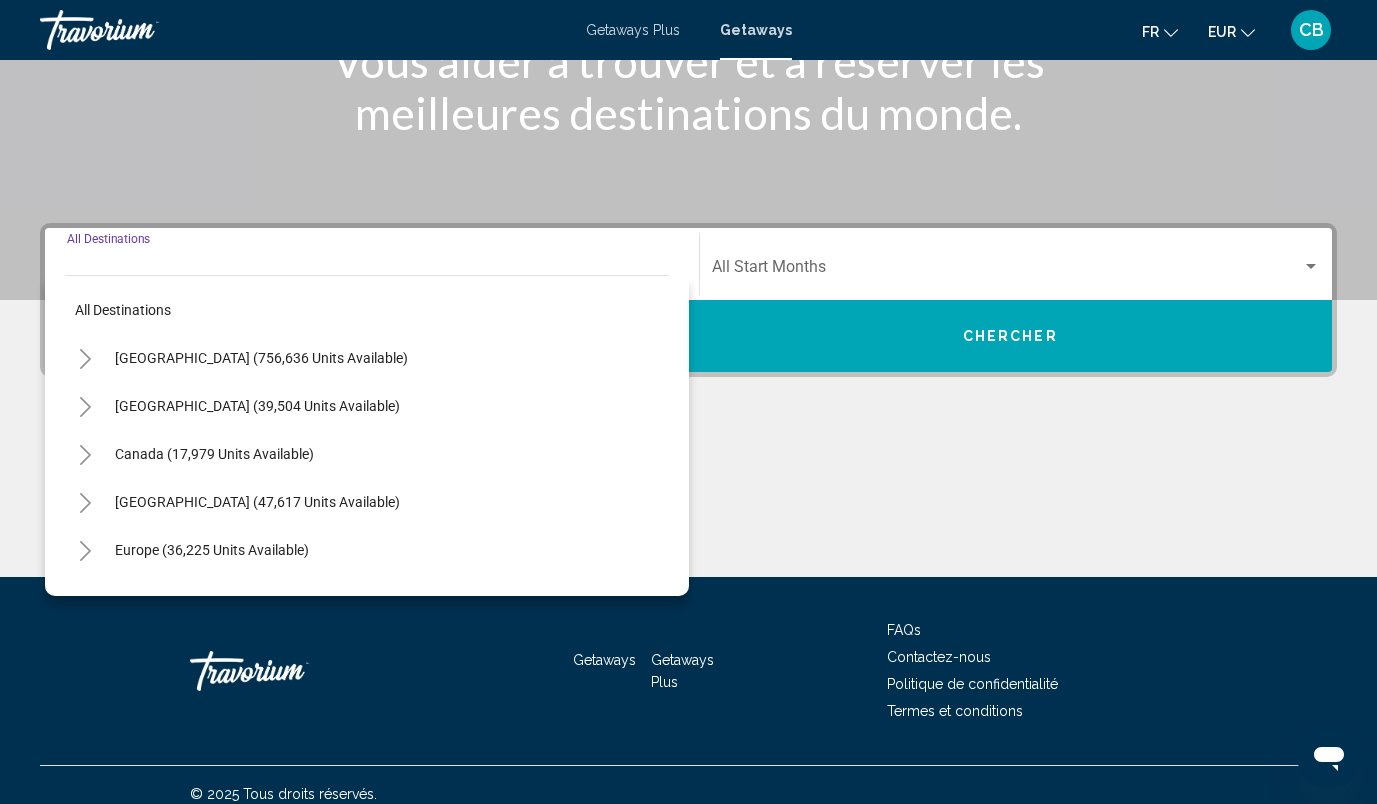 scroll, scrollTop: 318, scrollLeft: 0, axis: vertical 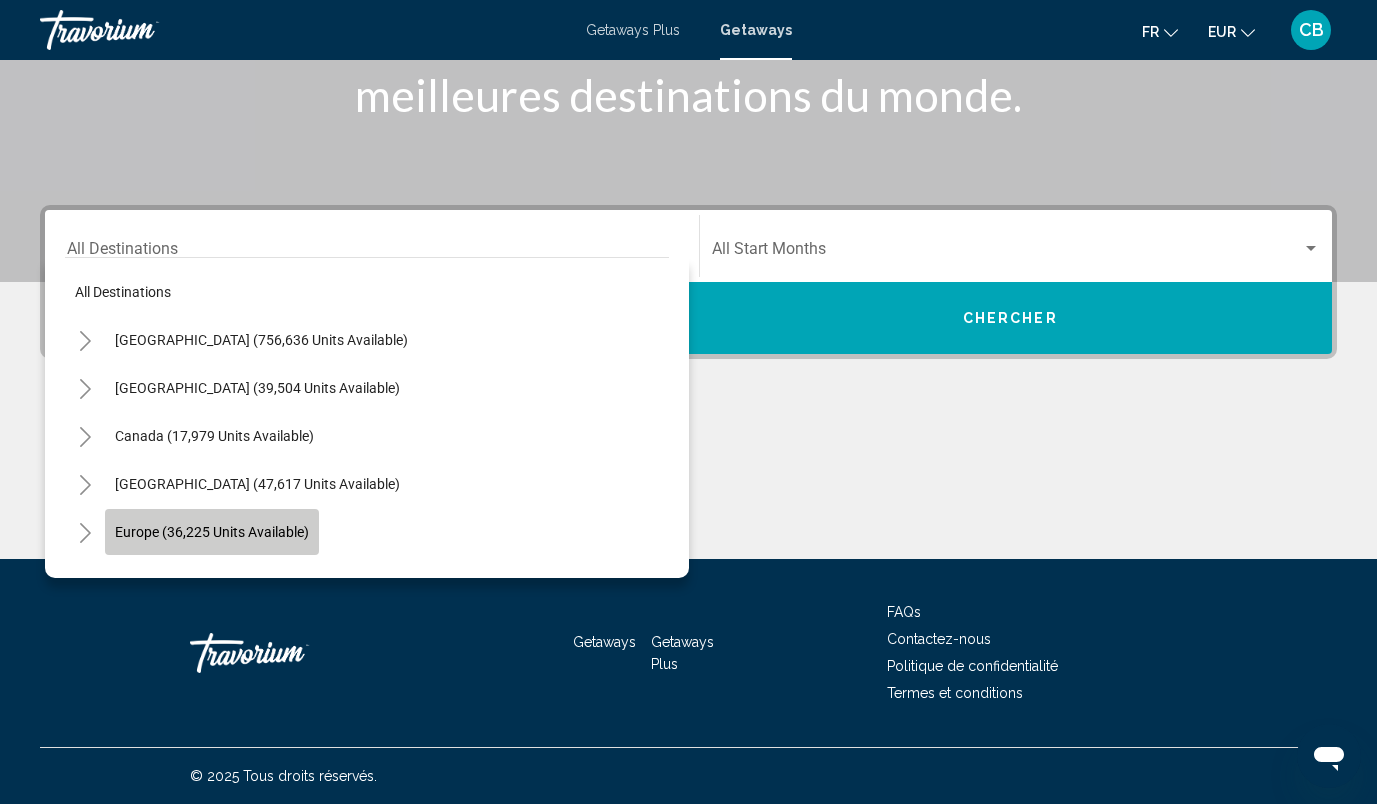 click on "Europe (36,225 units available)" 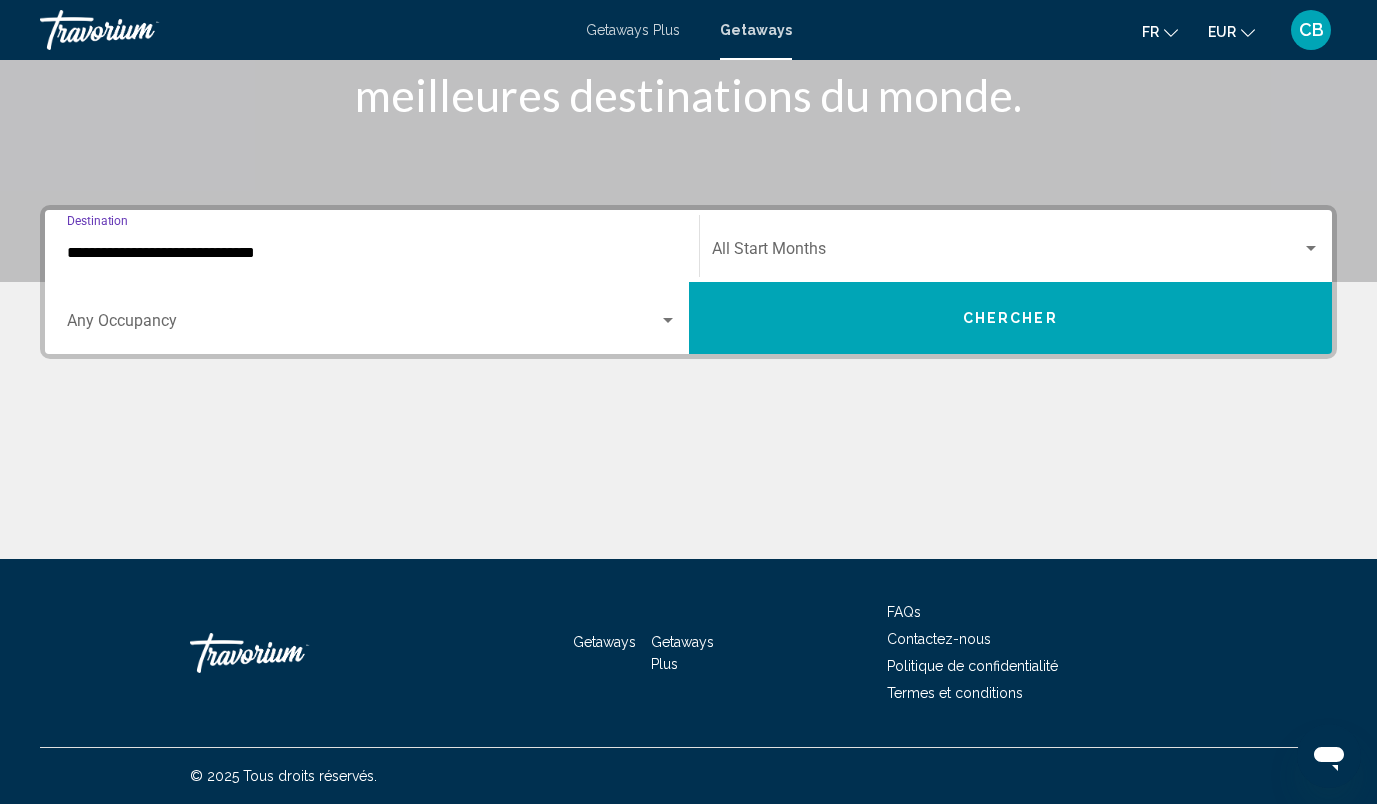 click on "**********" at bounding box center [372, 253] 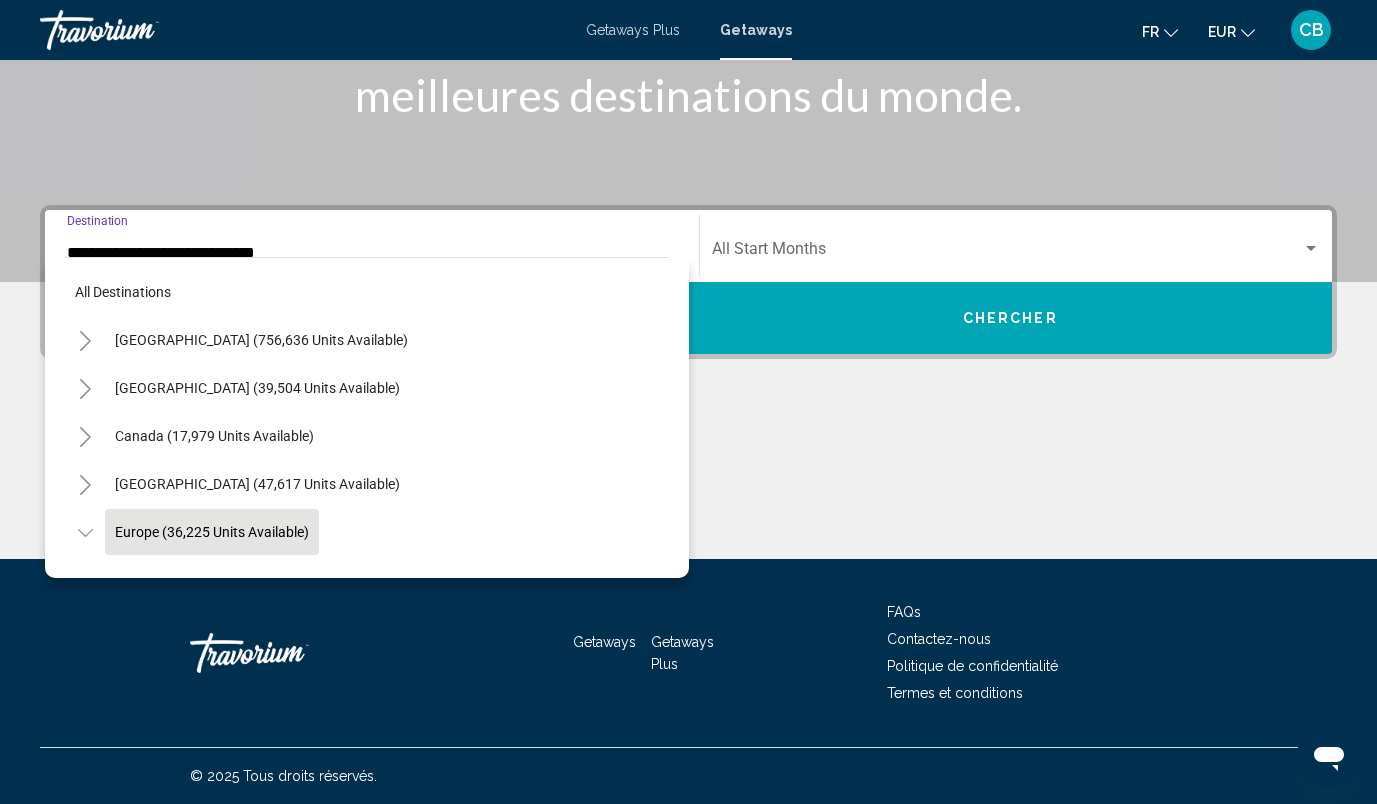 scroll, scrollTop: 119, scrollLeft: 0, axis: vertical 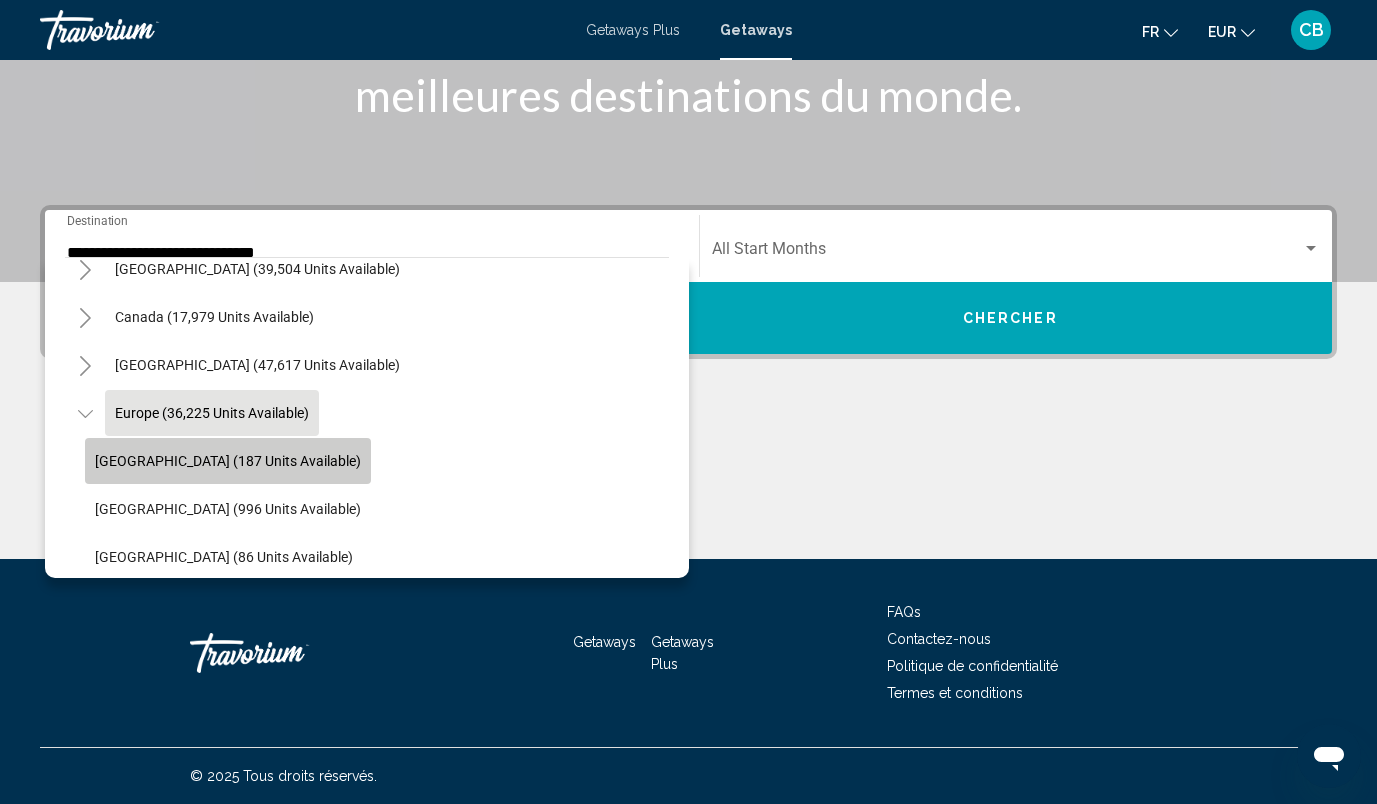 click on "[GEOGRAPHIC_DATA] (187 units available)" 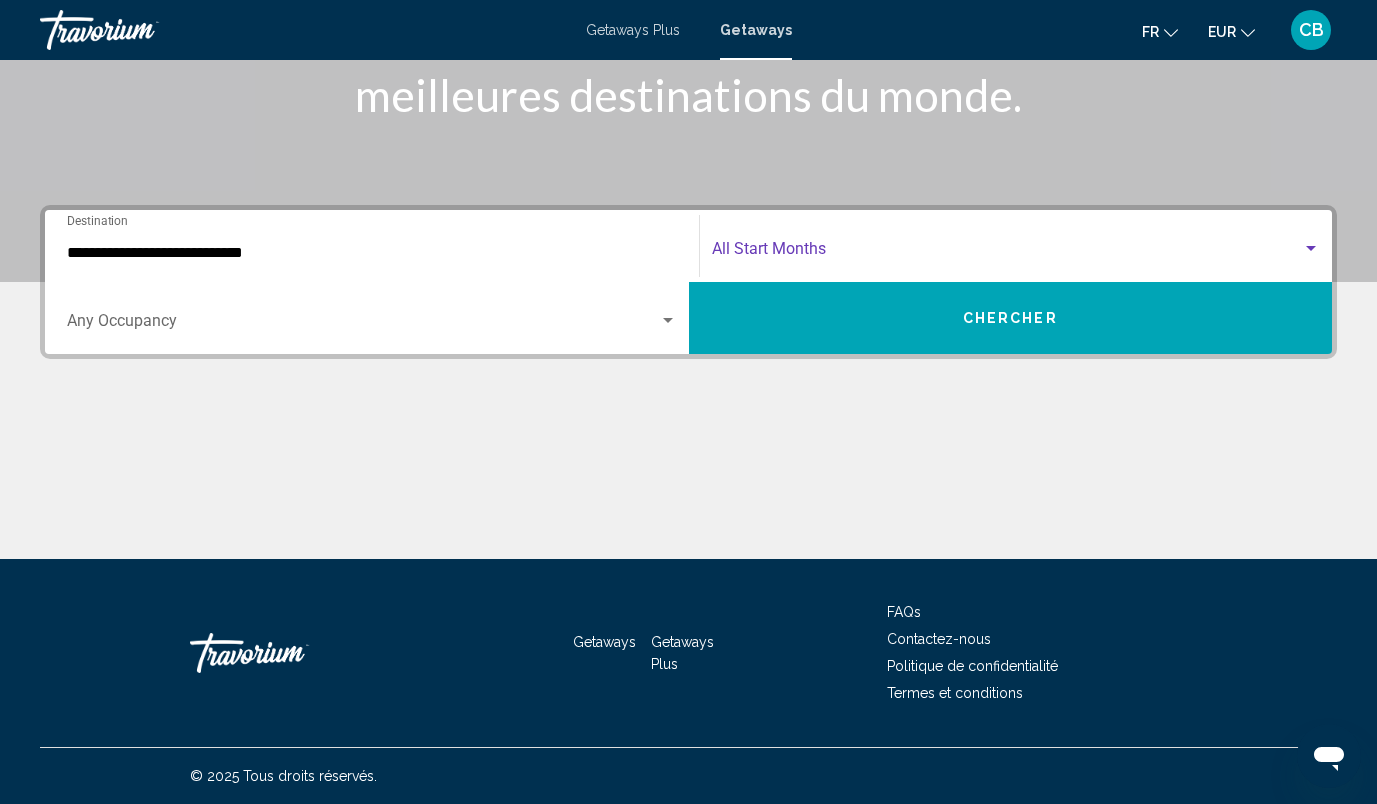 click at bounding box center (1007, 253) 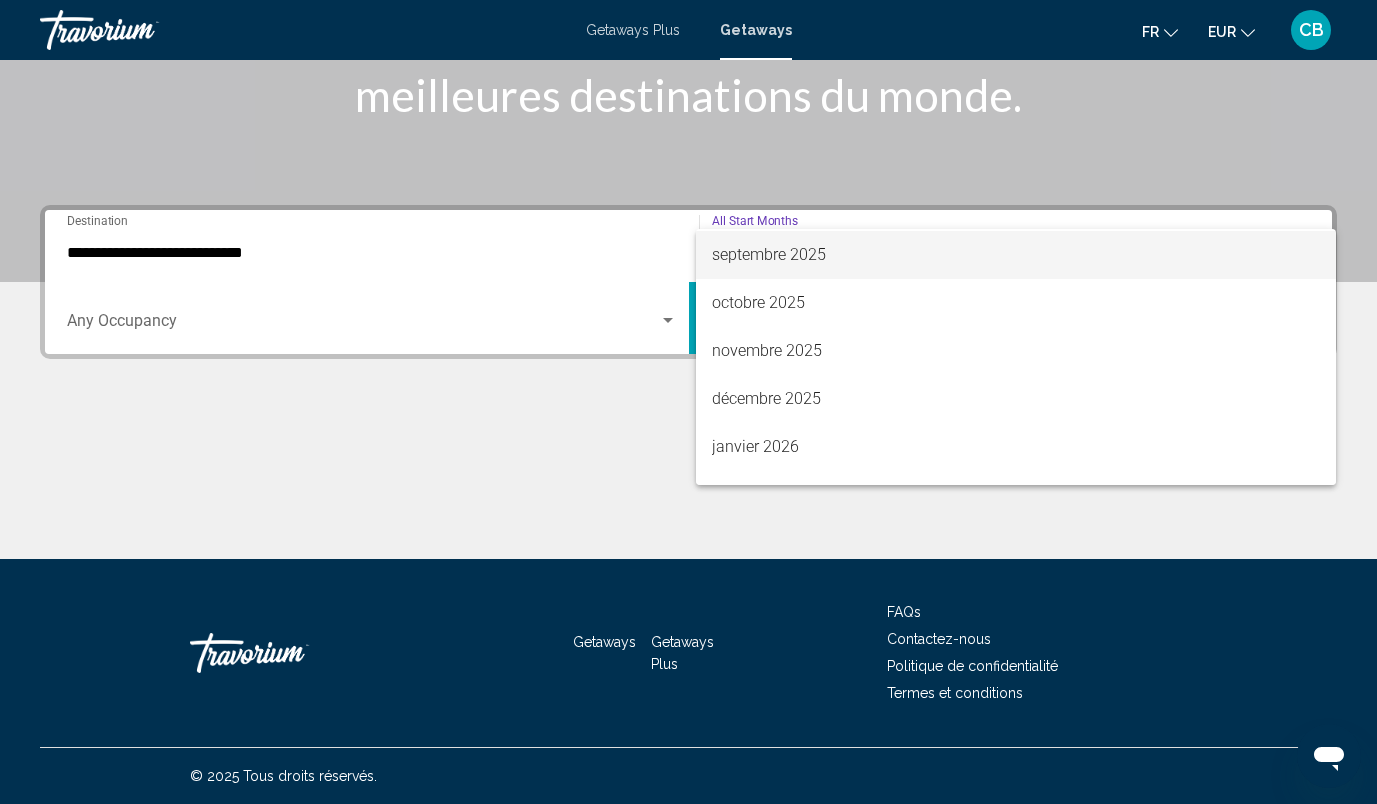 scroll, scrollTop: 160, scrollLeft: 0, axis: vertical 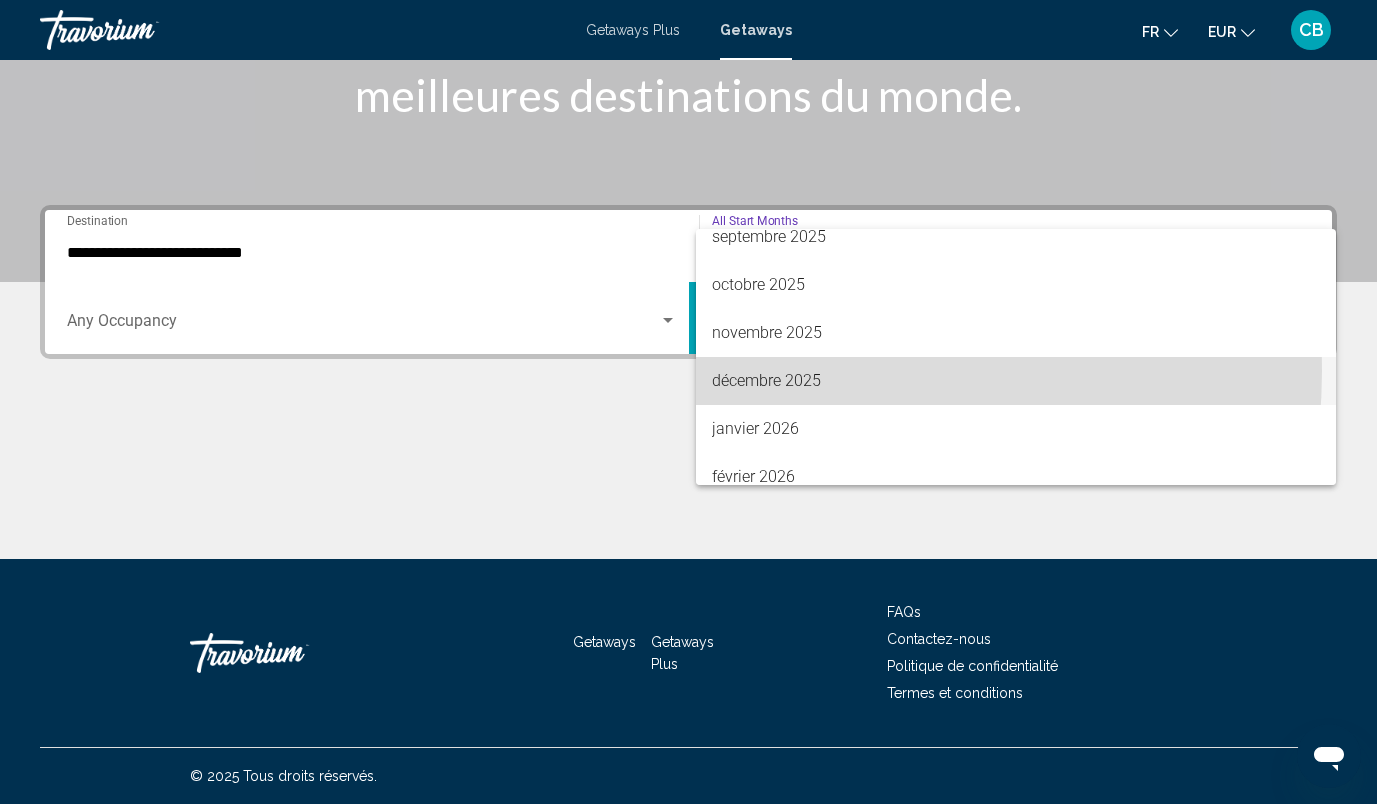 click on "décembre 2025" at bounding box center [1016, 381] 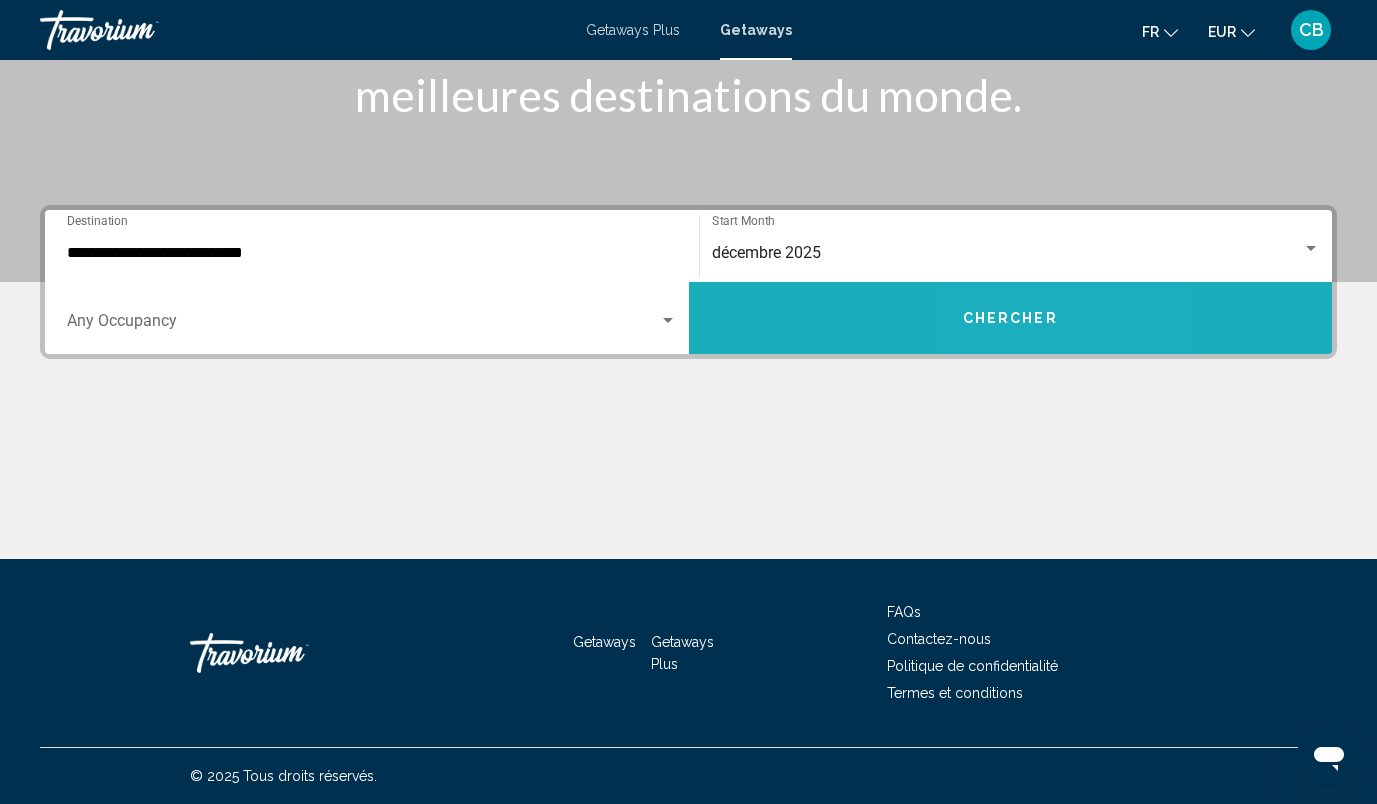 click on "Chercher" at bounding box center [1011, 318] 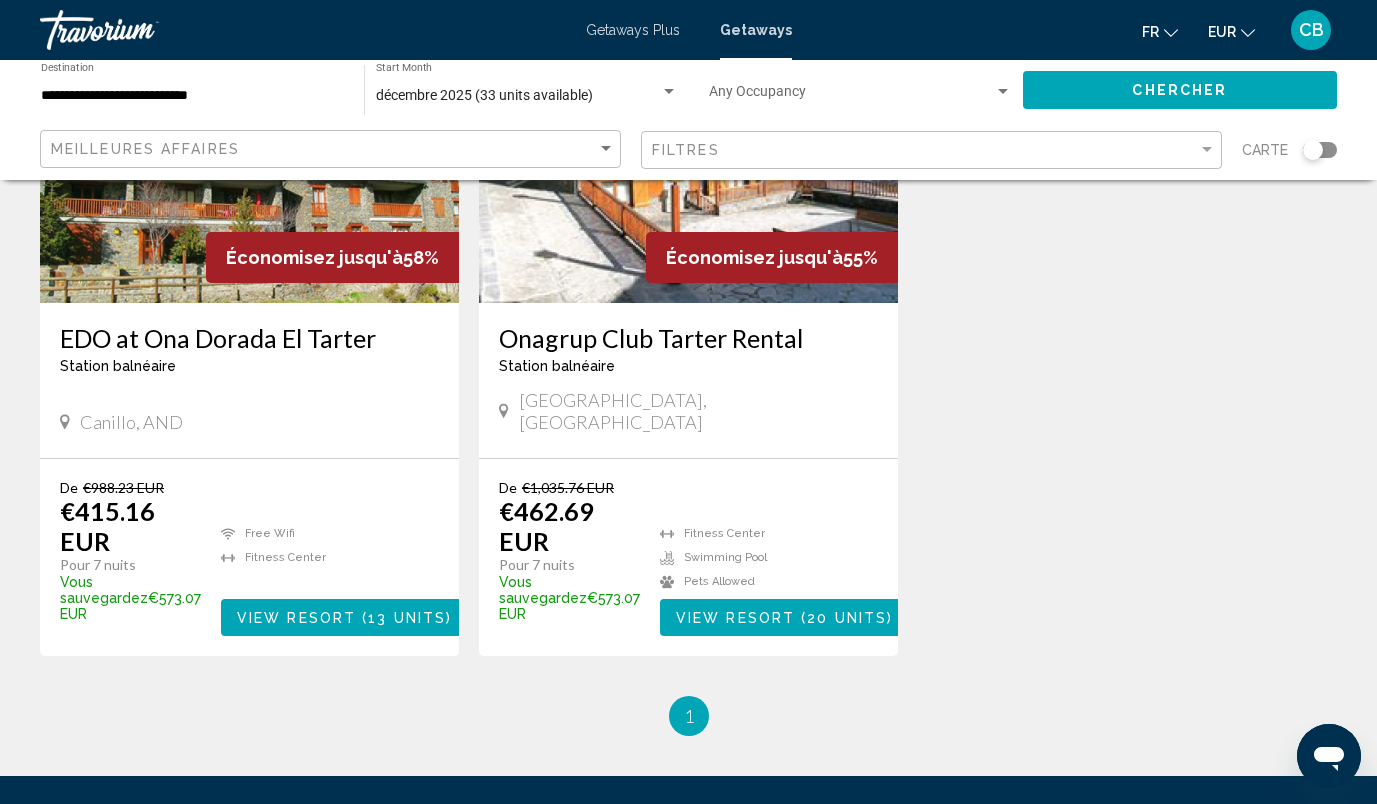 scroll, scrollTop: 291, scrollLeft: 0, axis: vertical 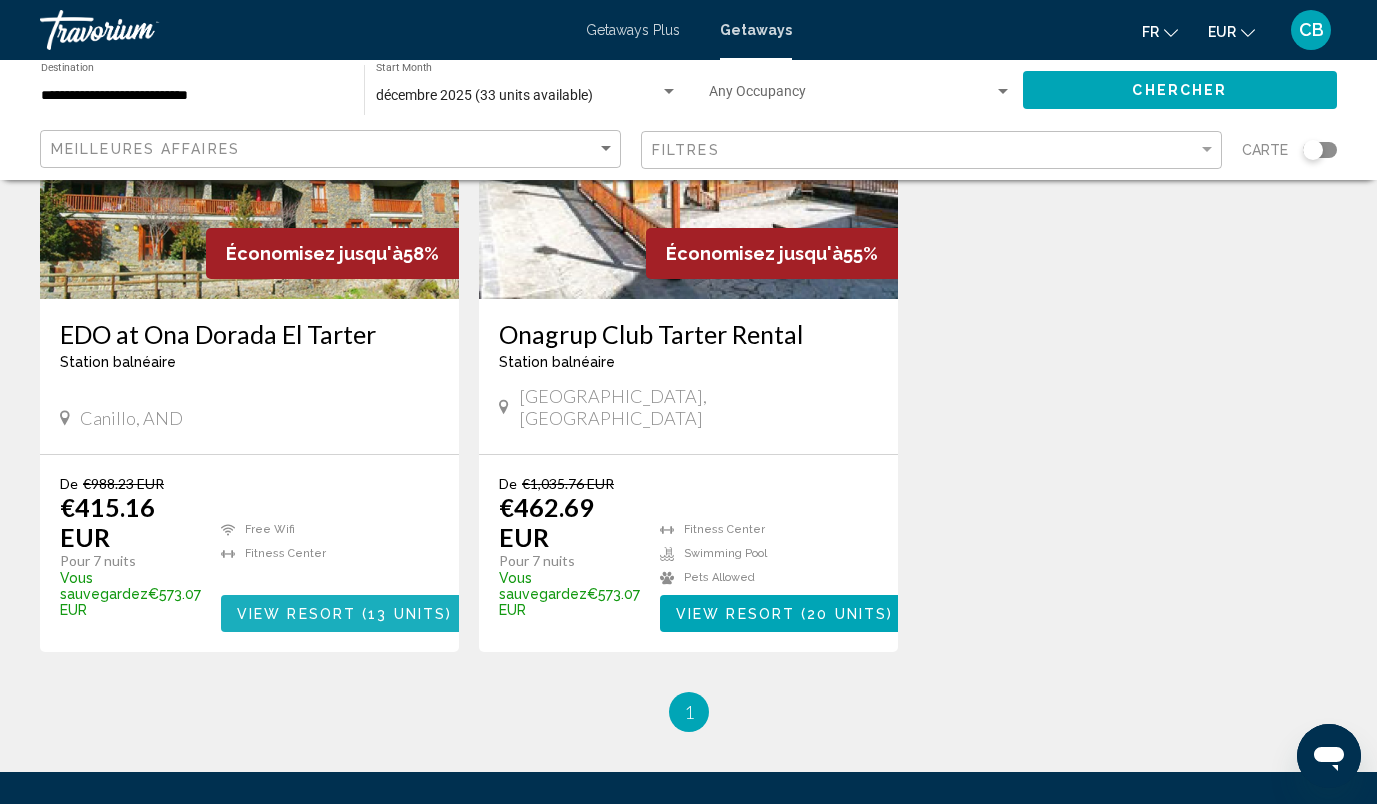 click on "View Resort    ( 13 units )" at bounding box center (344, 613) 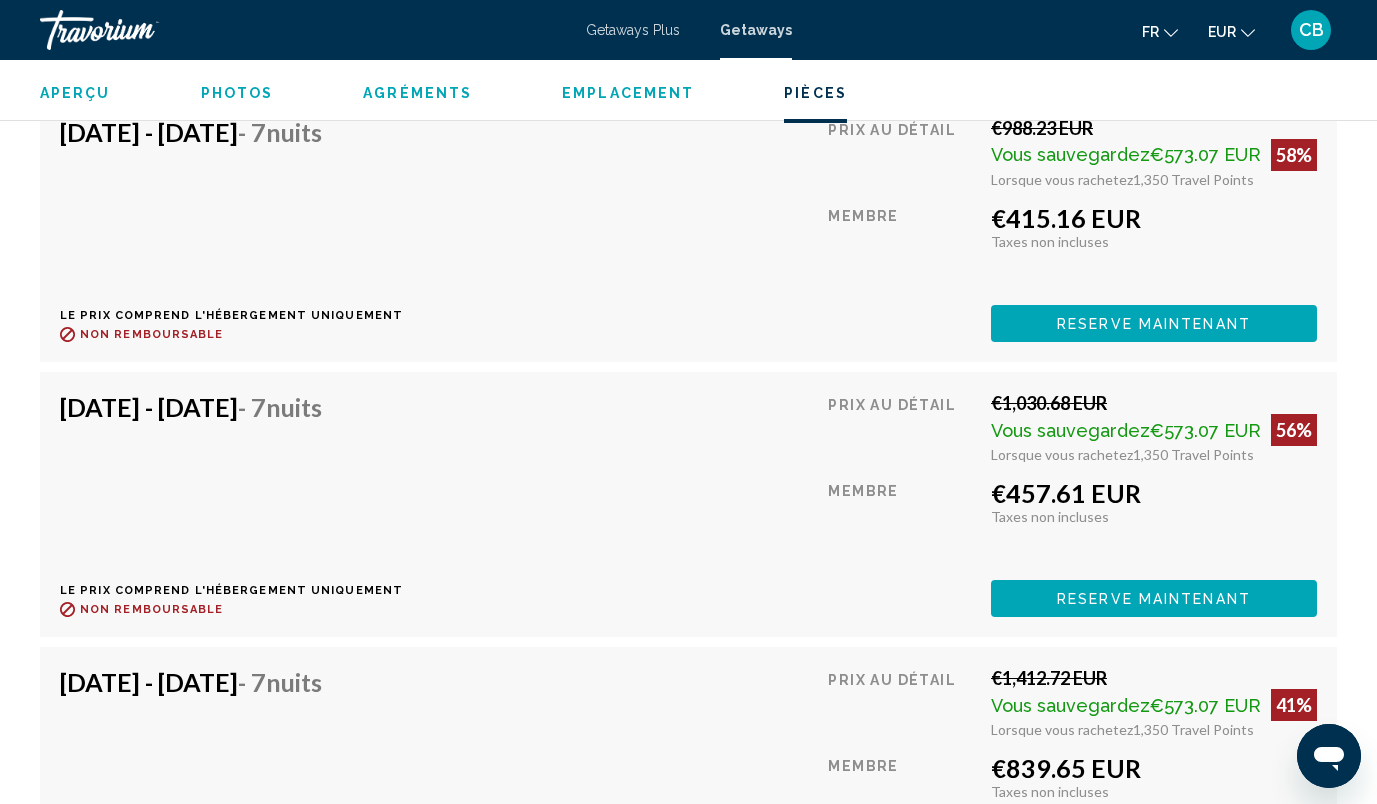 scroll, scrollTop: 4081, scrollLeft: 0, axis: vertical 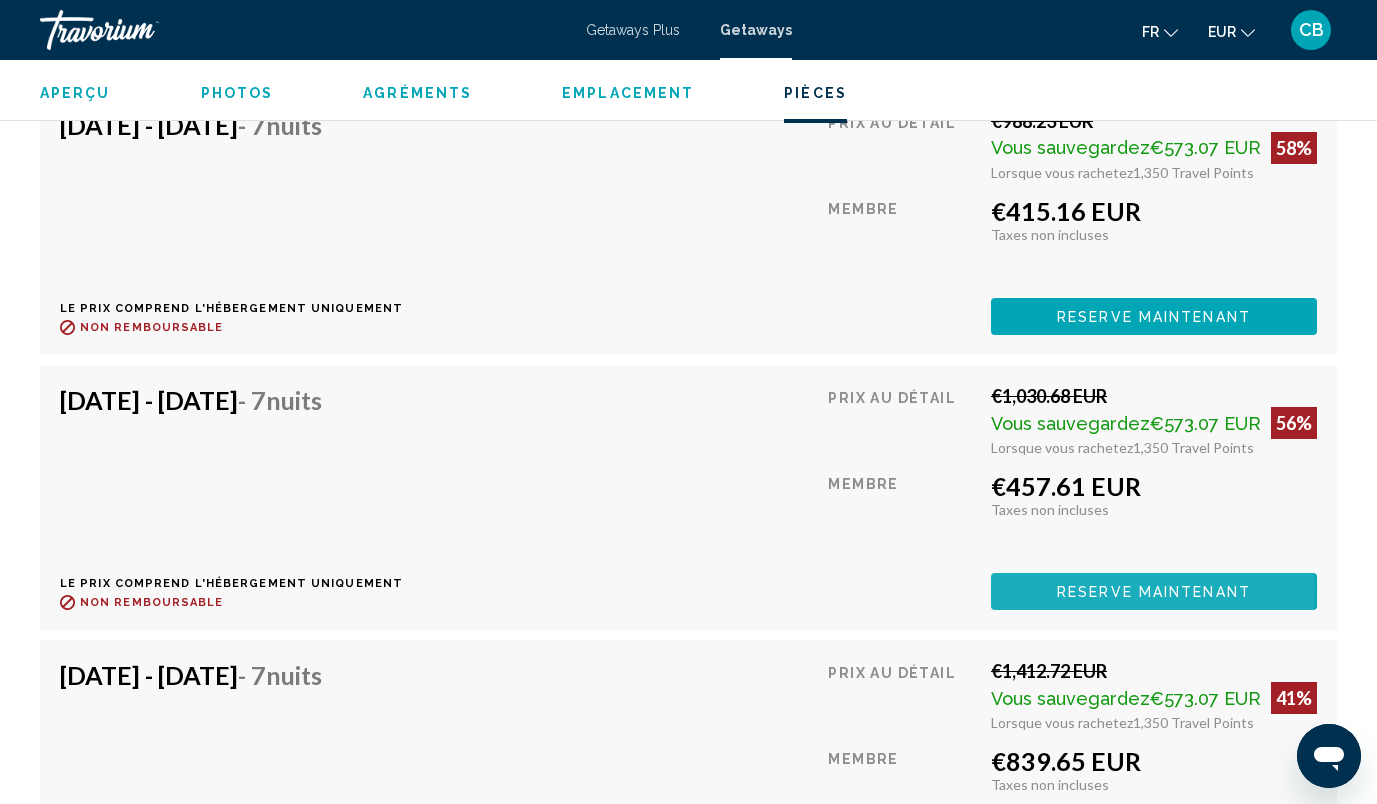 click on "Reserve maintenant" at bounding box center (1154, 592) 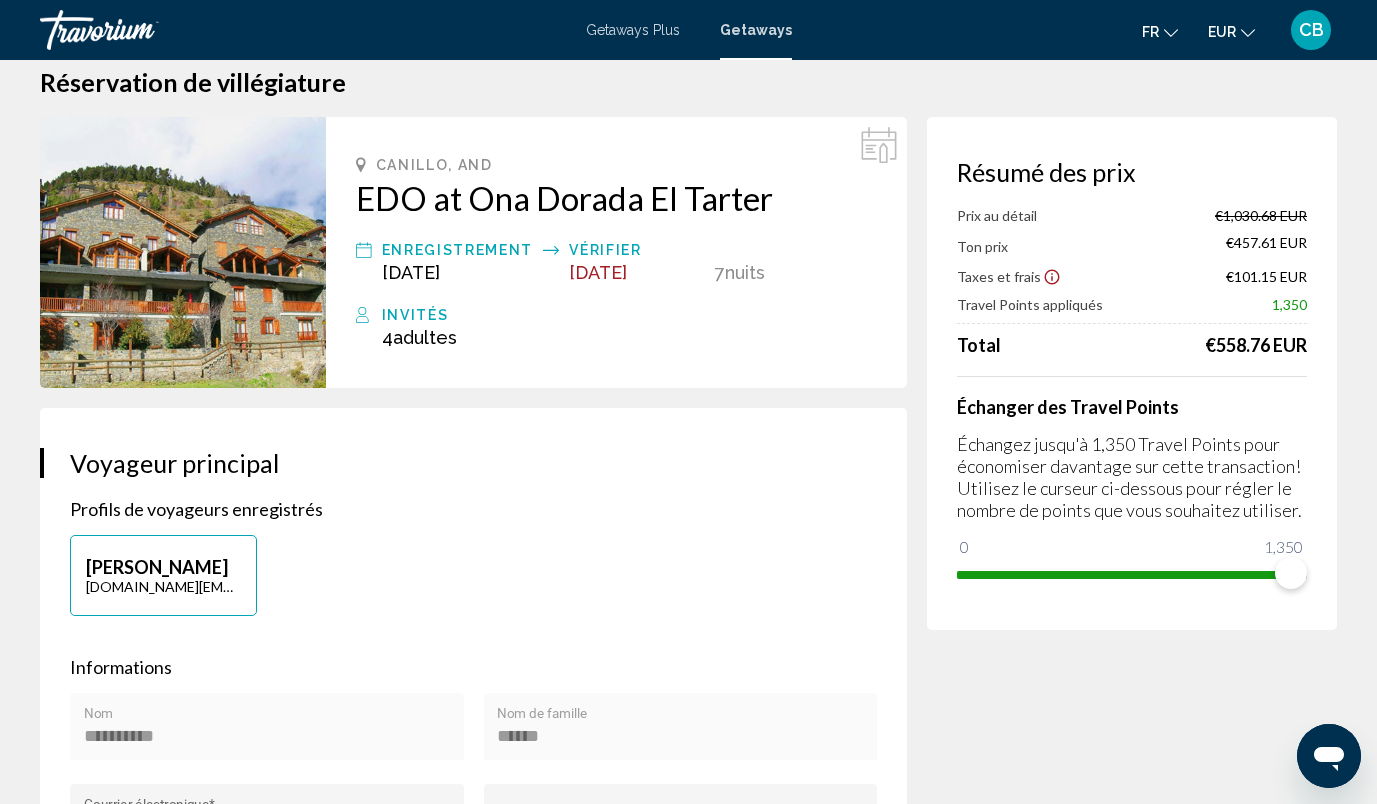 scroll, scrollTop: 34, scrollLeft: 0, axis: vertical 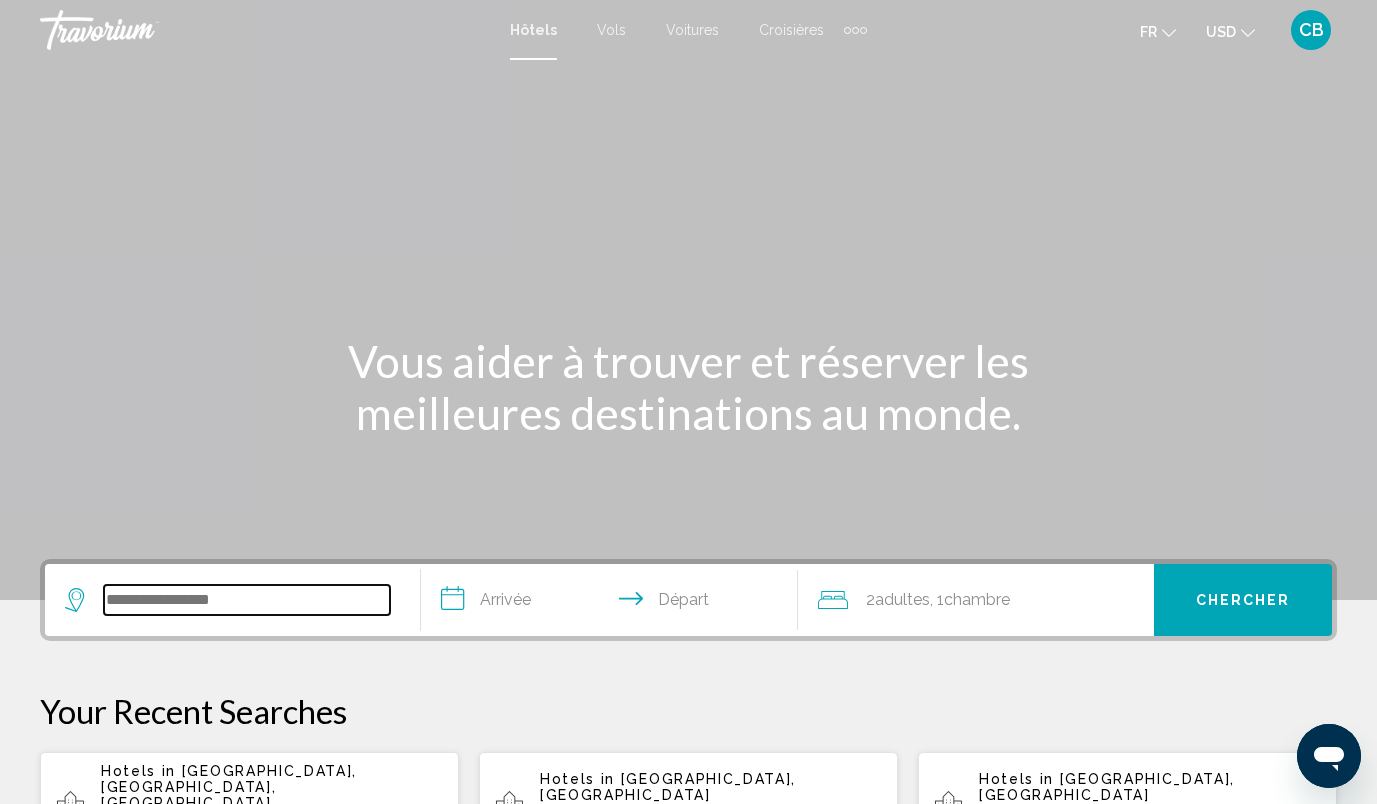 click at bounding box center [247, 600] 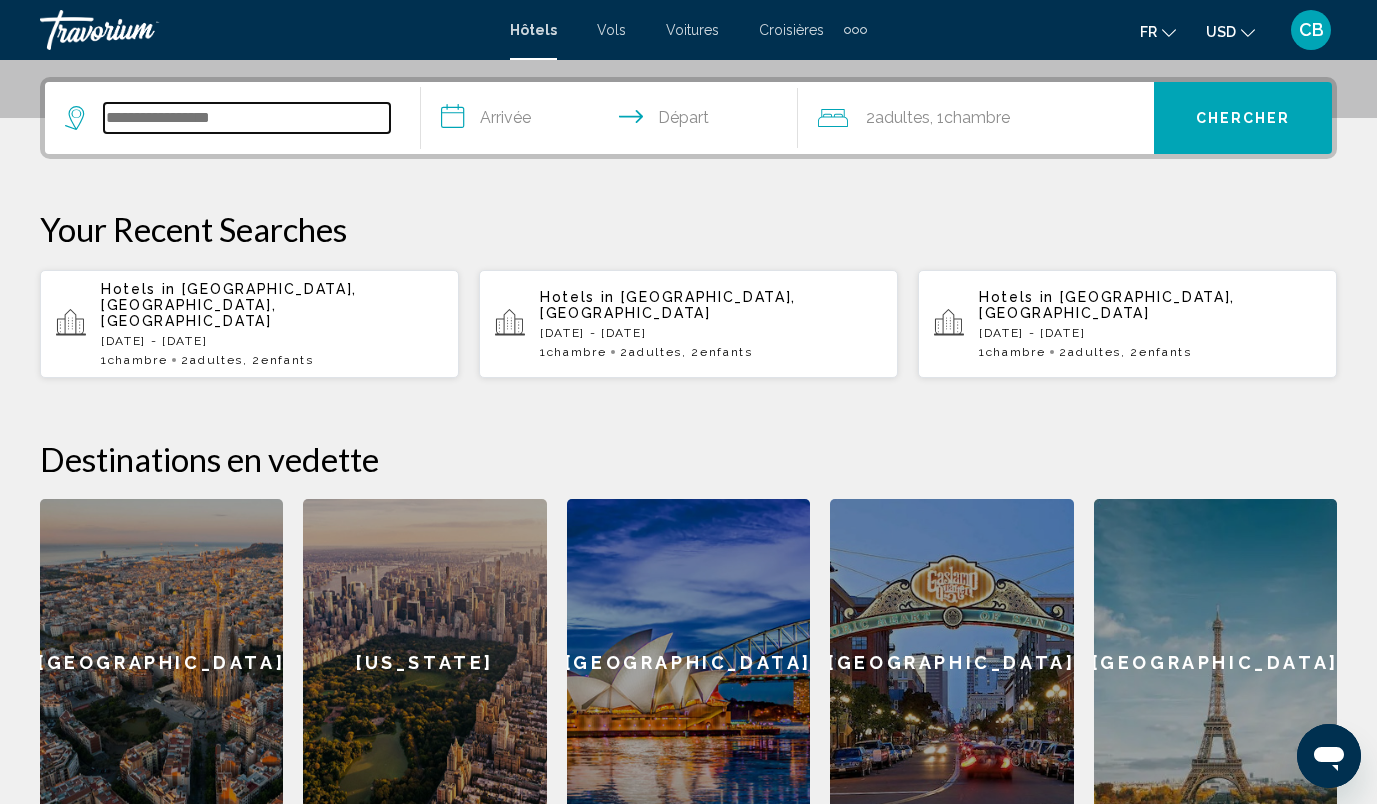 scroll, scrollTop: 494, scrollLeft: 0, axis: vertical 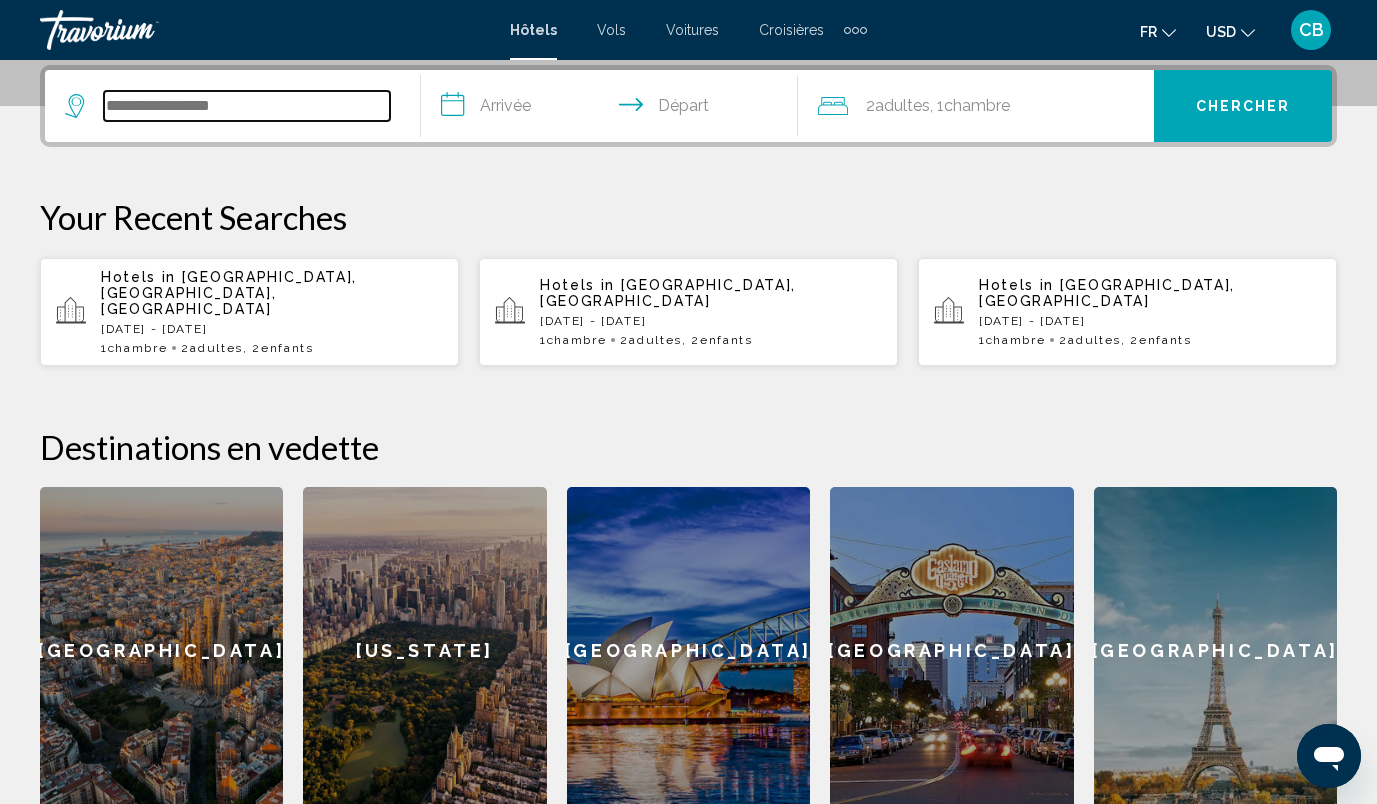 click at bounding box center [247, 106] 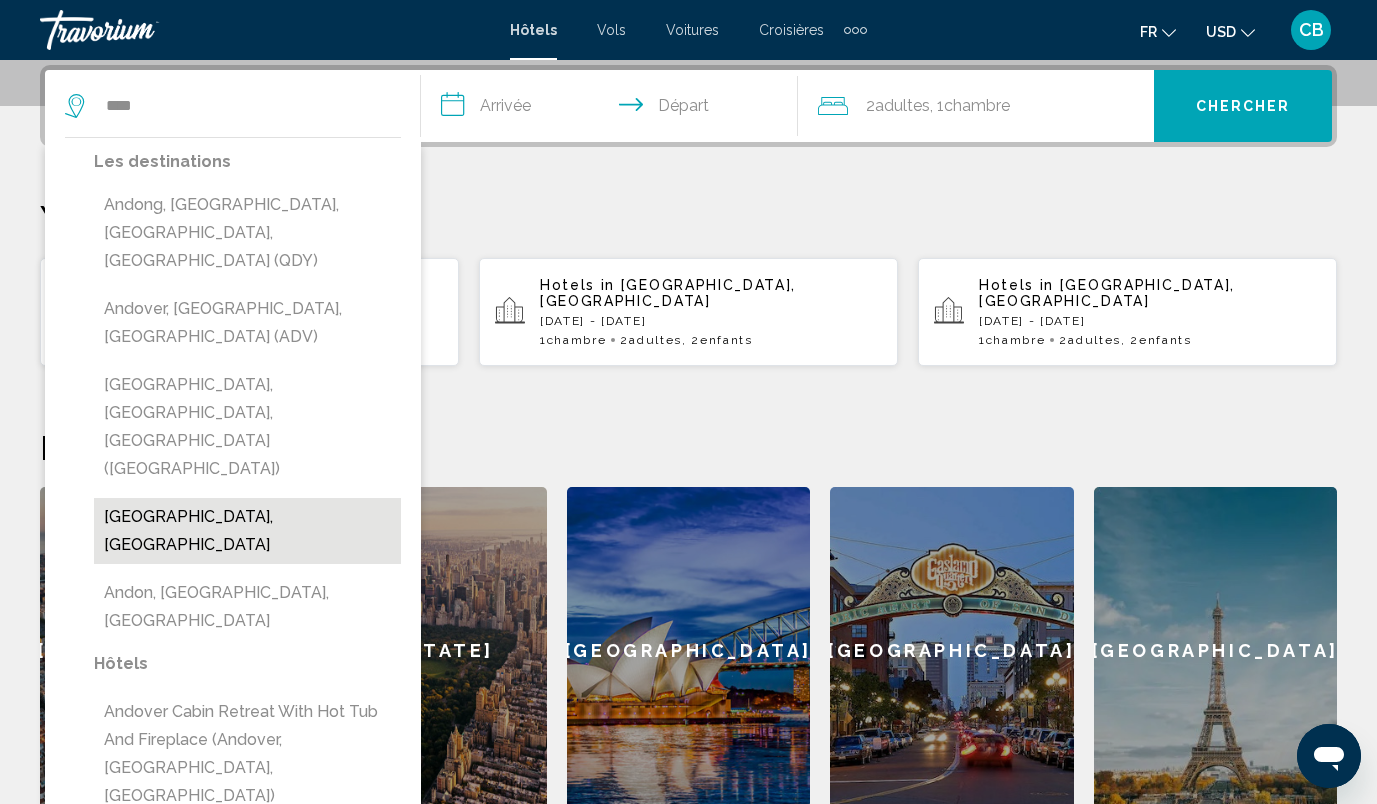 click on "Andorra, Andorra" at bounding box center (247, 531) 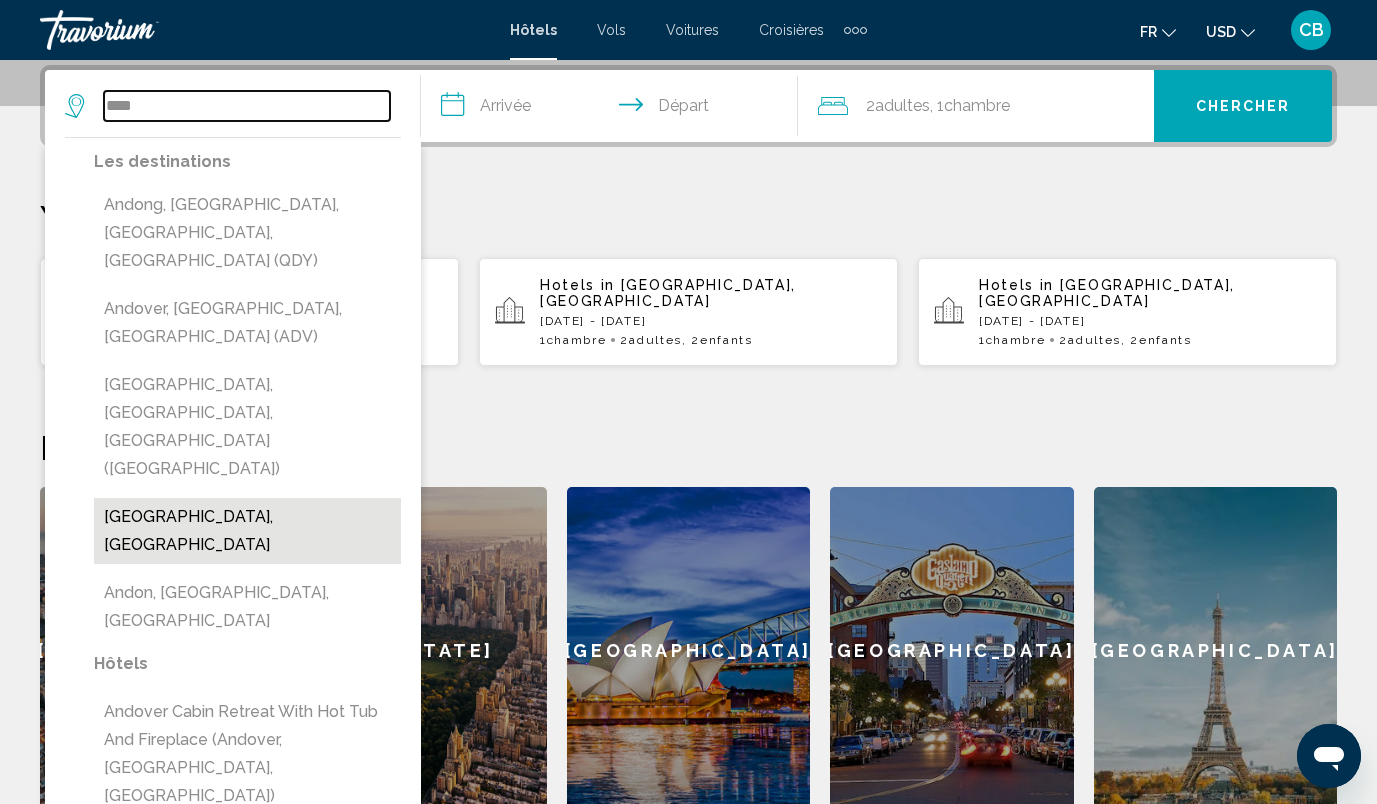 type on "**********" 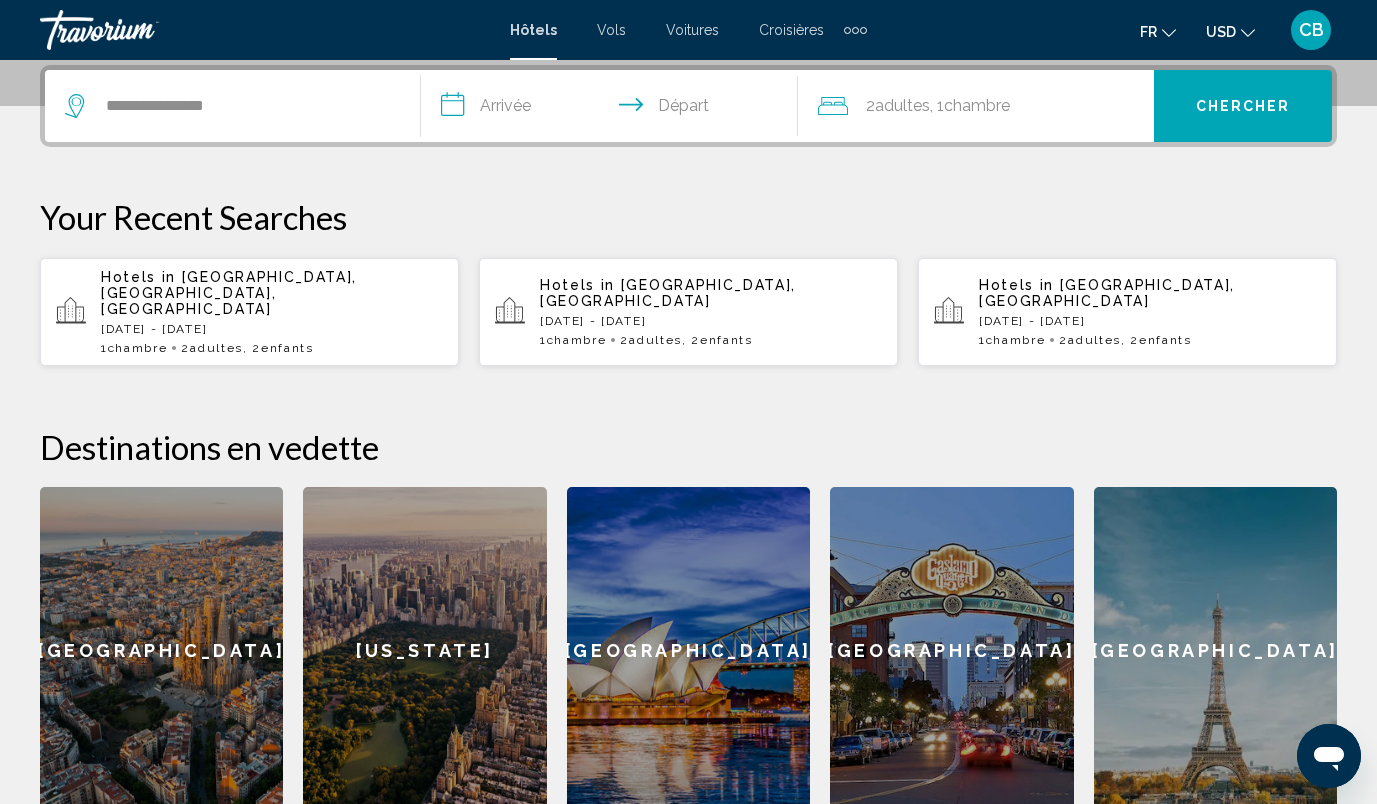 click on "**********" at bounding box center (613, 109) 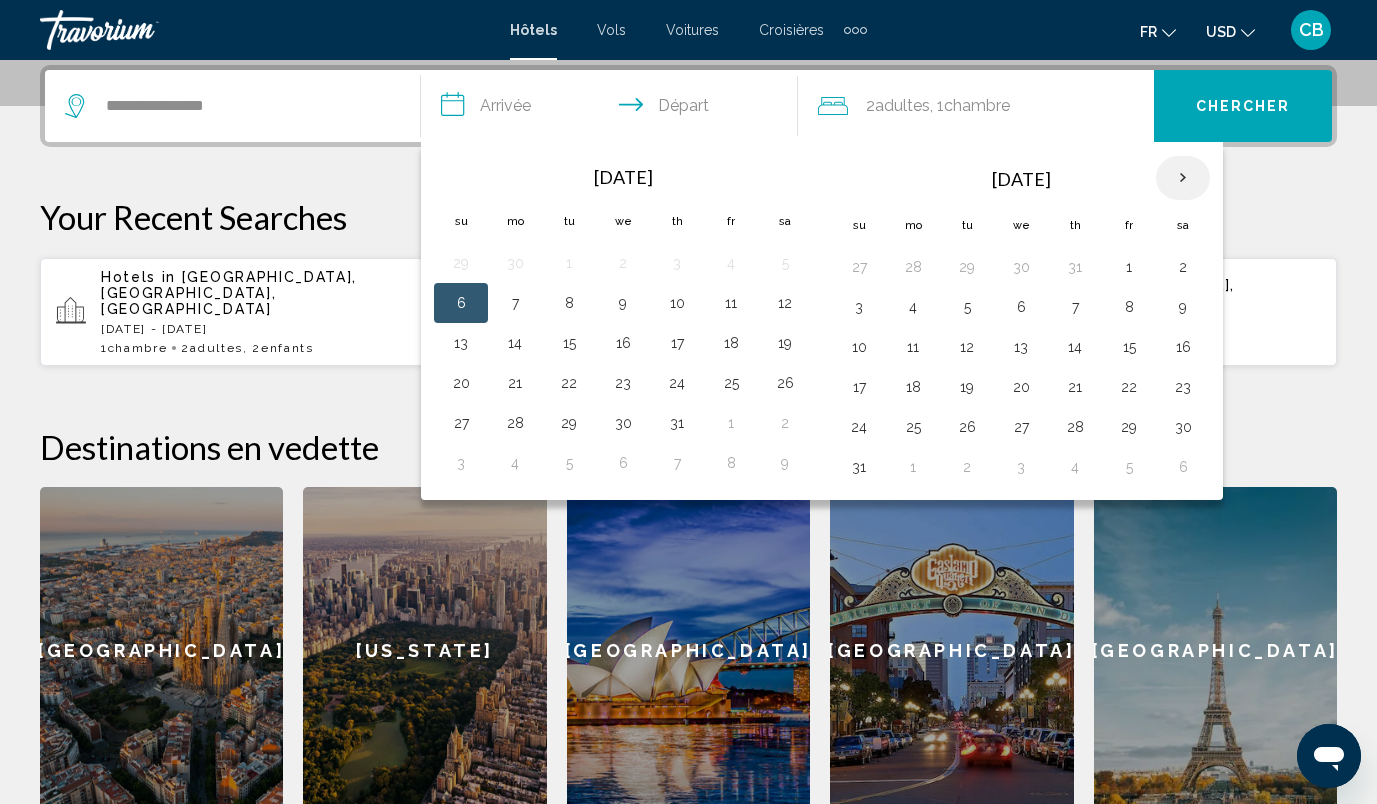 click at bounding box center (1183, 178) 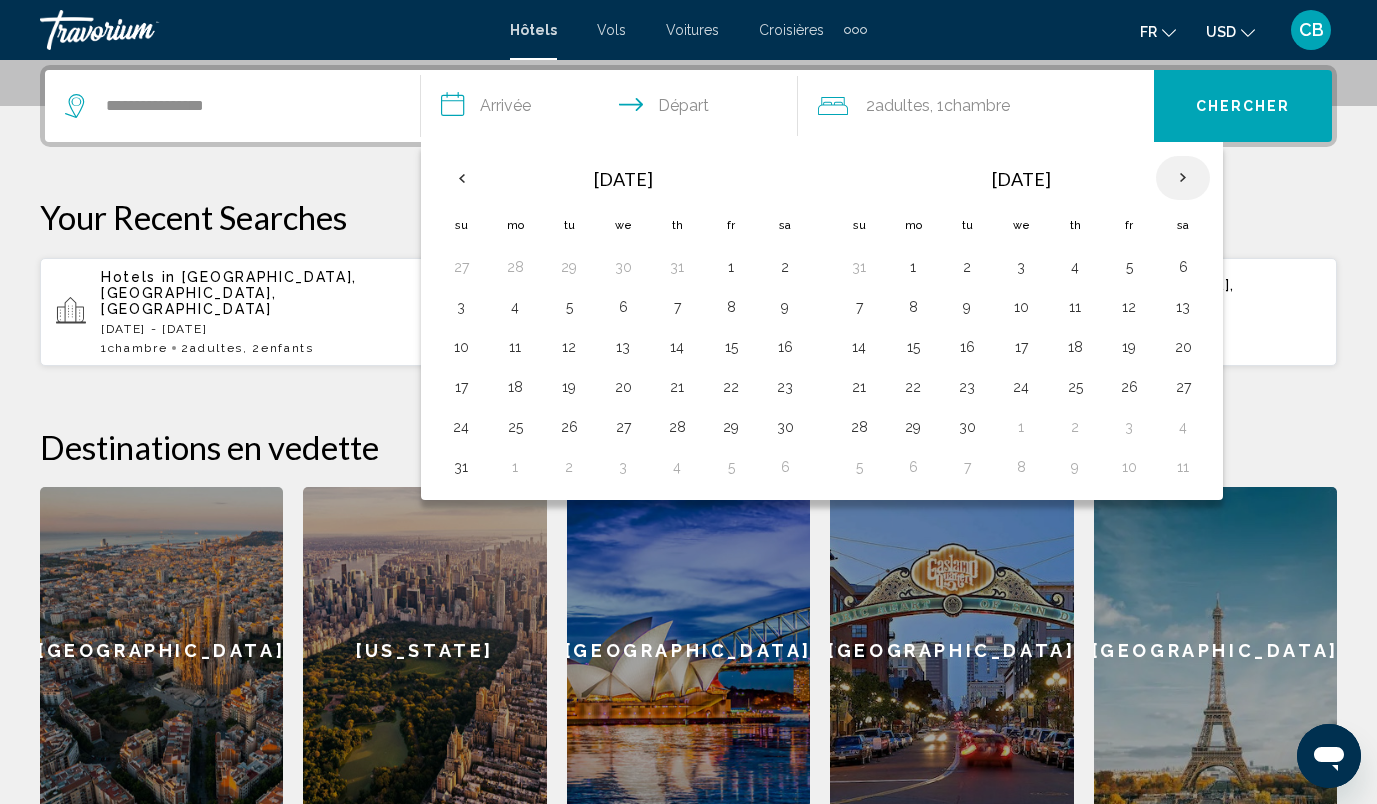 click at bounding box center (1183, 178) 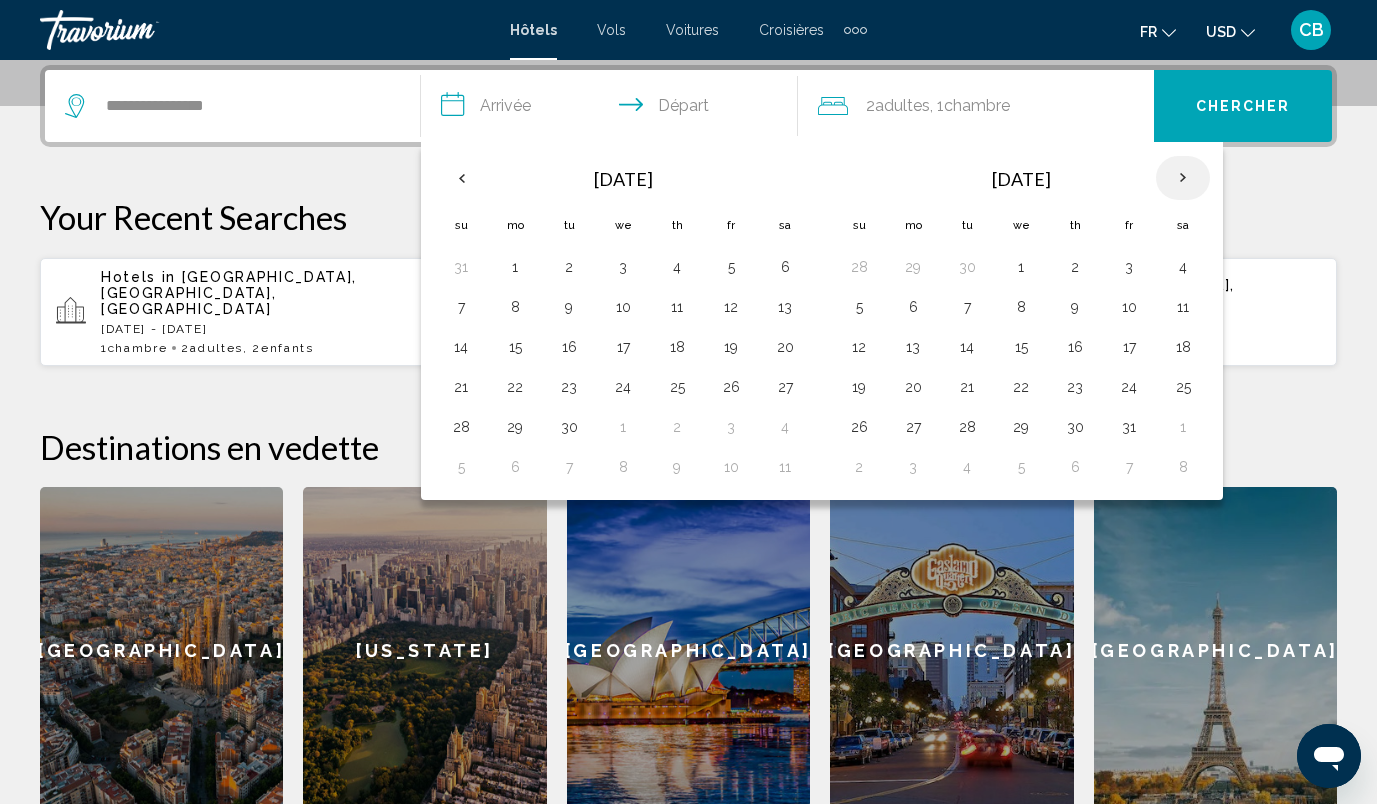 click at bounding box center [1183, 178] 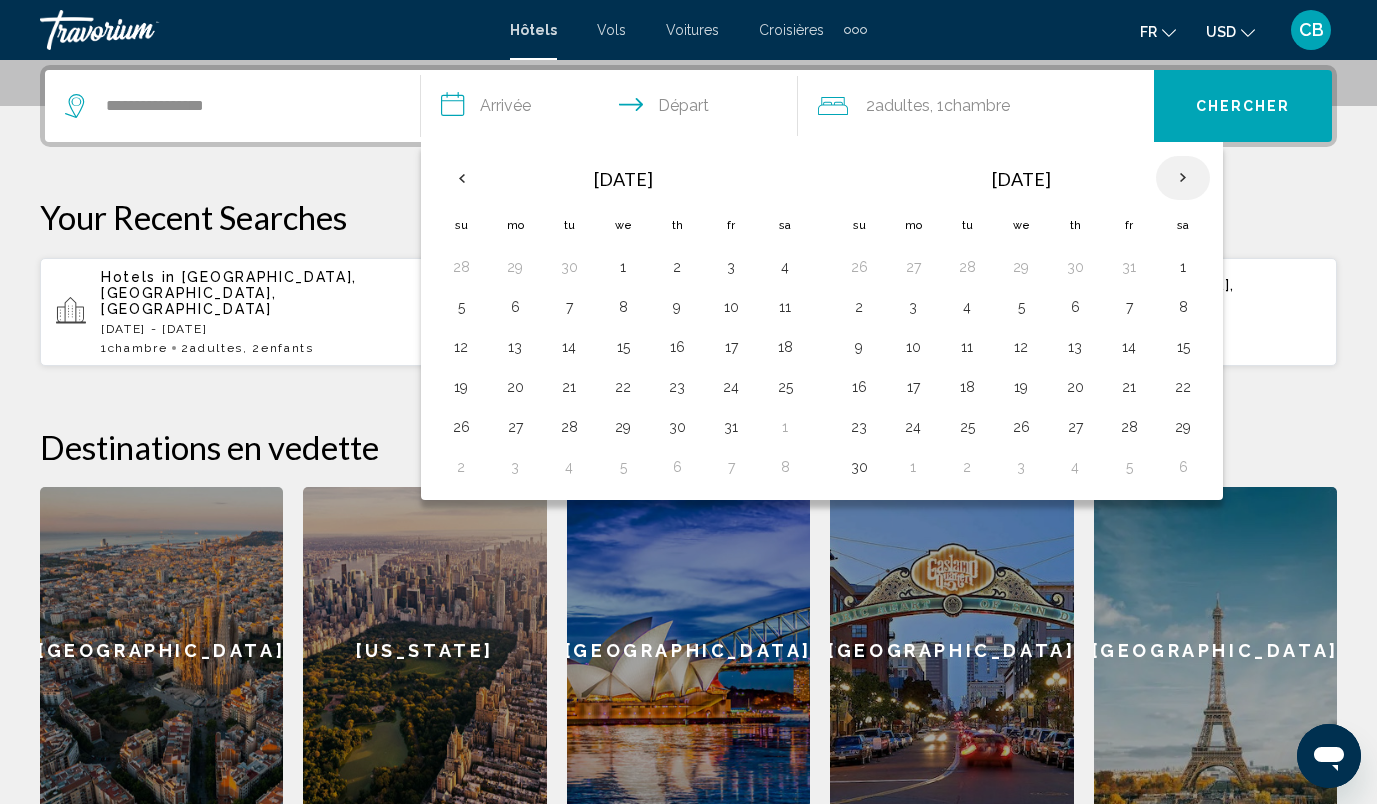 click at bounding box center [1183, 178] 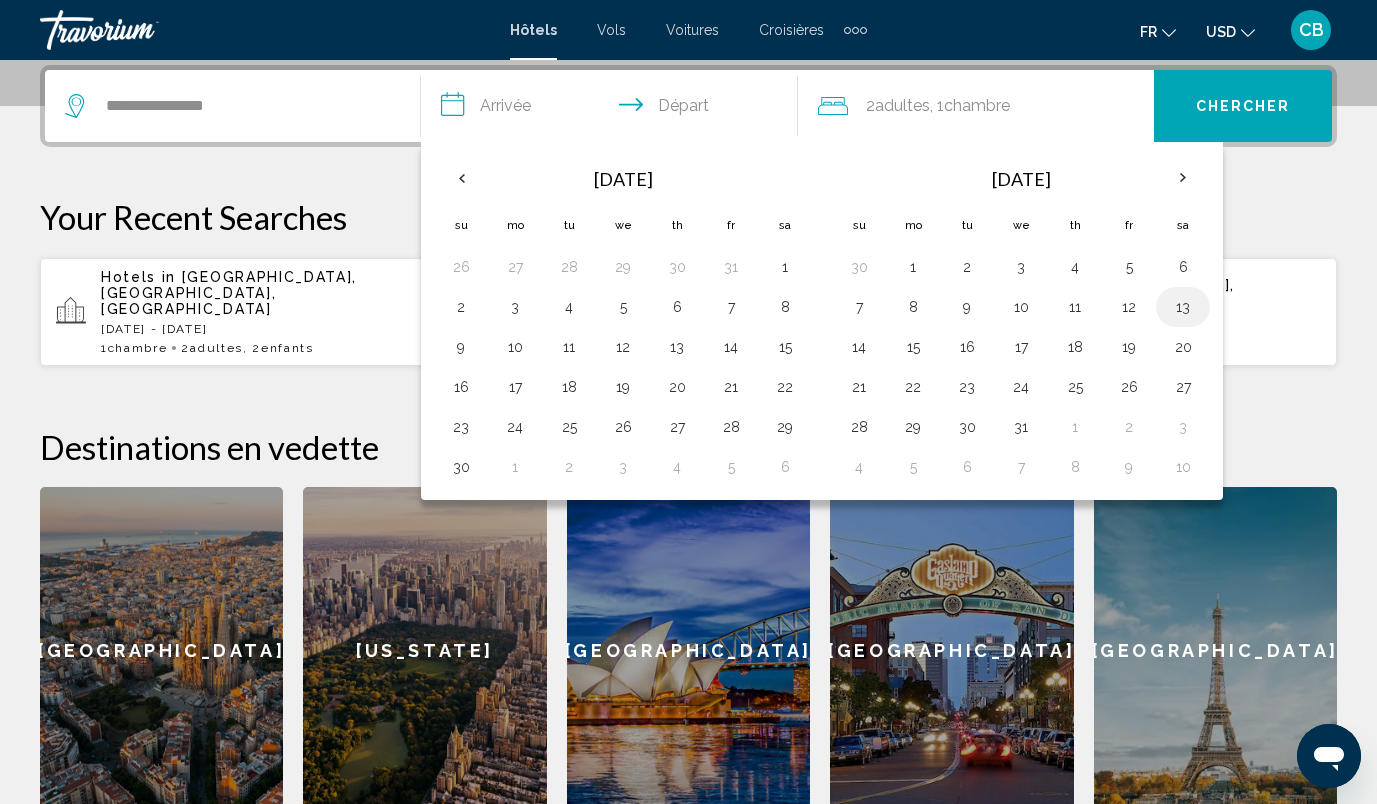 click on "13" at bounding box center [1183, 307] 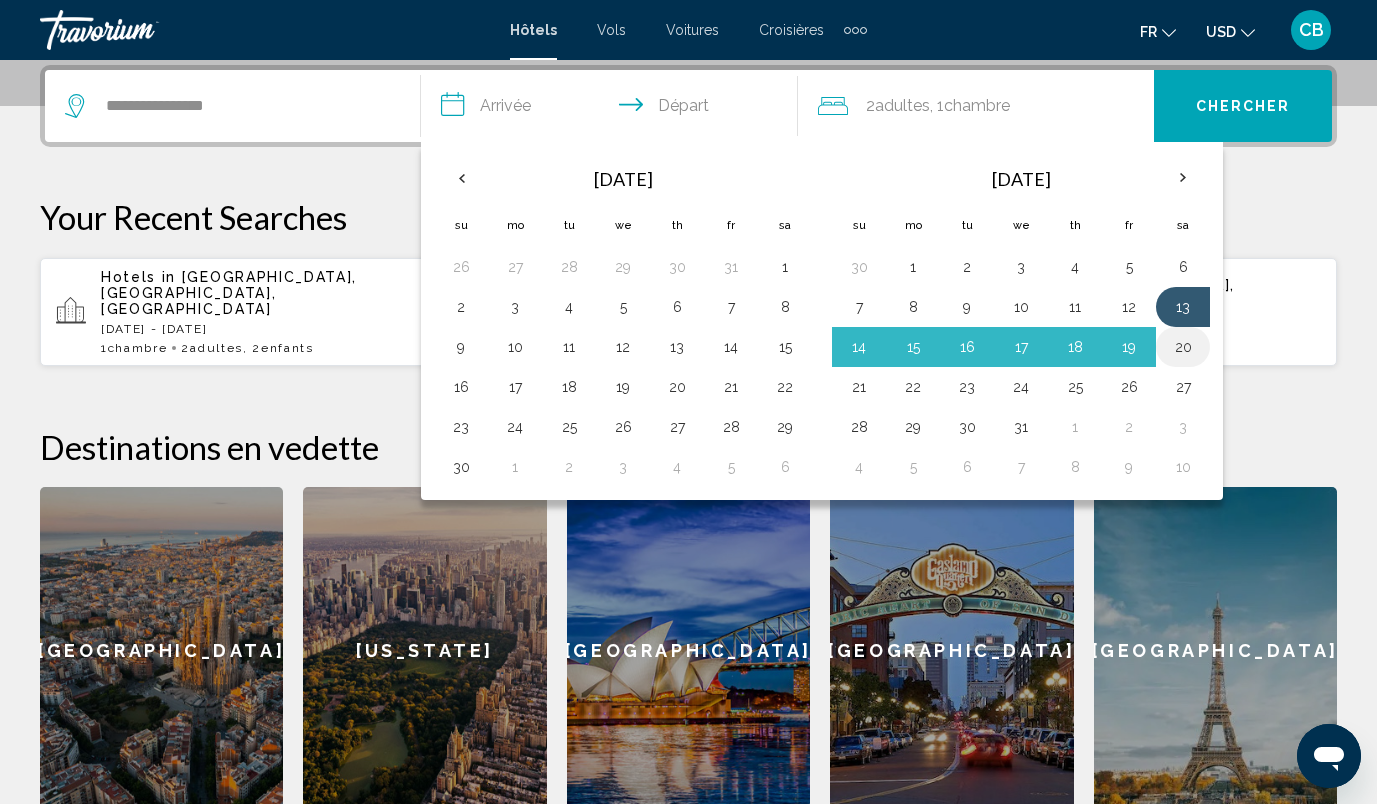 click on "20" at bounding box center (1183, 347) 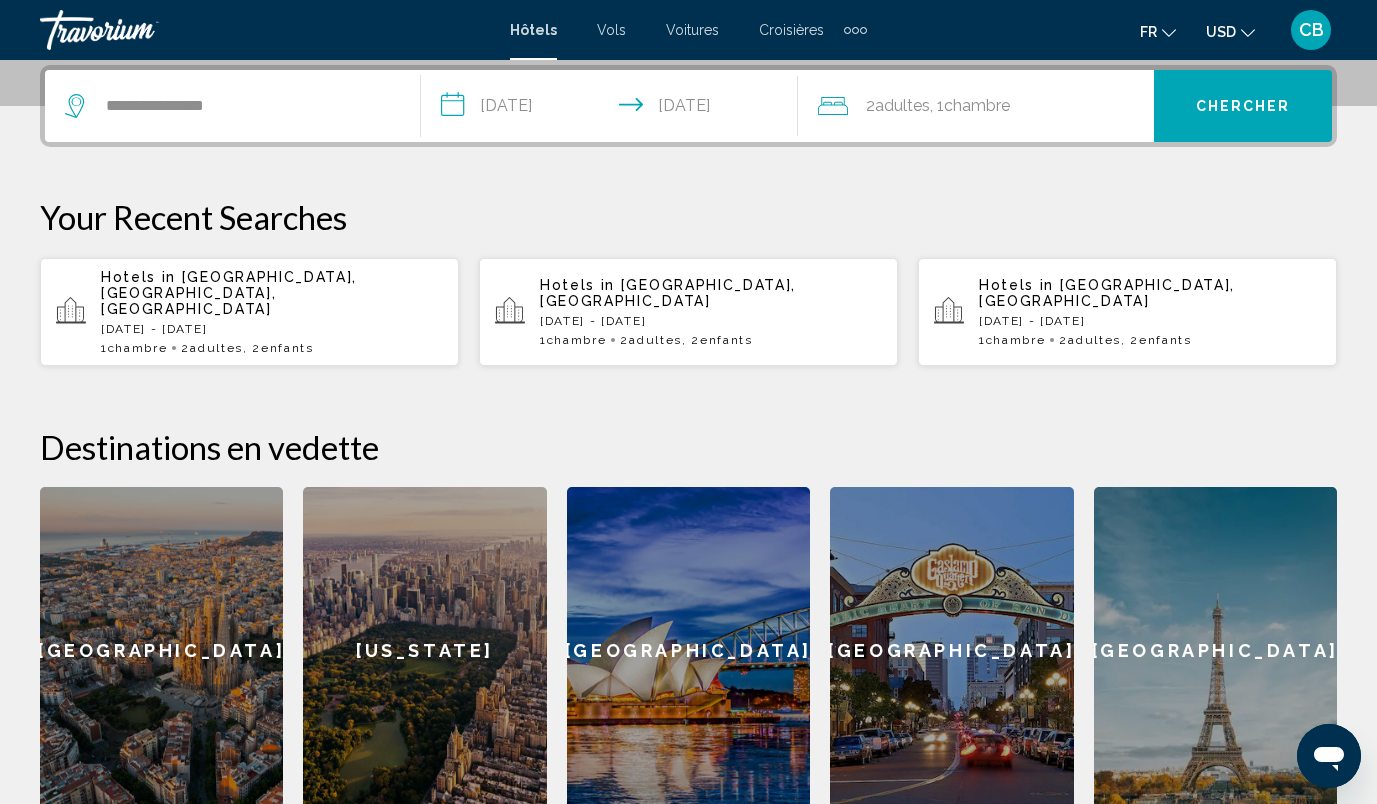 click on "Chambre" 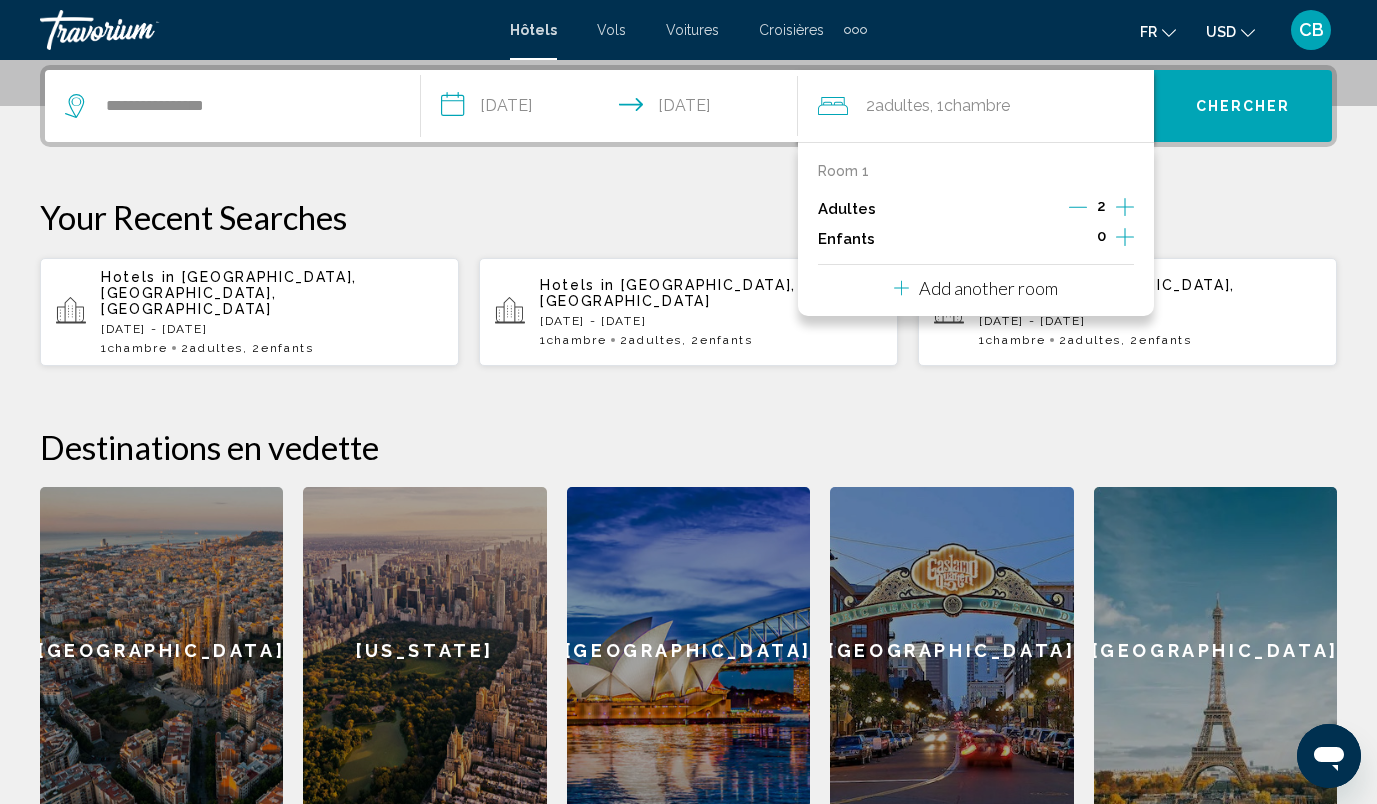 click 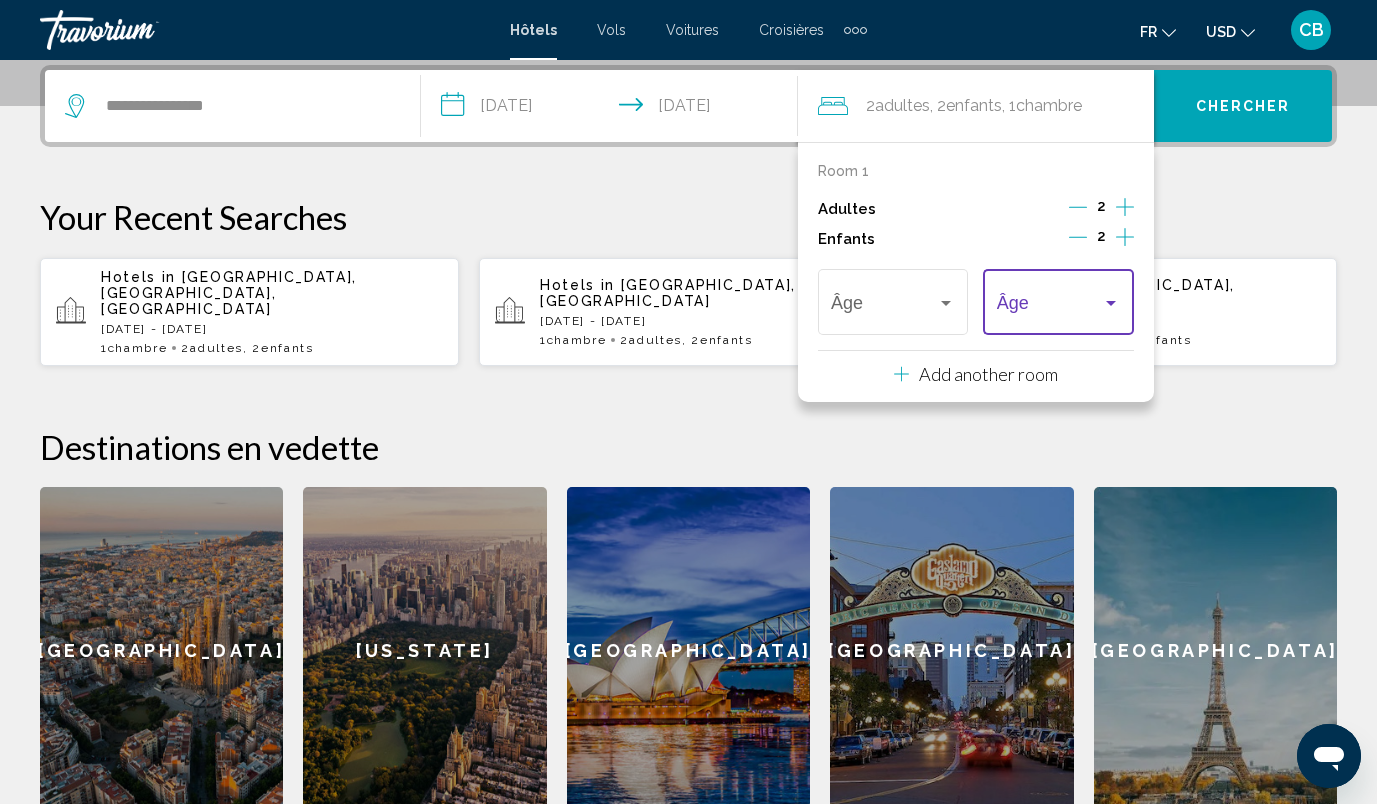 click at bounding box center [1050, 307] 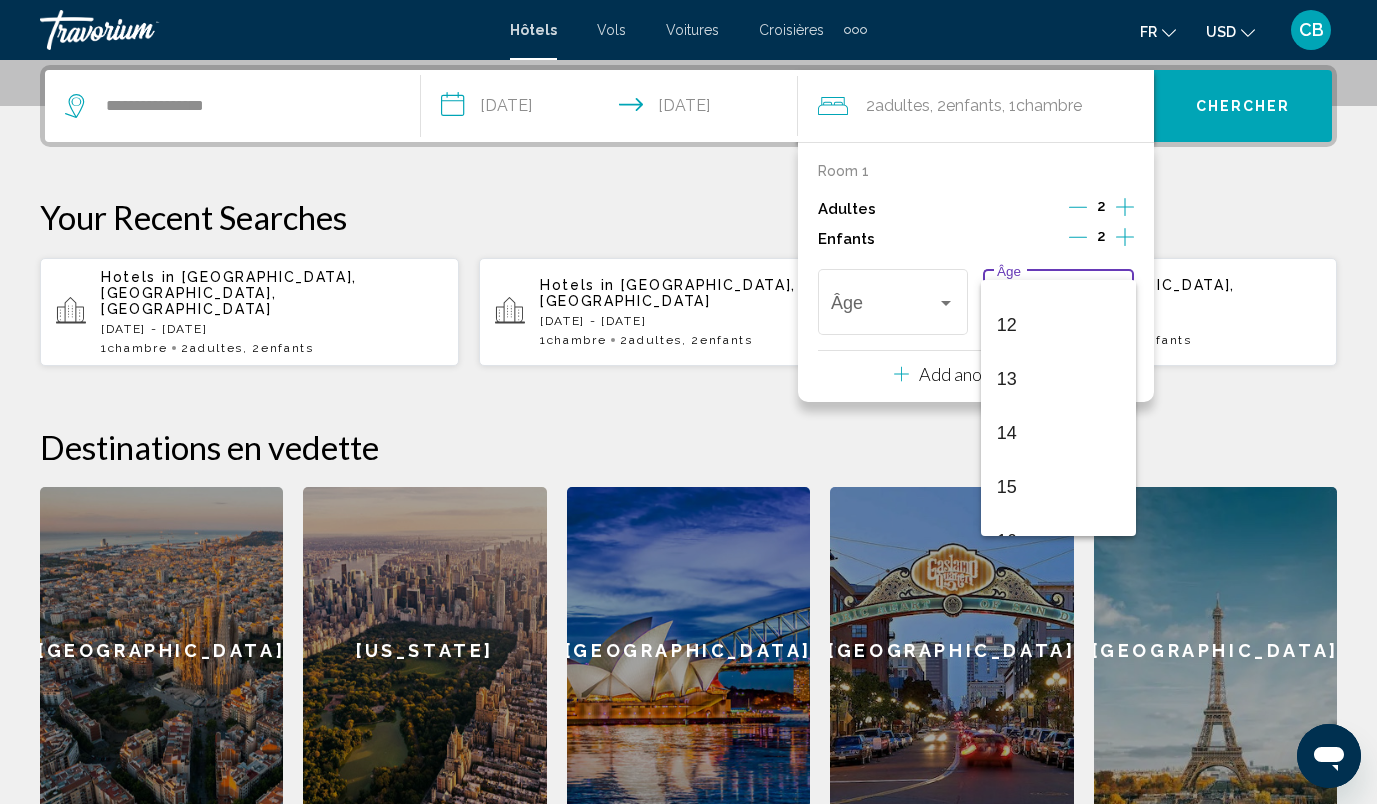 scroll, scrollTop: 631, scrollLeft: 0, axis: vertical 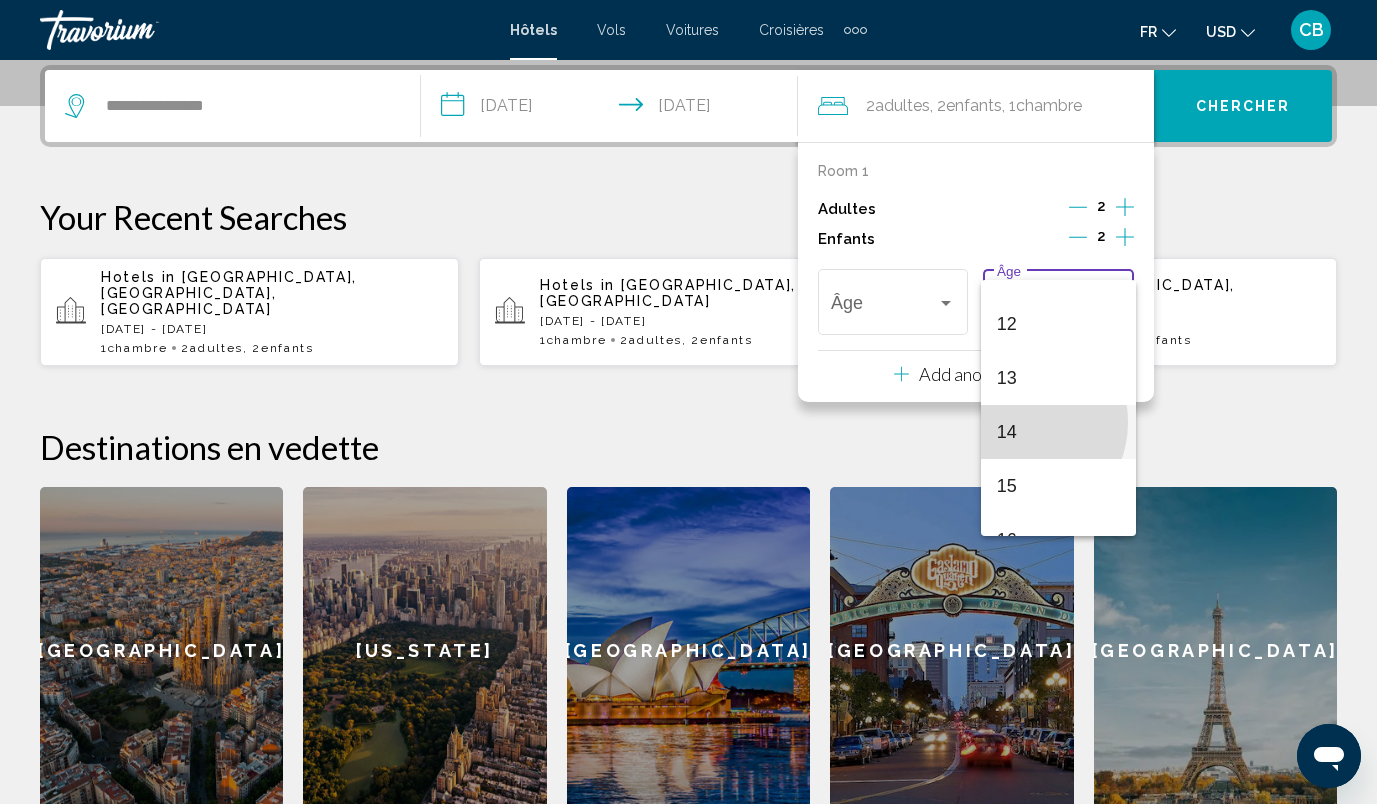 click on "14" at bounding box center (1059, 432) 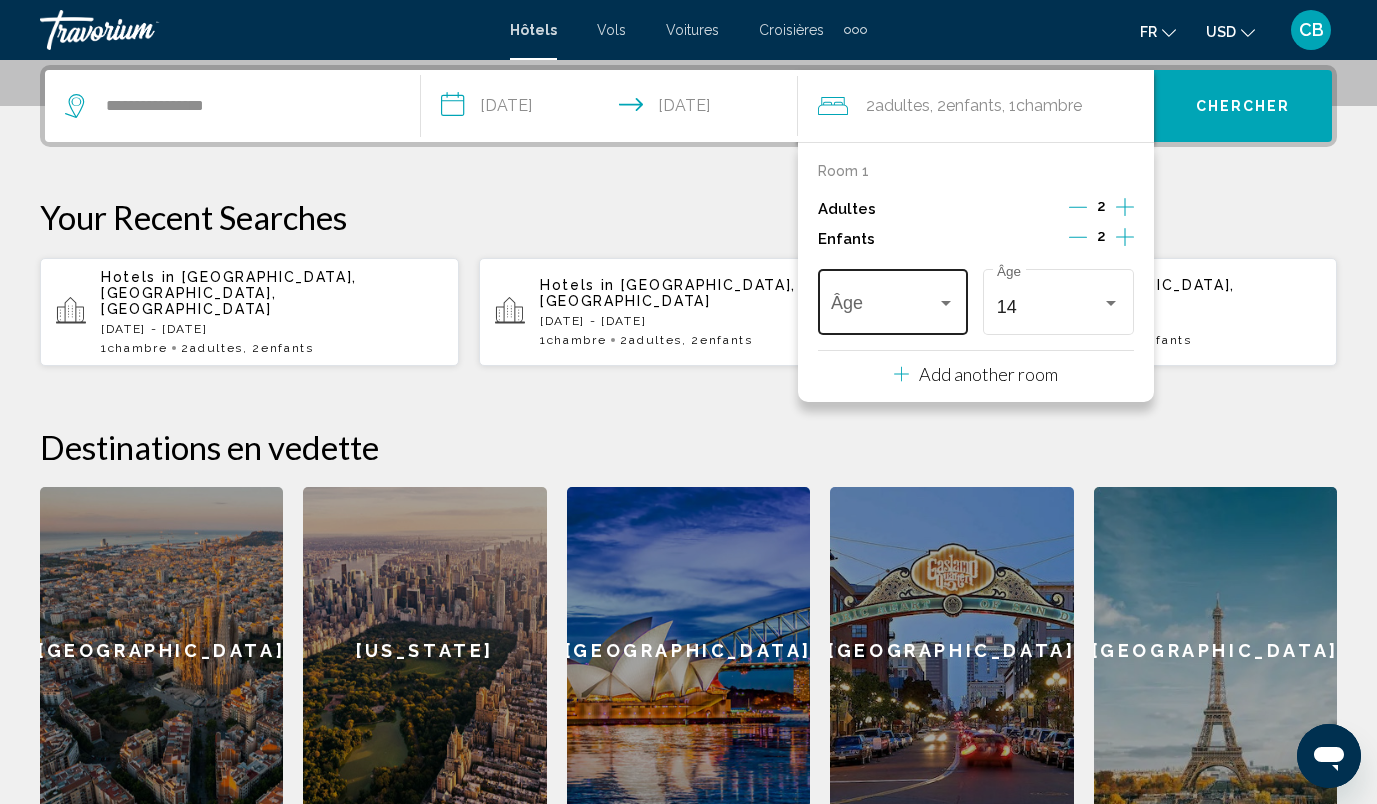 click on "Âge" at bounding box center [893, 299] 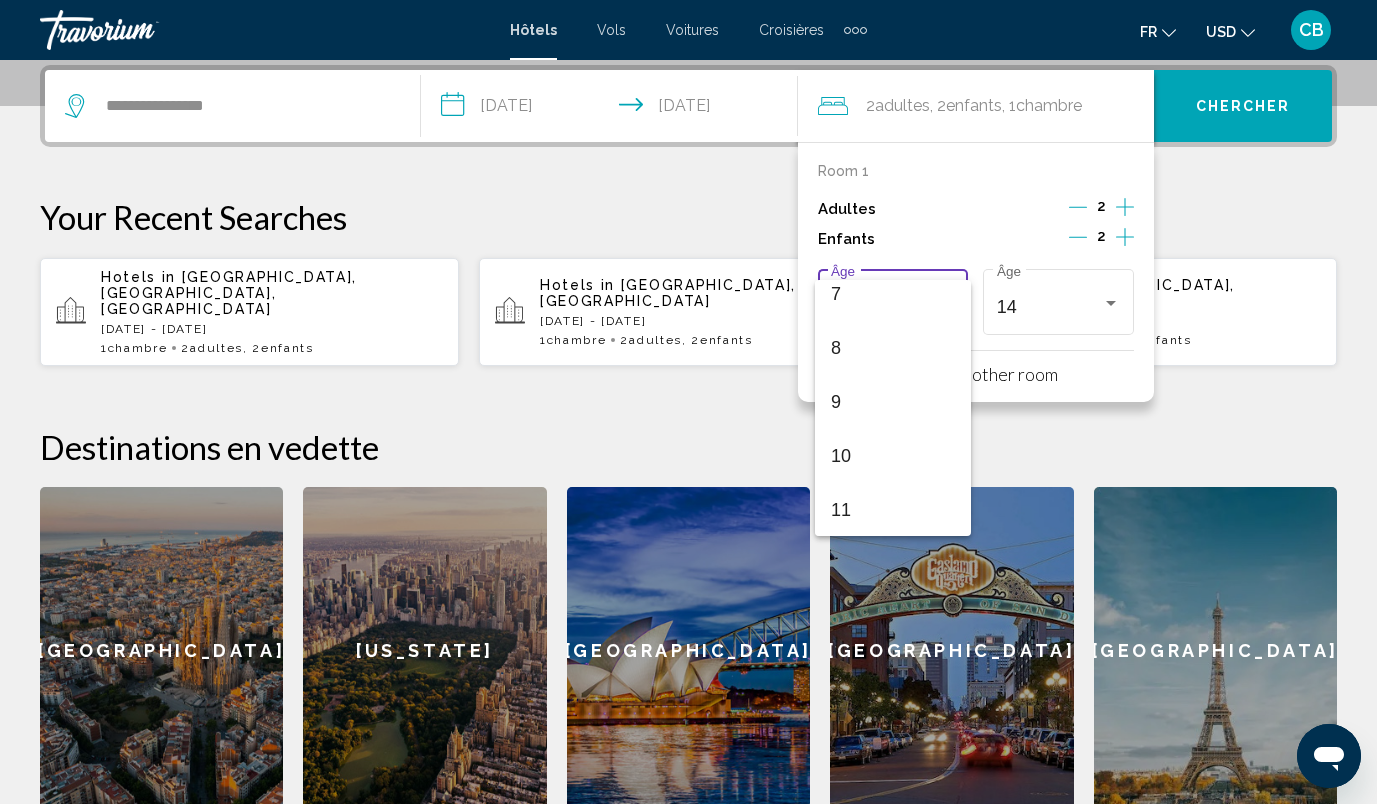 scroll, scrollTop: 445, scrollLeft: 0, axis: vertical 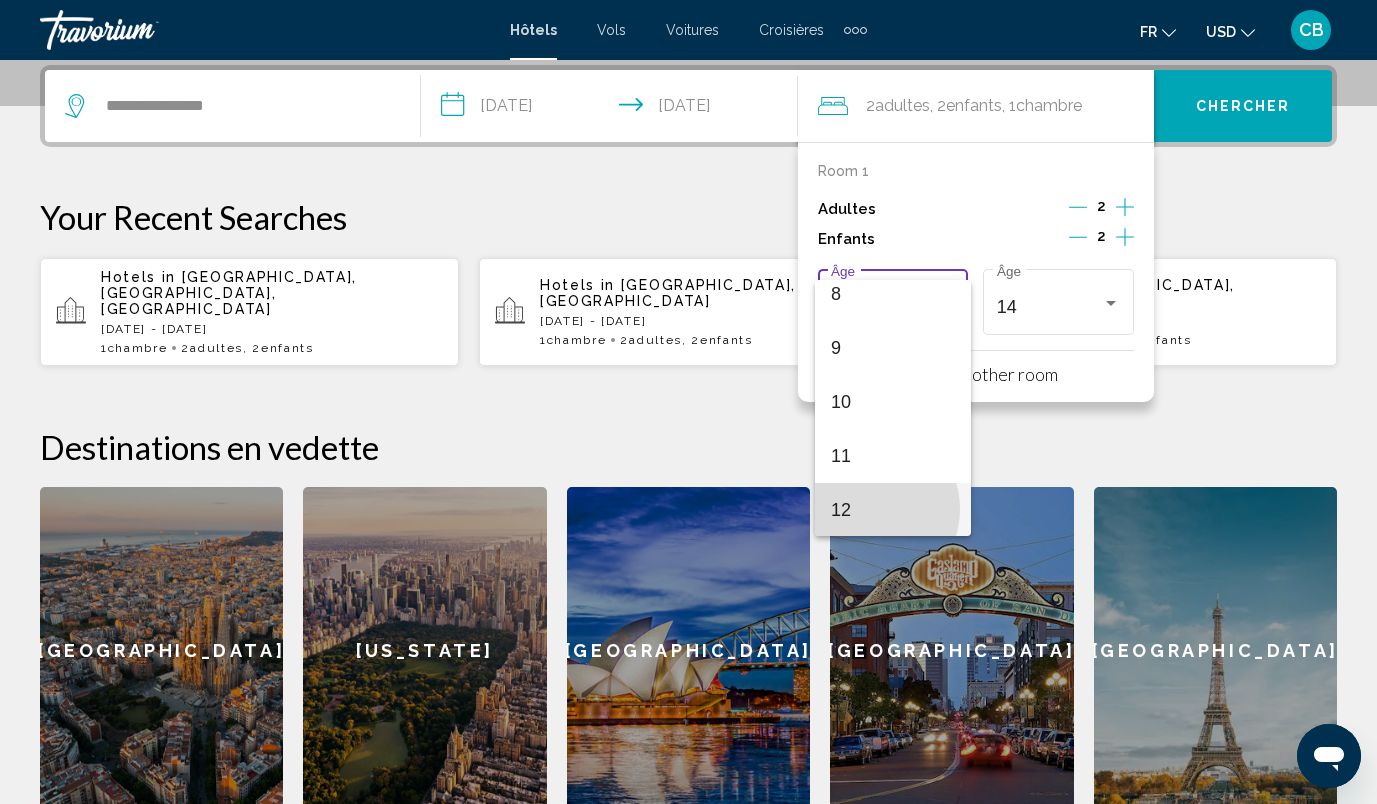 click on "12" at bounding box center (893, 510) 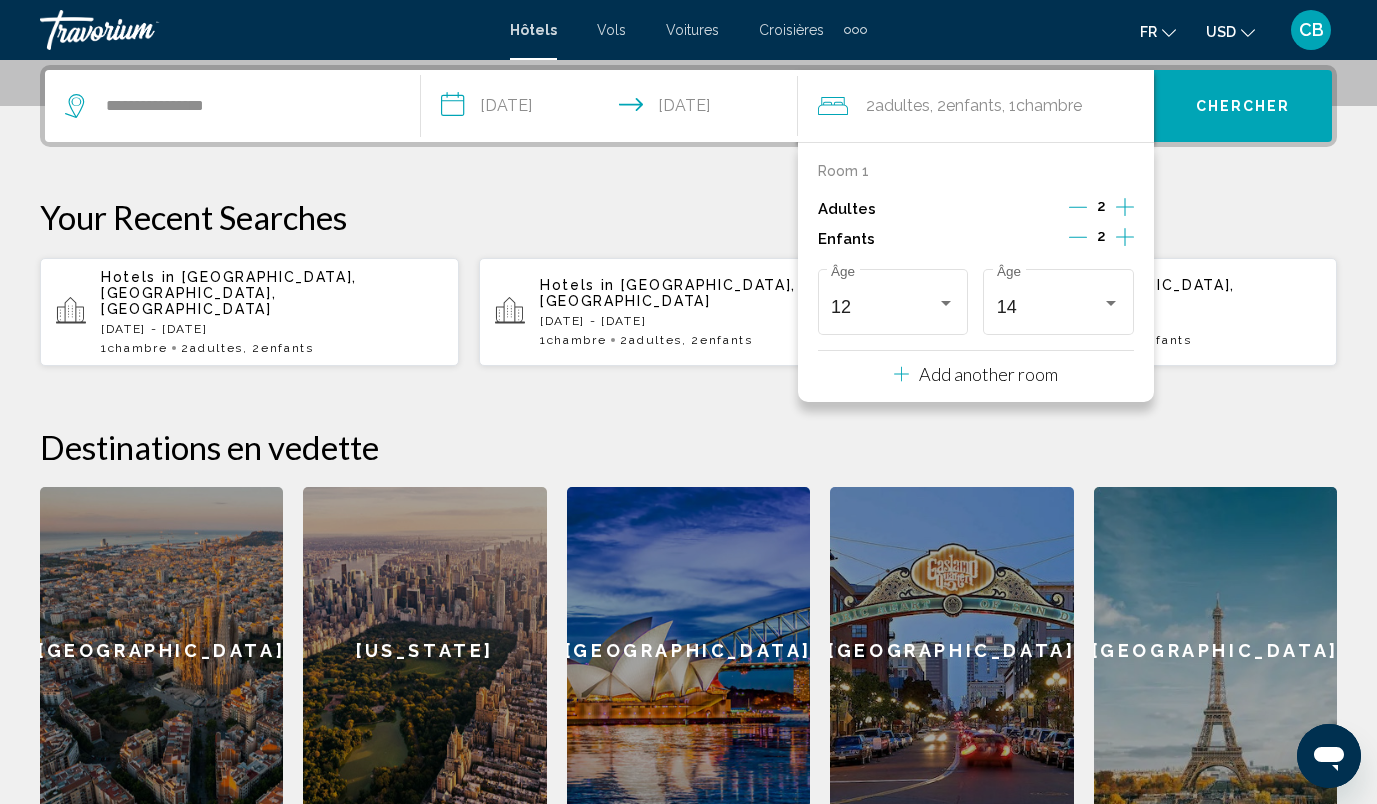 click on "Your Recent Searches" at bounding box center (688, 217) 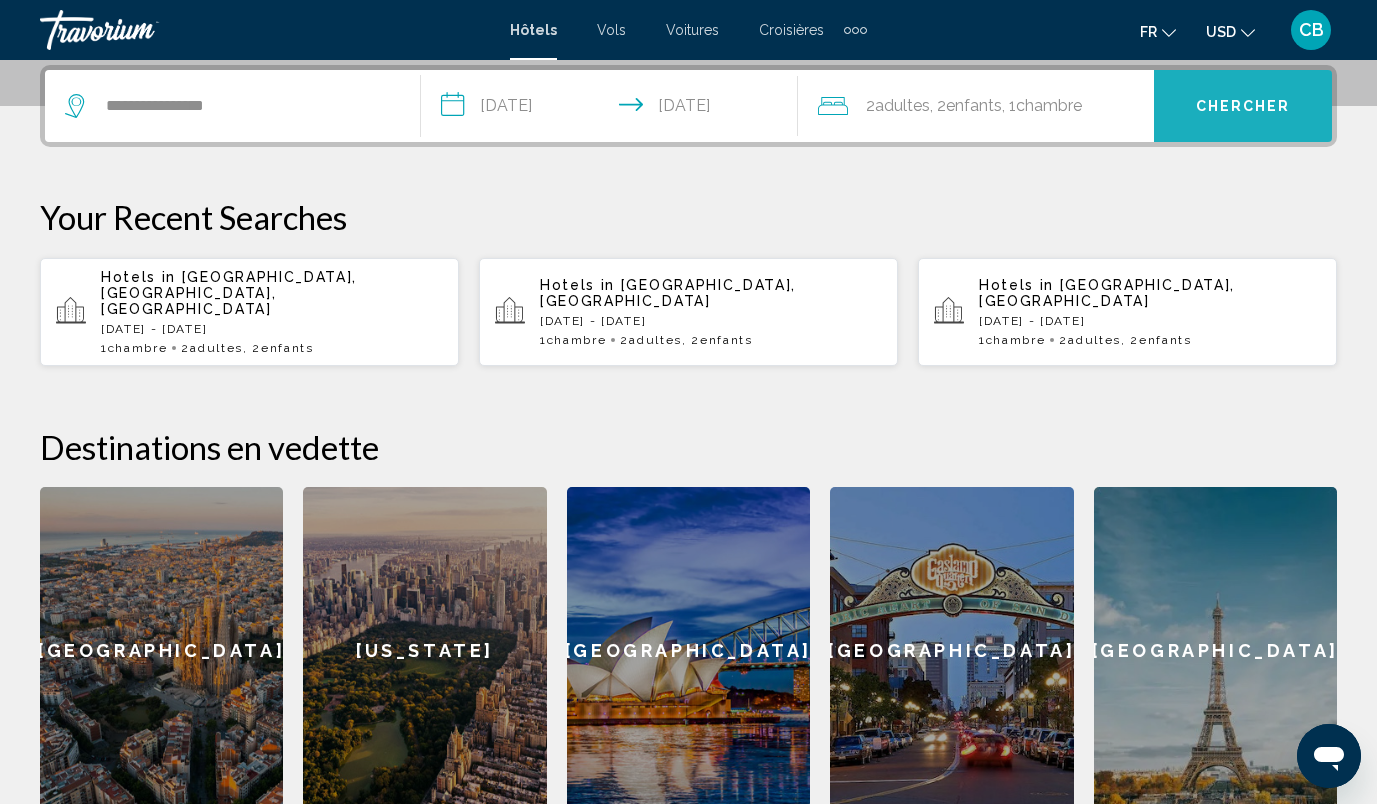 click on "Chercher" at bounding box center [1243, 107] 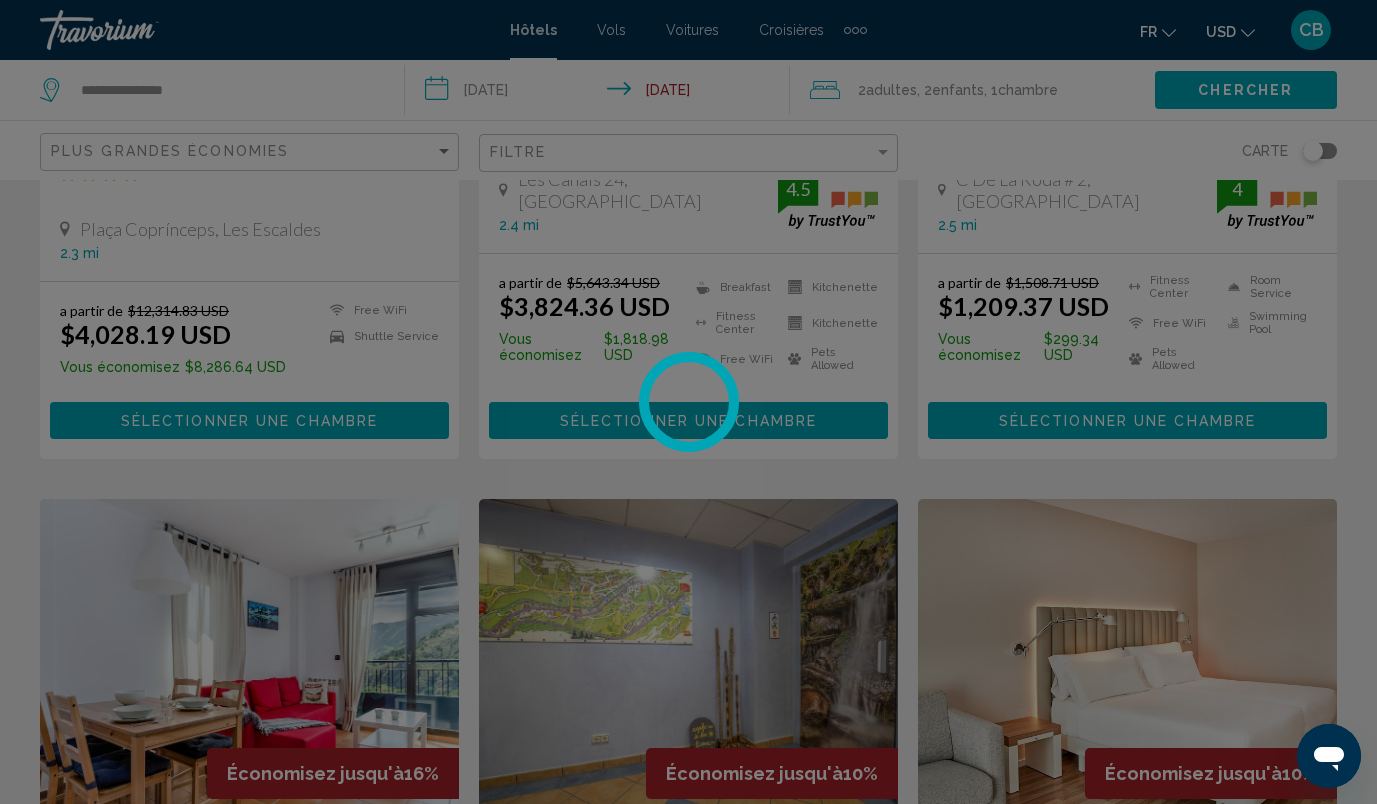 scroll, scrollTop: 0, scrollLeft: 0, axis: both 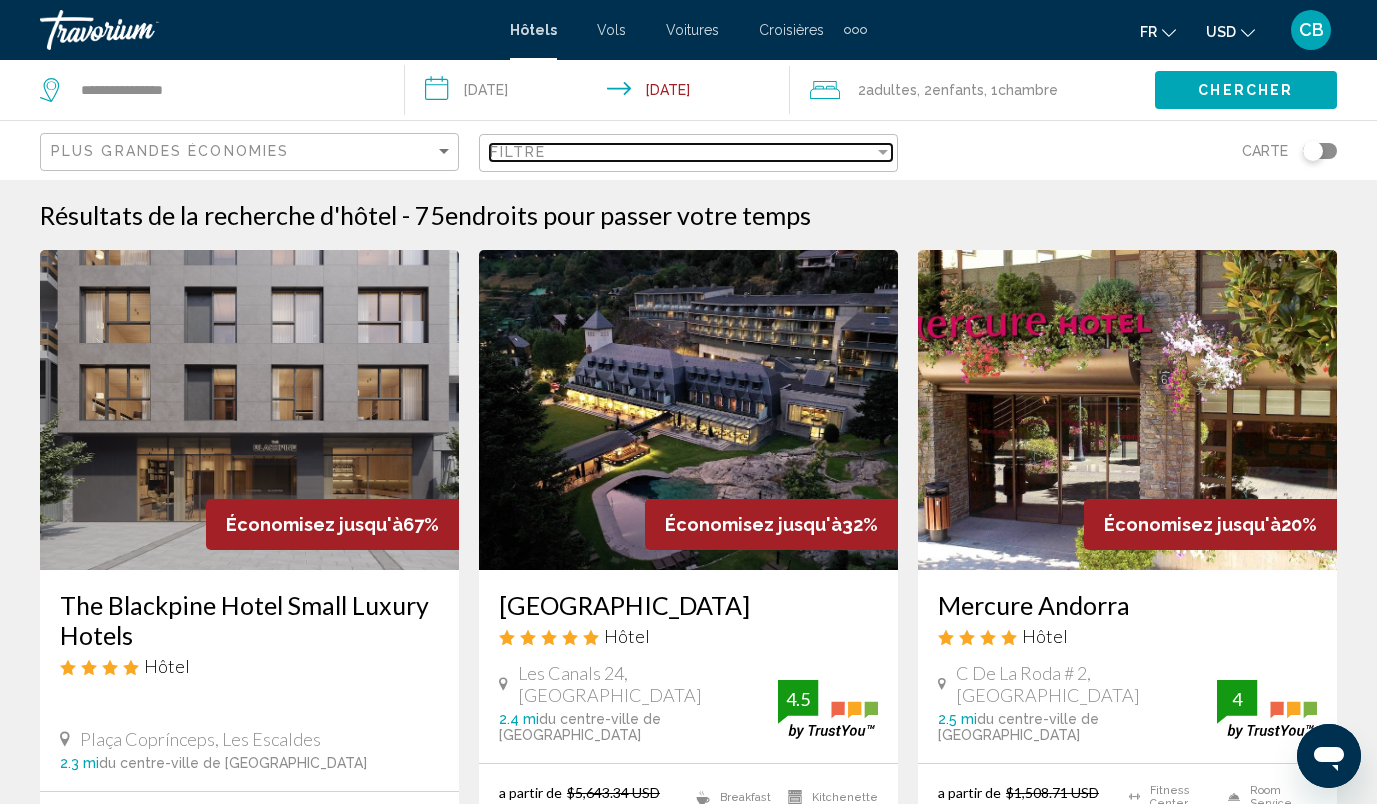 click on "Filtre" at bounding box center [682, 152] 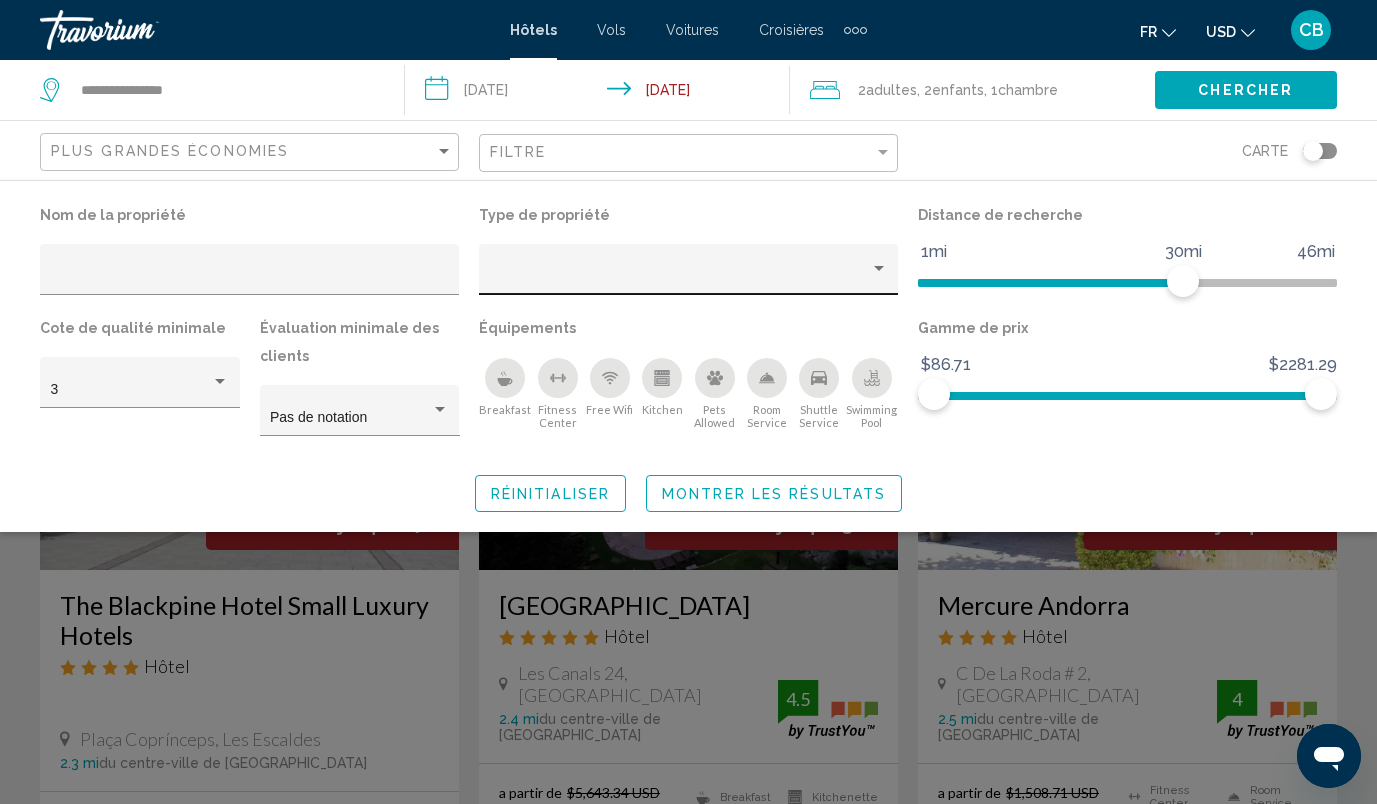 click 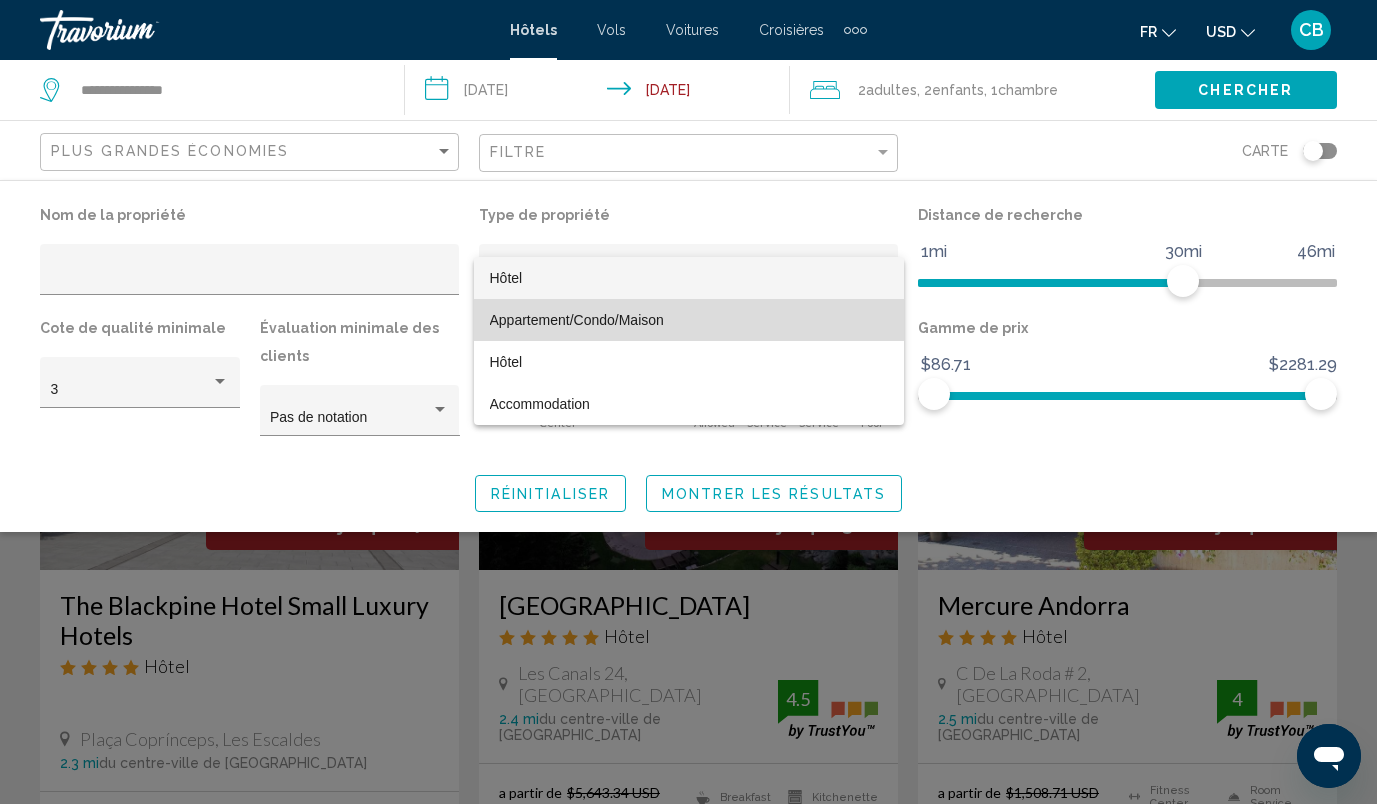 click on "Appartement/Condo/Maison" at bounding box center (577, 320) 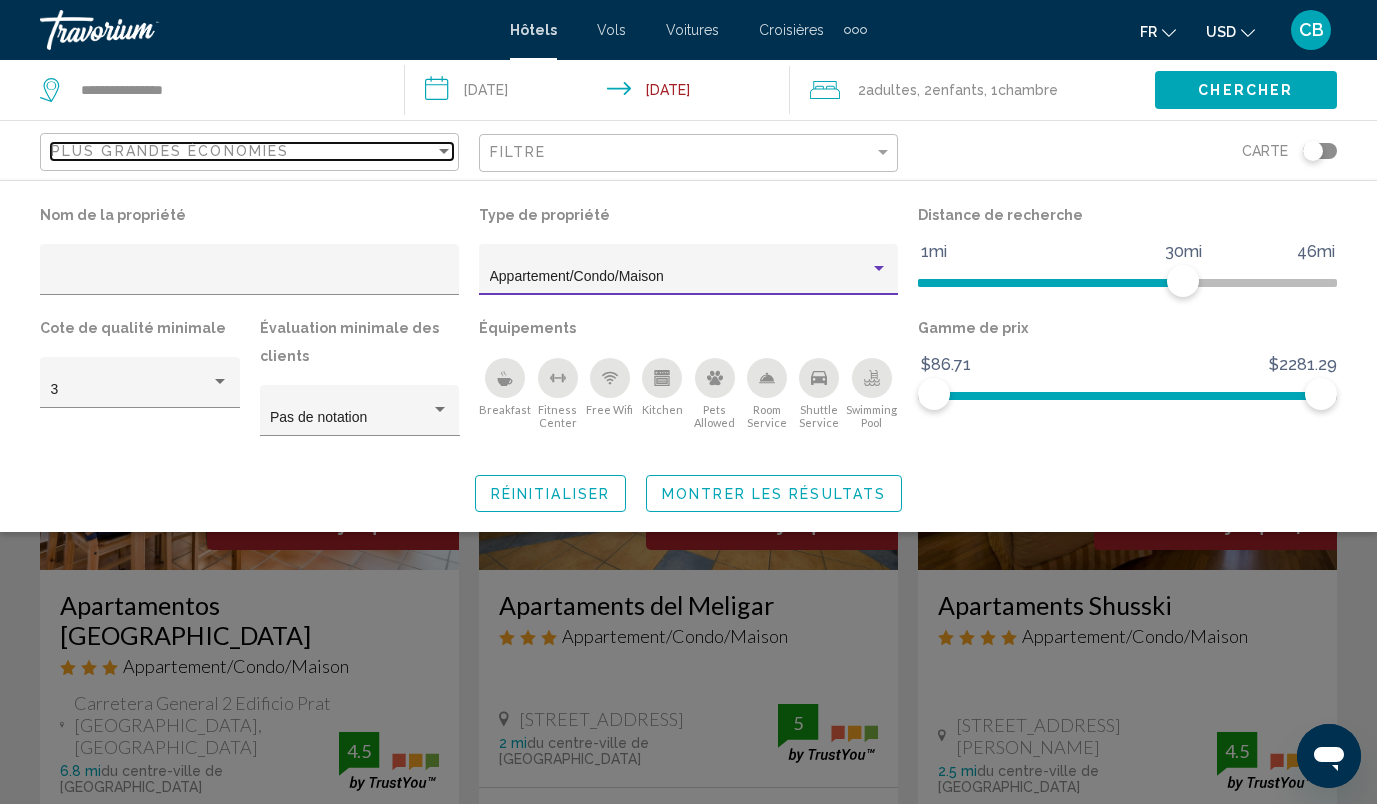 click on "Plus grandes économies" at bounding box center [170, 151] 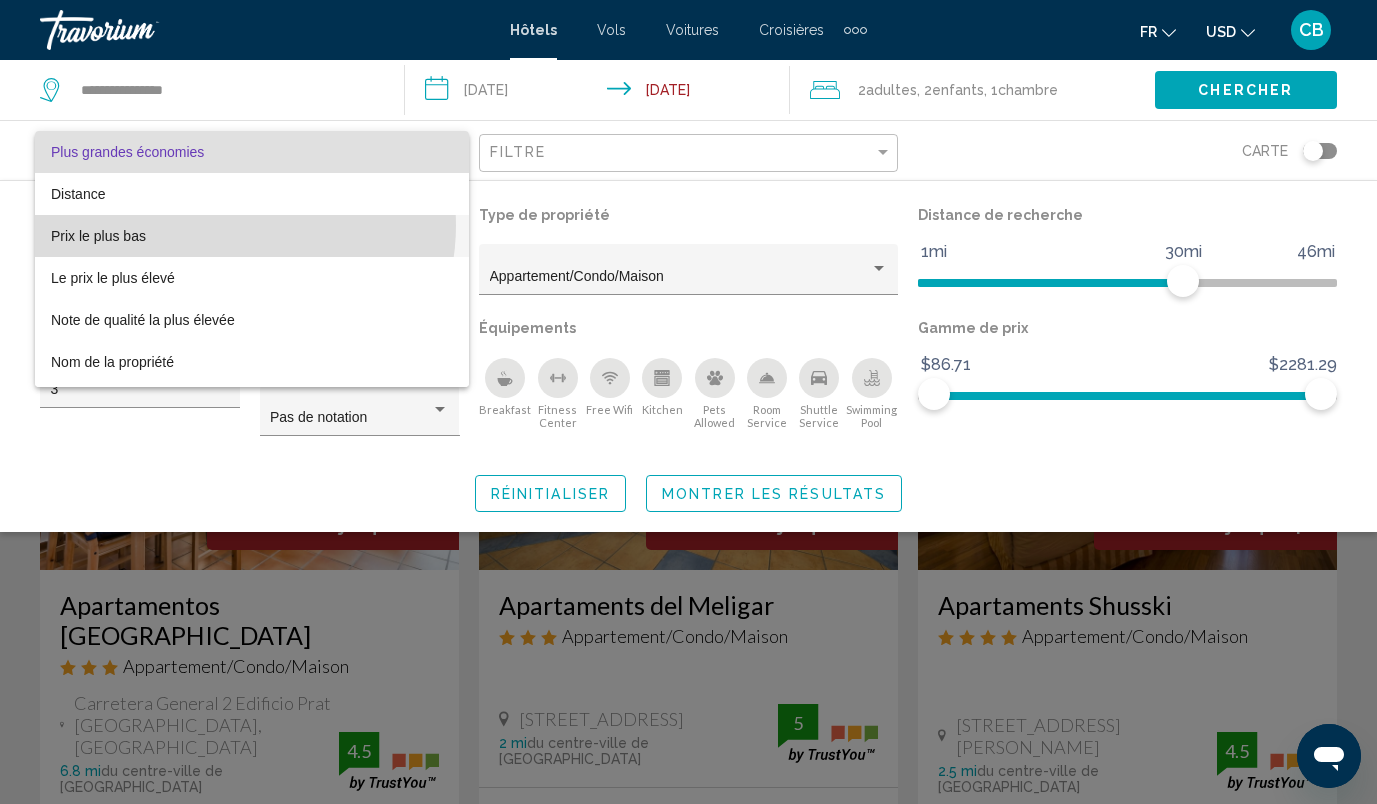 click on "Prix le plus bas" at bounding box center [252, 236] 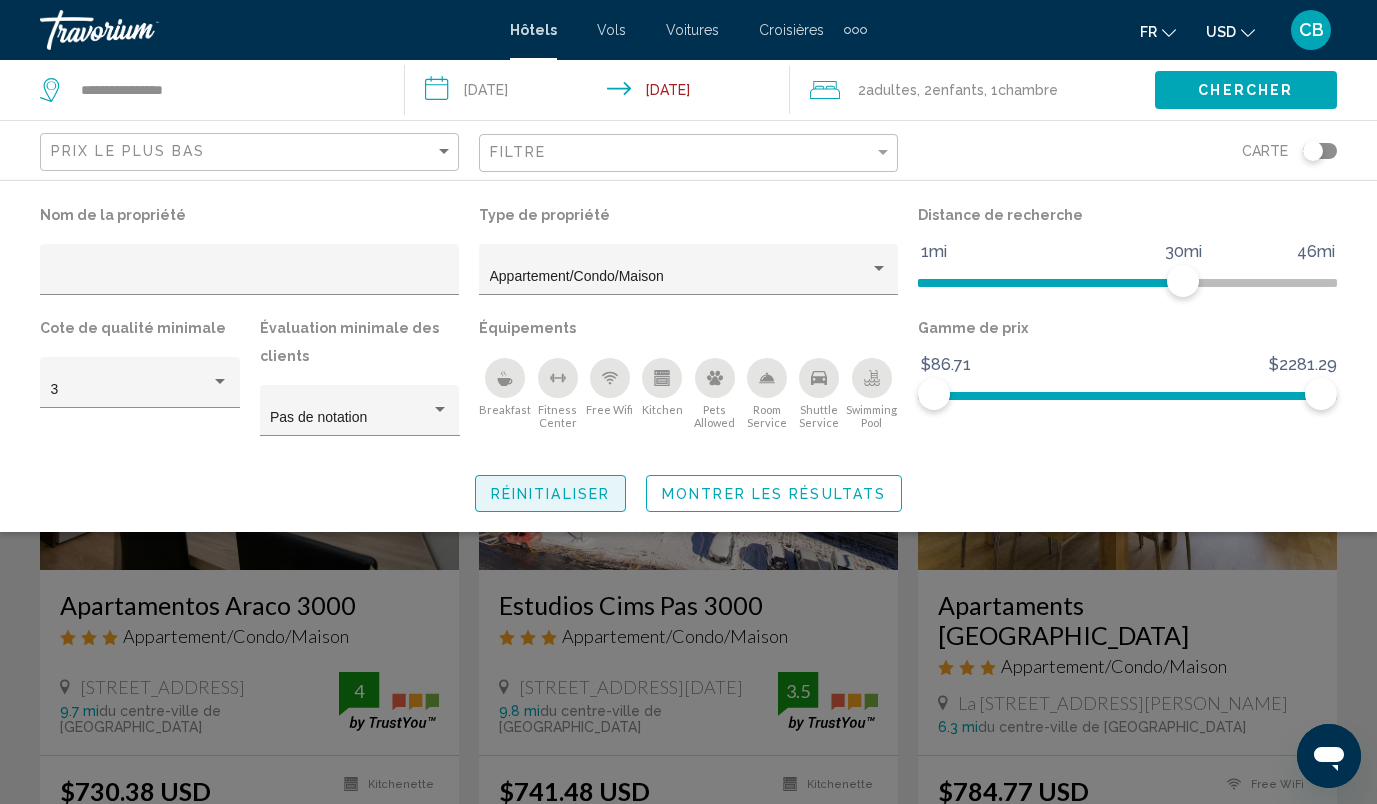 click on "Réinitialiser" 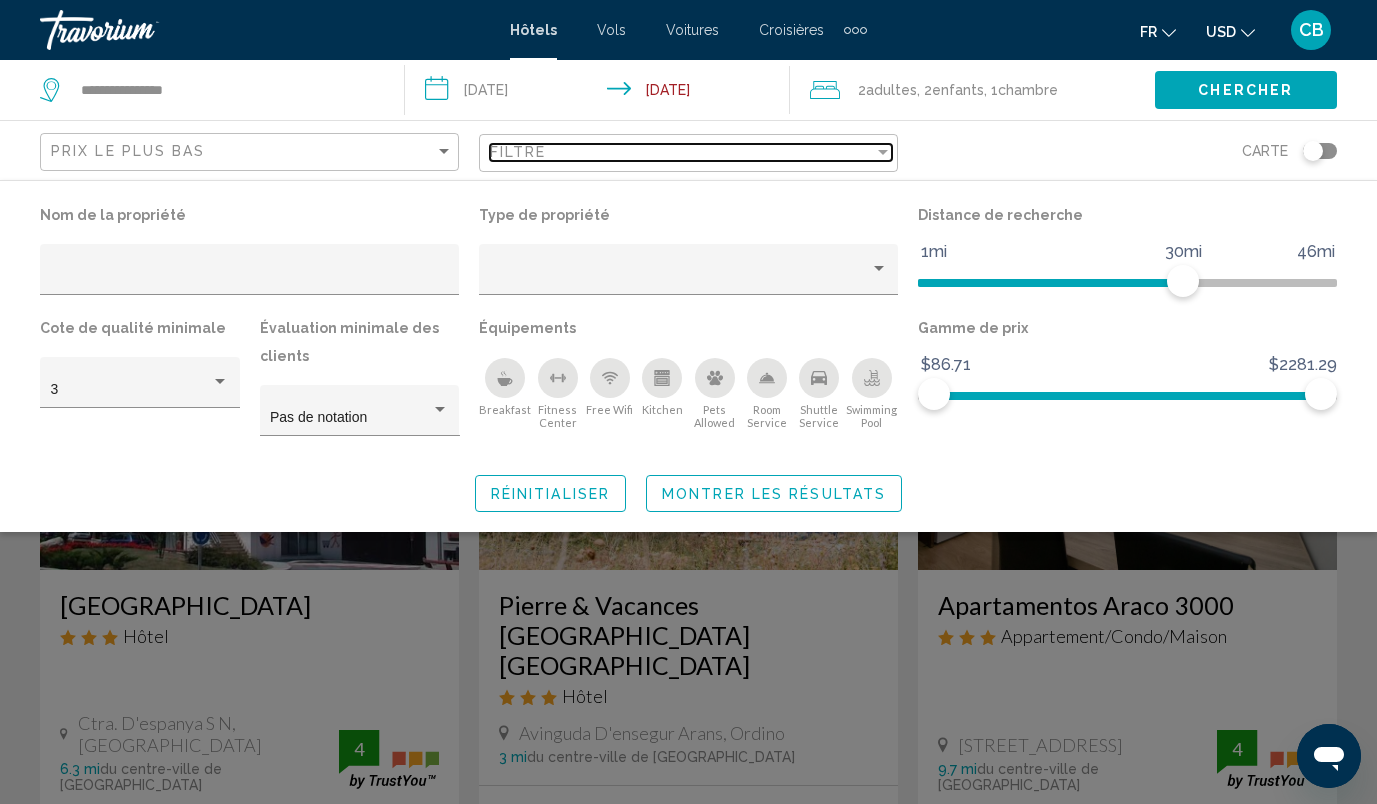 click on "Filtre" at bounding box center [682, 152] 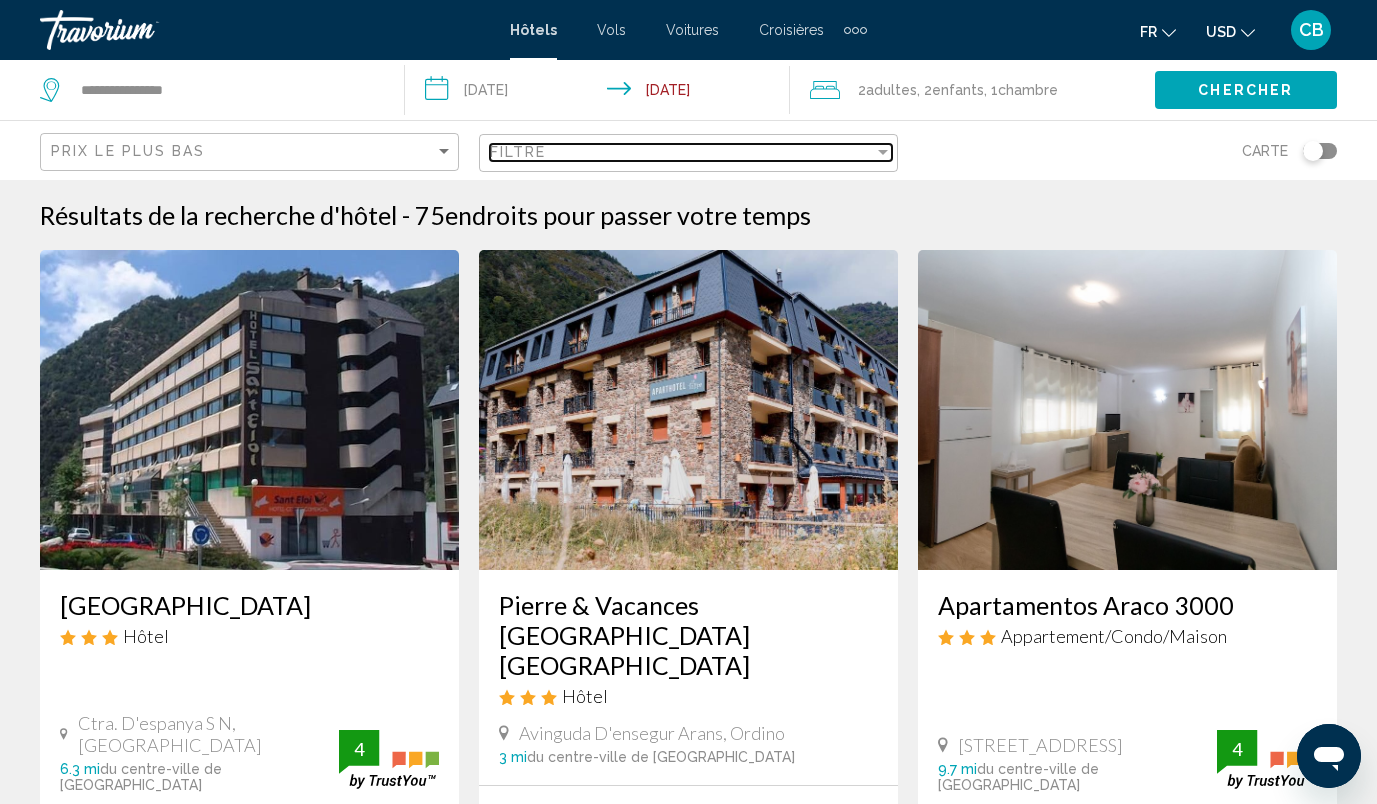 click on "Filtre" at bounding box center (682, 152) 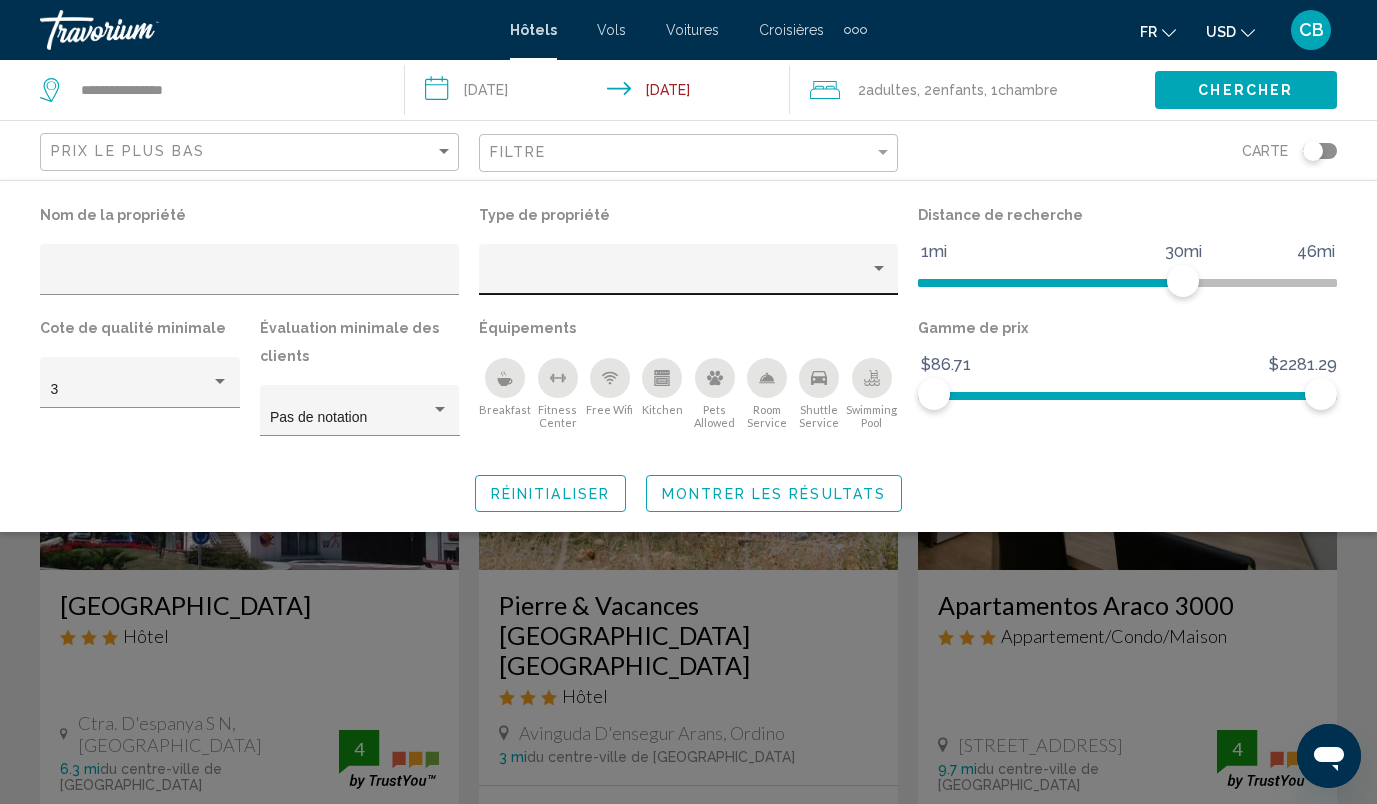 click 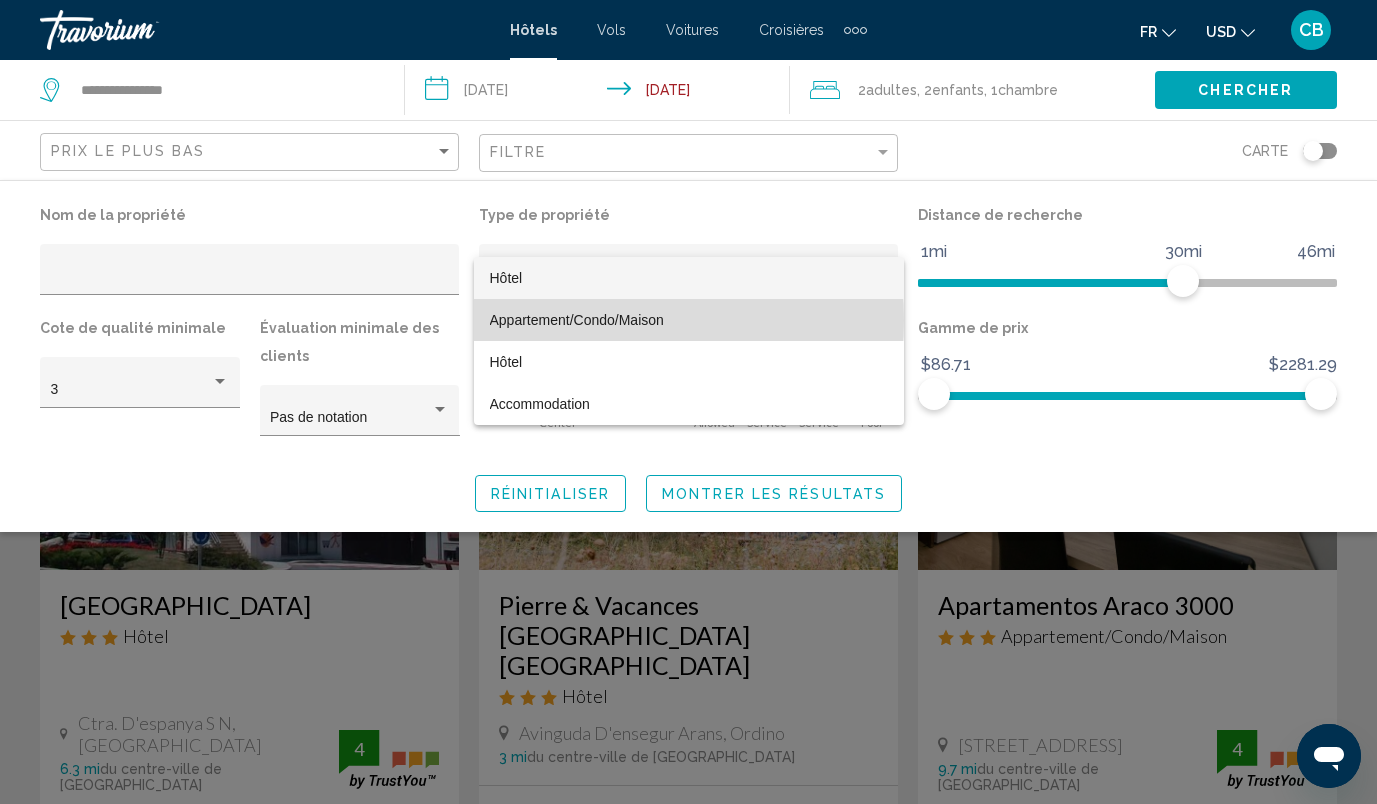 click on "Appartement/Condo/Maison" at bounding box center [577, 320] 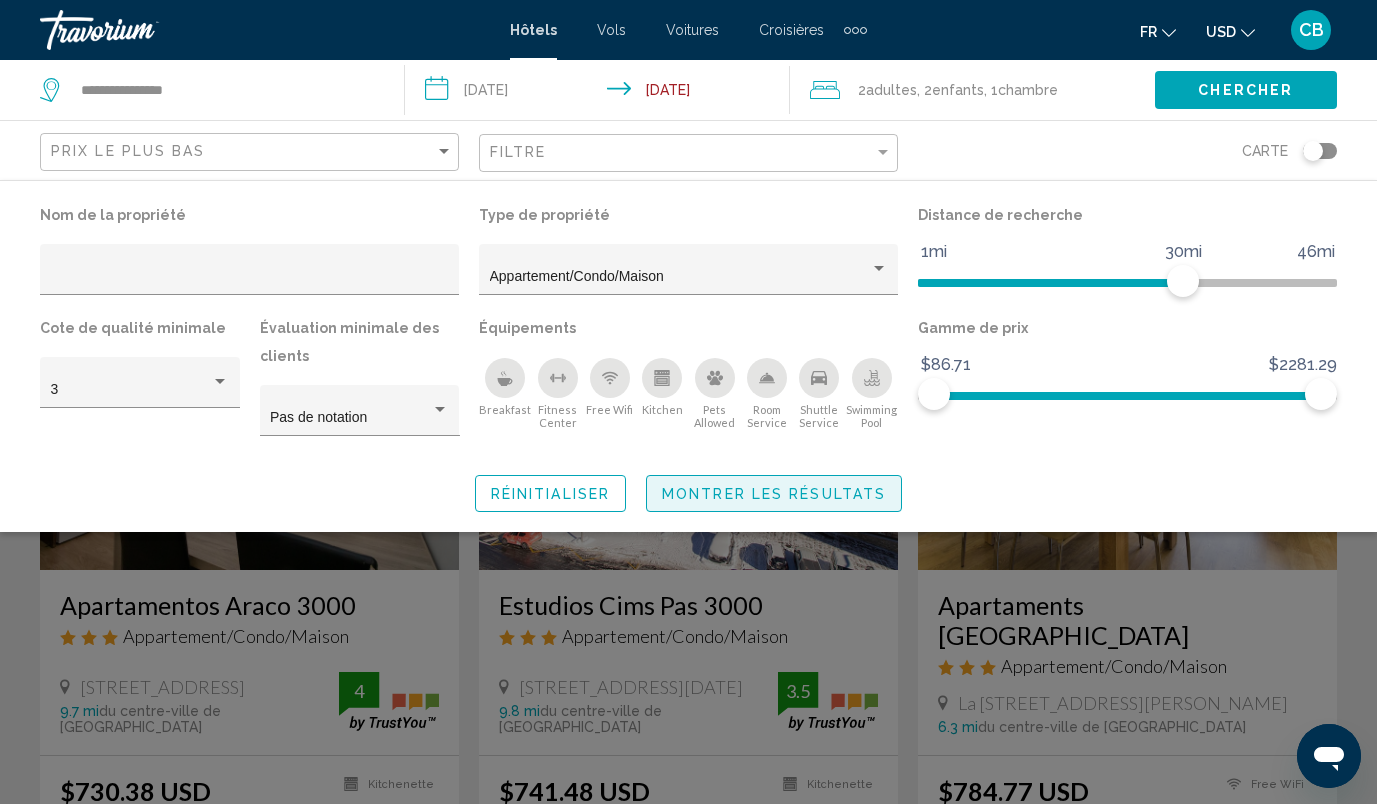 click on "Montrer les résultats" 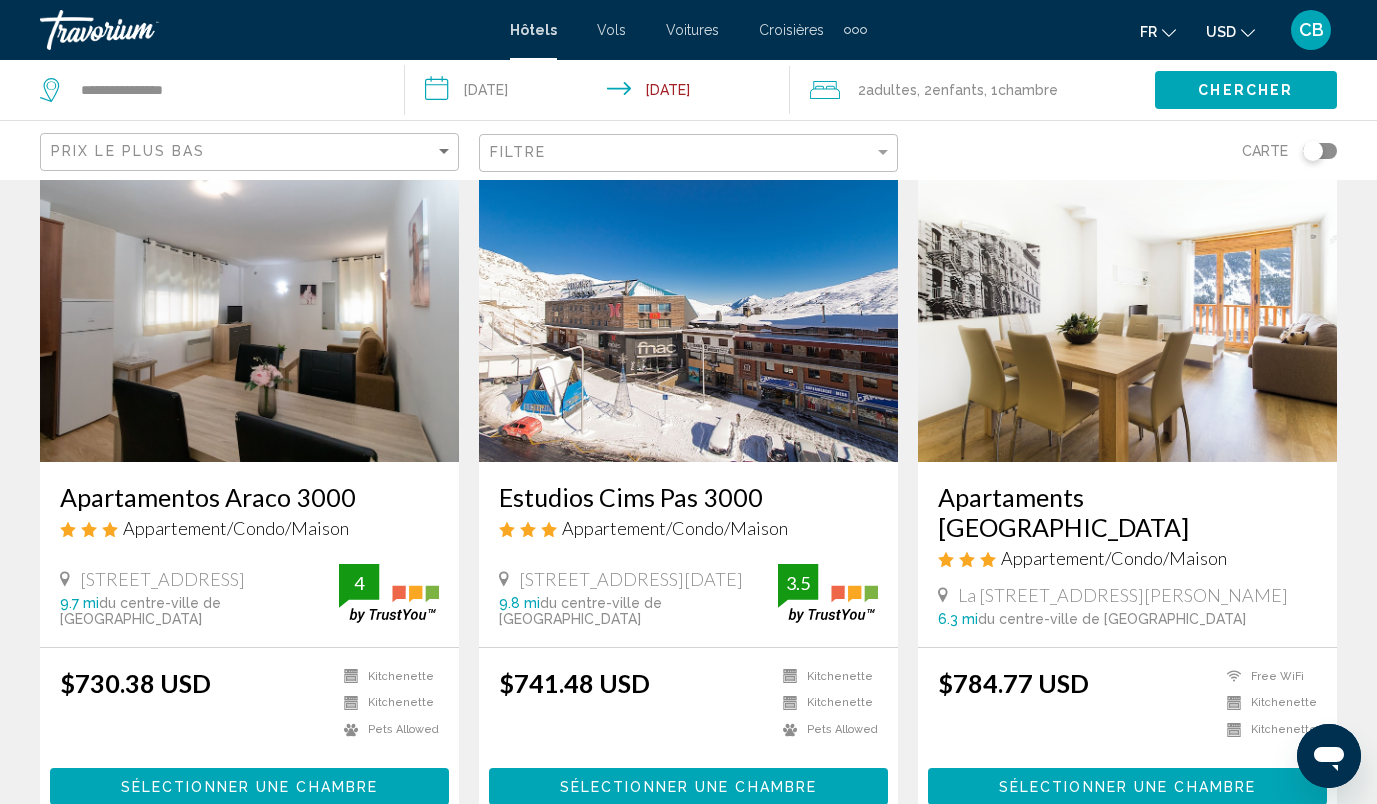 scroll, scrollTop: 218, scrollLeft: 0, axis: vertical 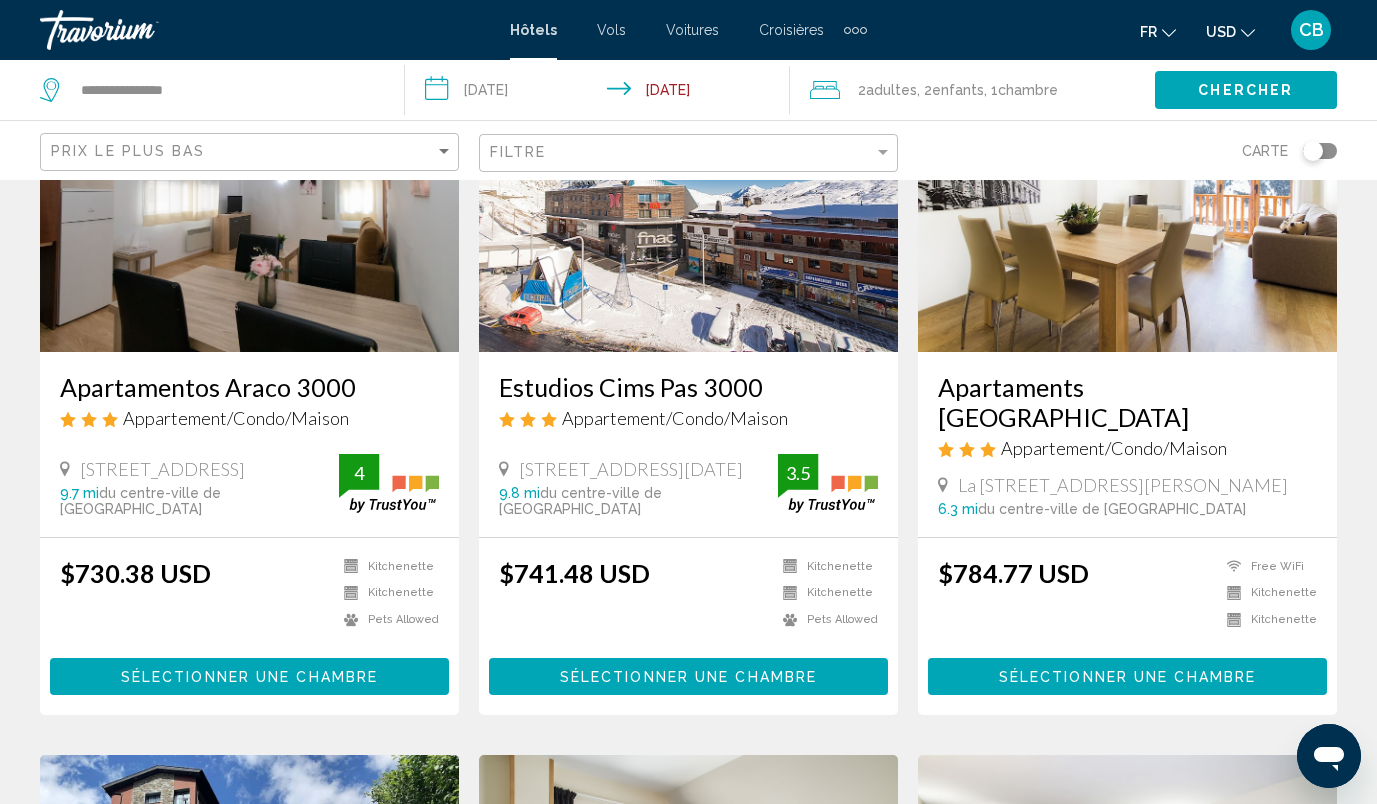 click at bounding box center [1127, 192] 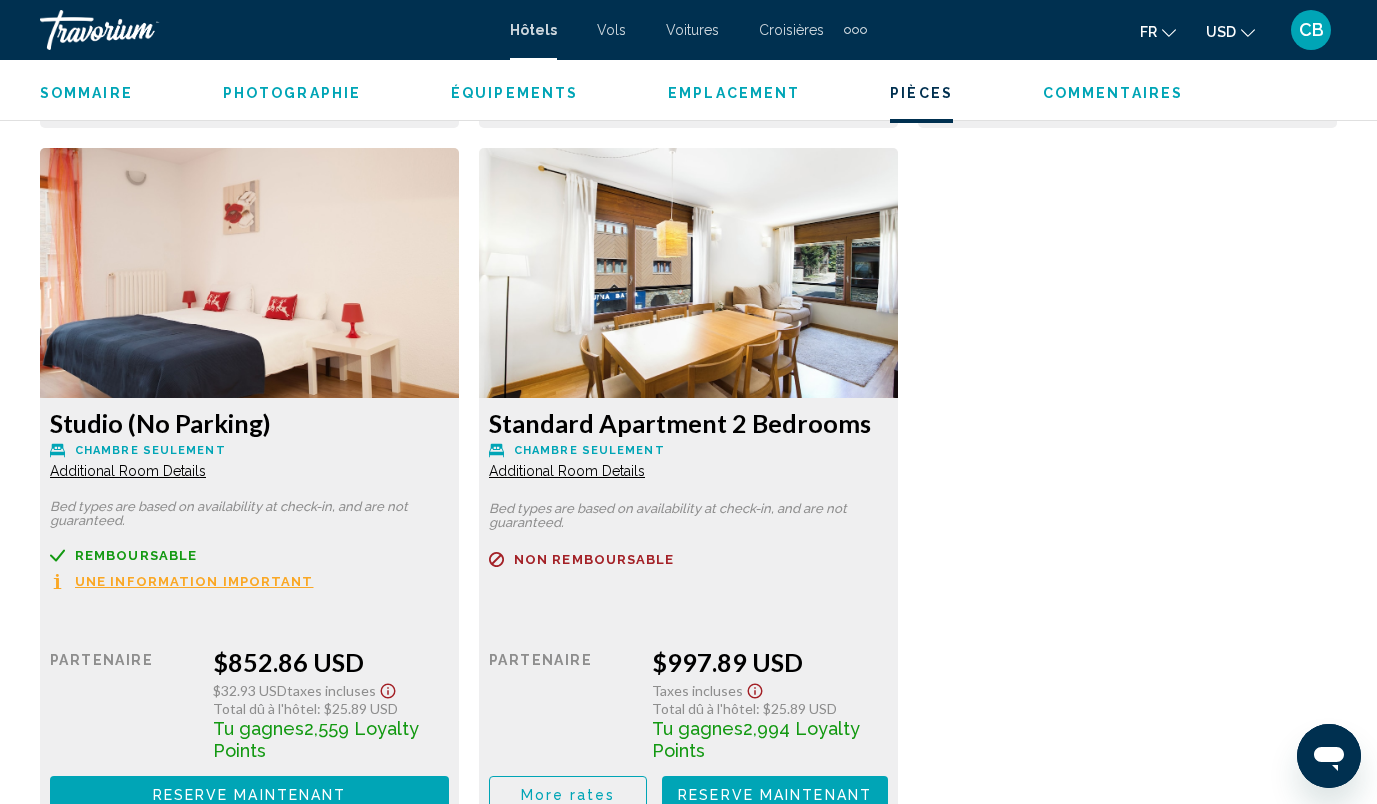 scroll, scrollTop: 3778, scrollLeft: 0, axis: vertical 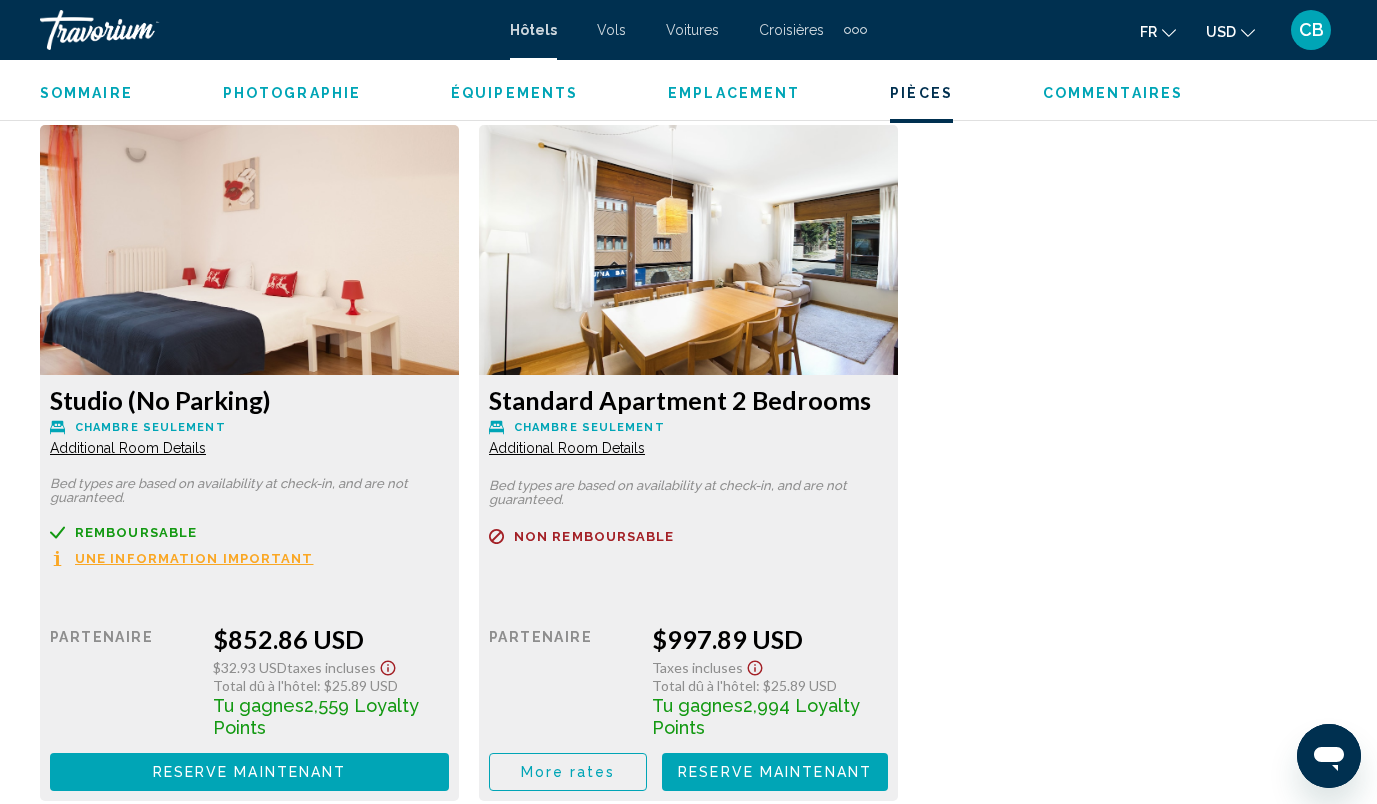 click on "Additional Room Details" at bounding box center (128, -273) 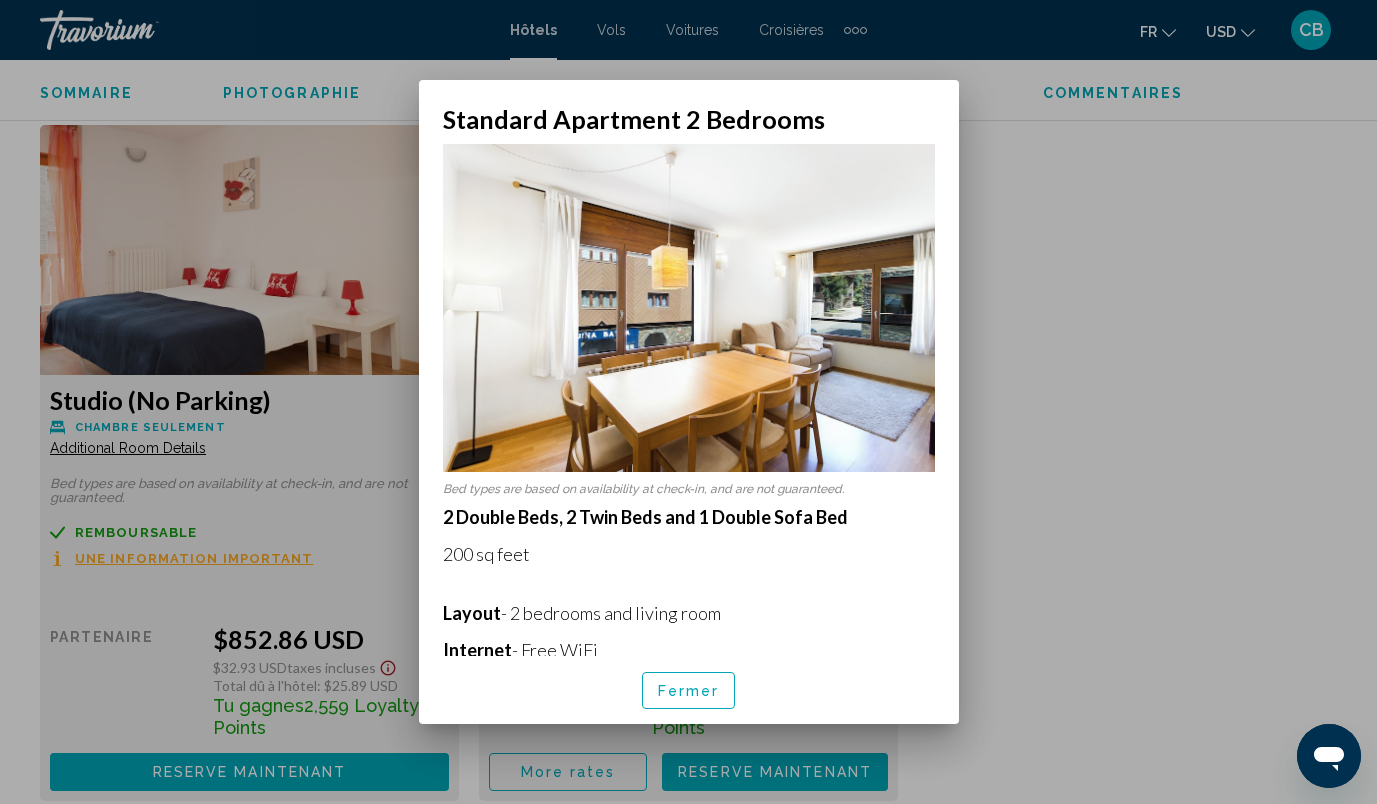 scroll, scrollTop: 0, scrollLeft: 0, axis: both 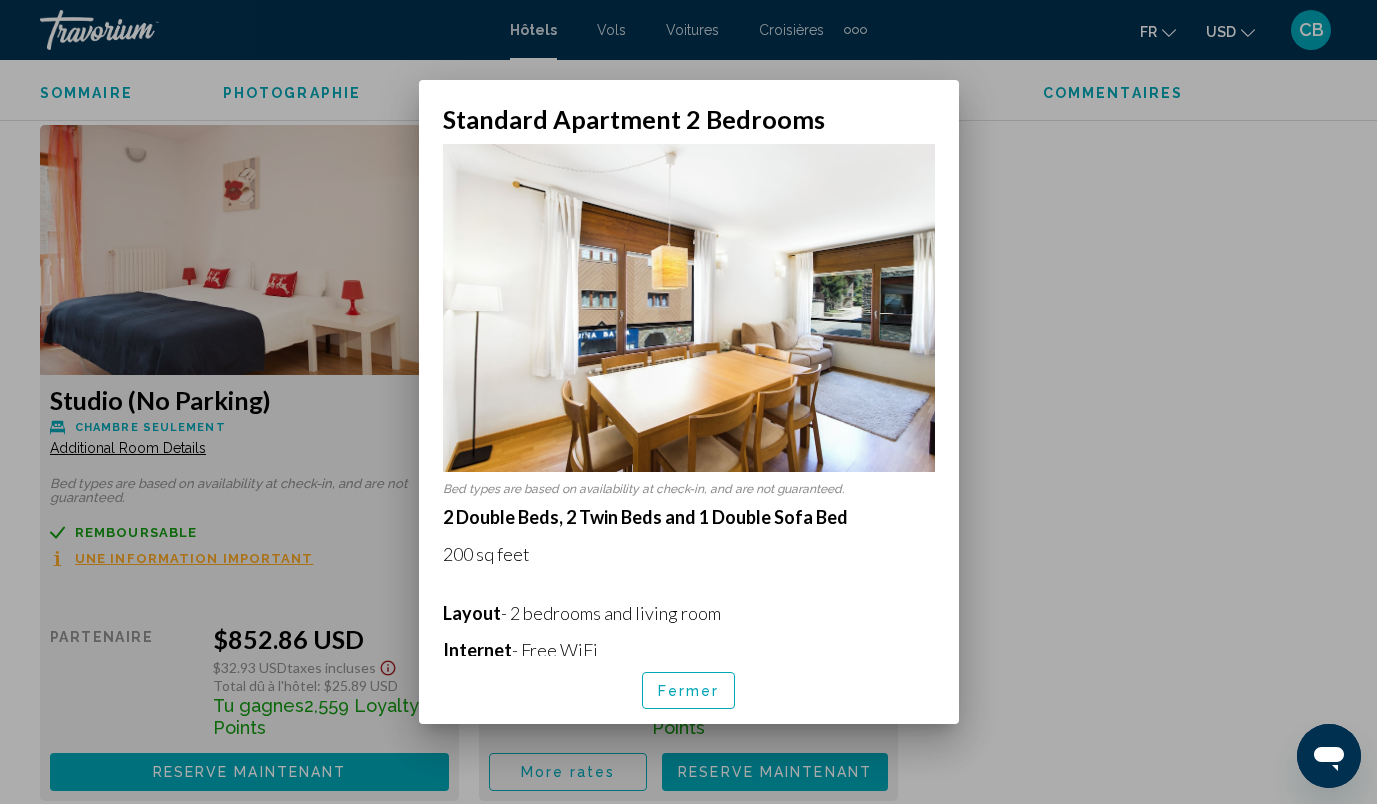 click at bounding box center (688, 402) 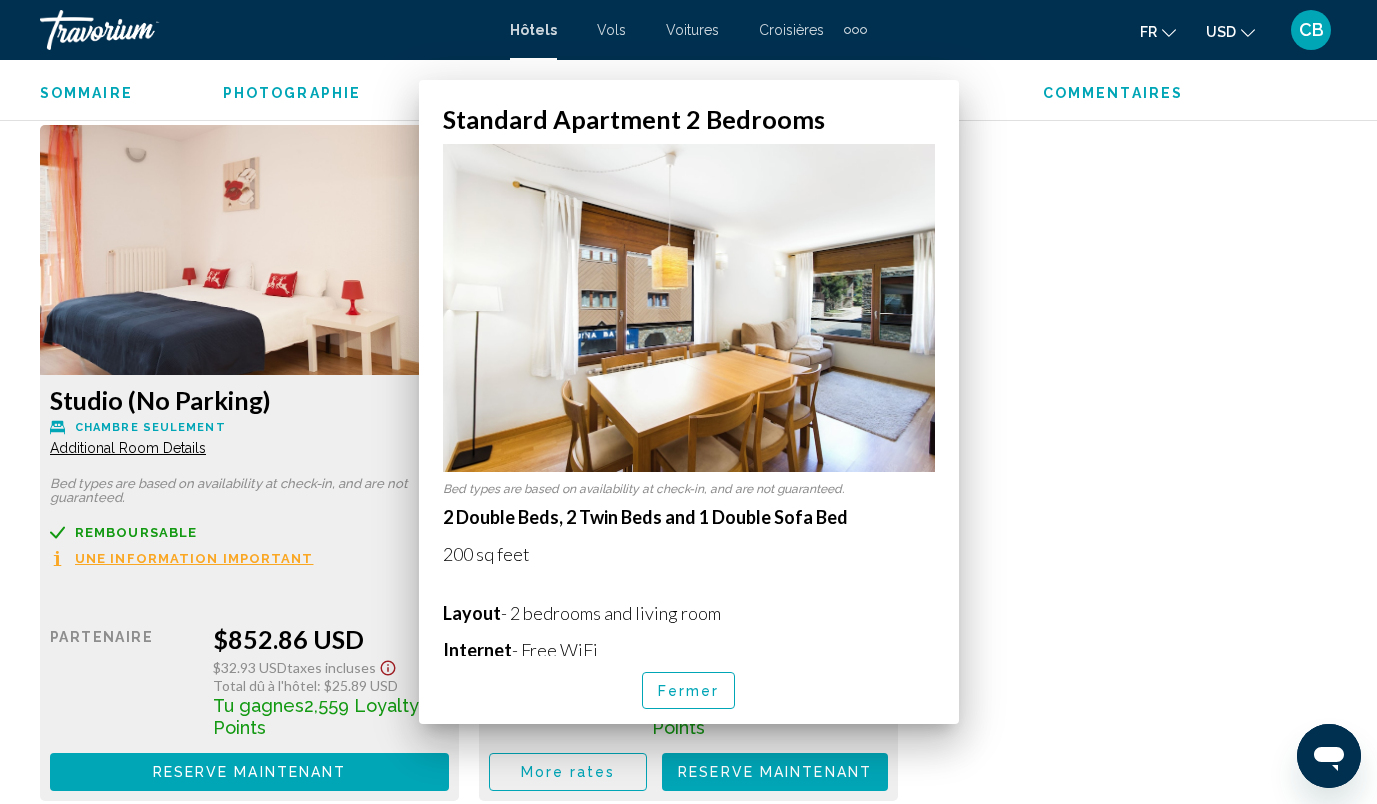 scroll, scrollTop: 3778, scrollLeft: 0, axis: vertical 